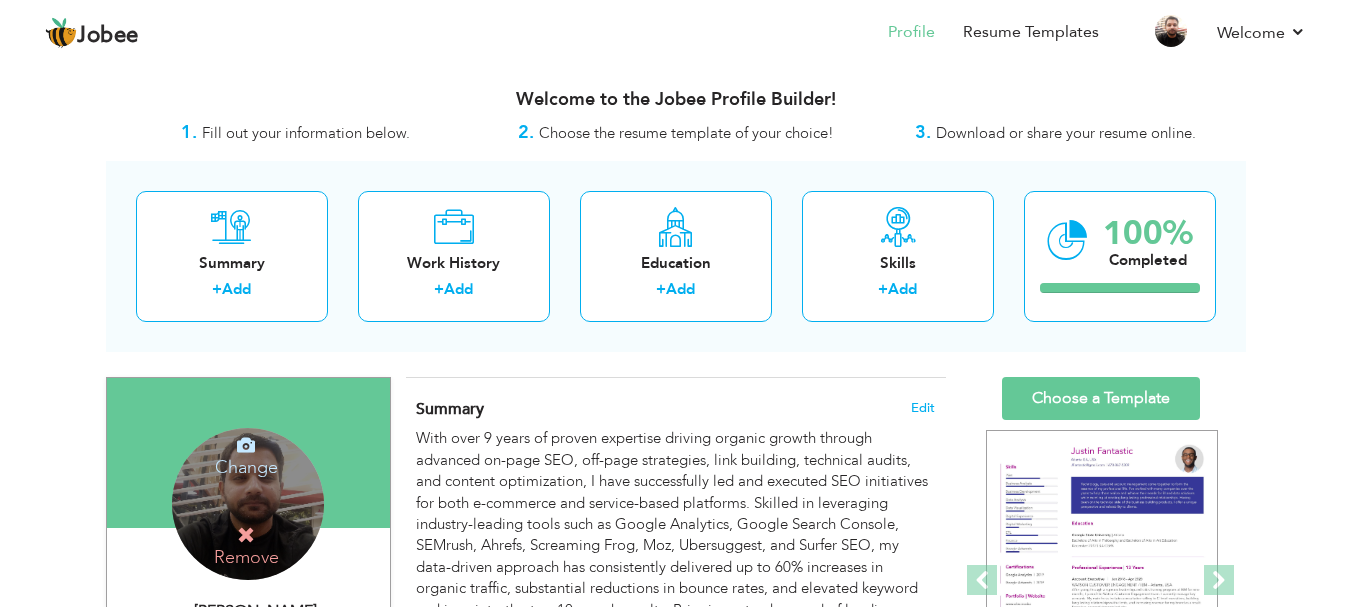 scroll, scrollTop: 100, scrollLeft: 0, axis: vertical 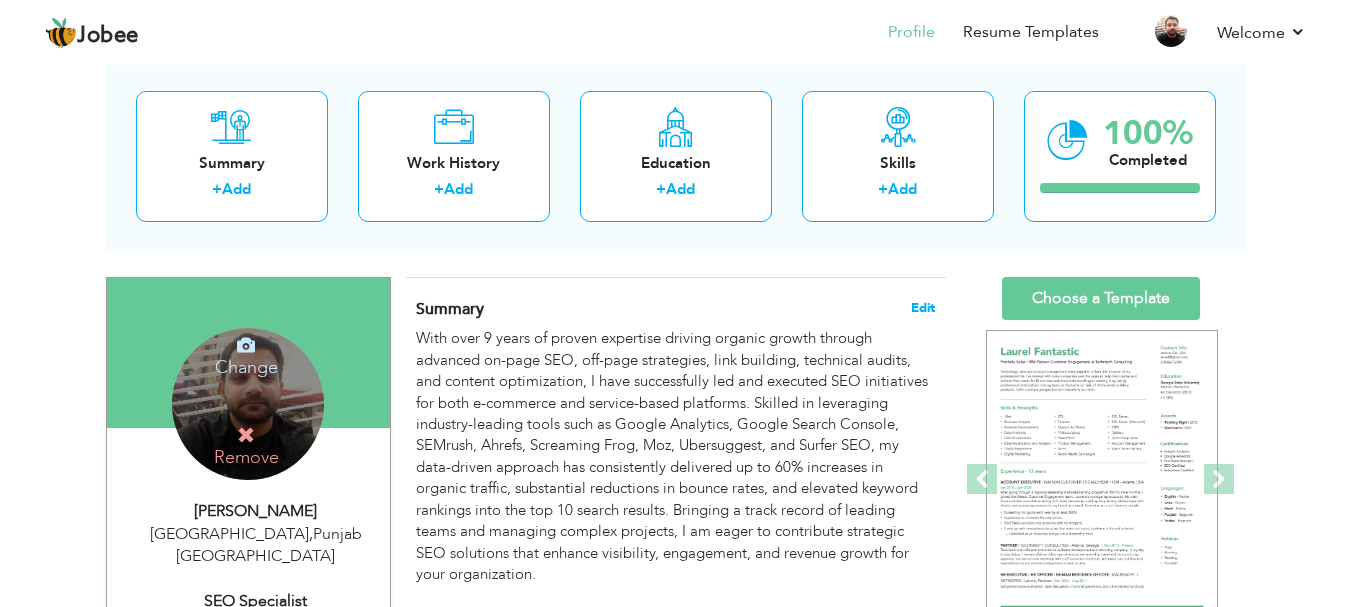 click on "Edit" at bounding box center [923, 308] 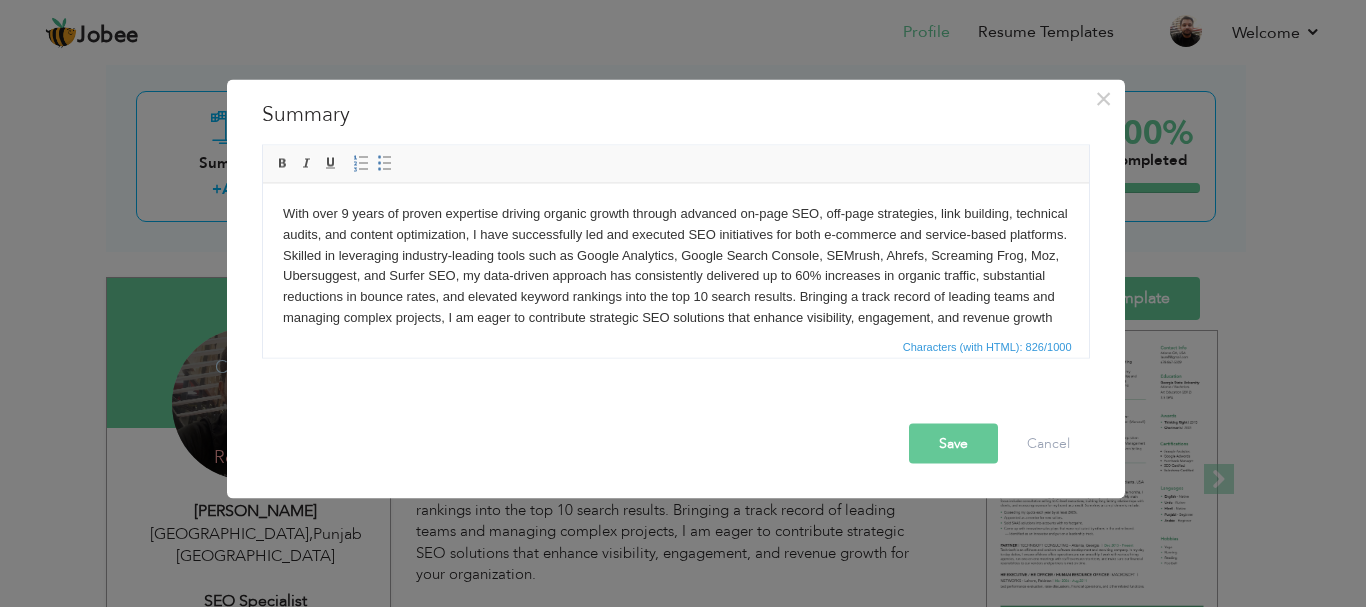click on "With over 9 years of proven expertise driving organic growth through advanced on-page SEO, off-page strategies, link building, technical audits, and content optimization, I have successfully led and executed SEO initiatives for both e-commerce and service-based platforms. Skilled in leveraging industry-leading tools such as Google Analytics, Google Search Console, SEMrush, Ahrefs, Screaming Frog, Moz, Ubersuggest, and Surfer SEO, my data-driven approach has consistently delivered up to 60% increases in organic traffic, substantial reductions in bounce rates, and elevated keyword rankings into the top 10 search results. Bringing a track record of leading teams and managing complex projects, I am eager to contribute strategic SEO solutions that enhance visibility, engagement, and revenue growth for your organization." at bounding box center (675, 276) 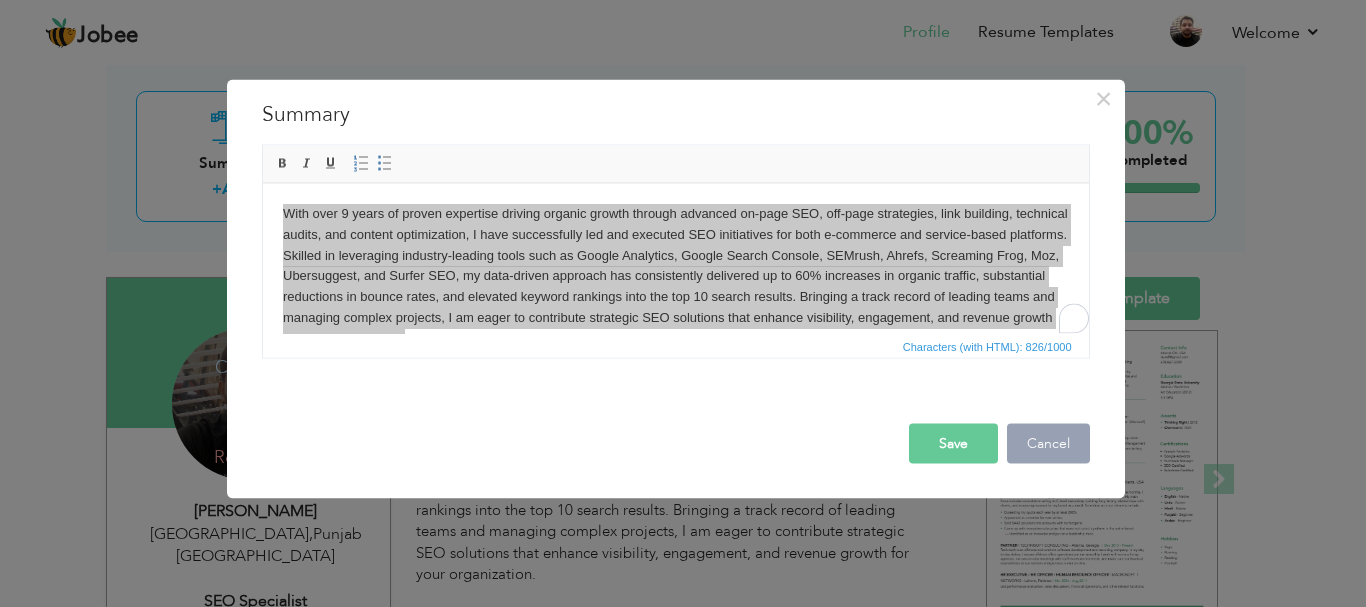 click on "Cancel" at bounding box center [1048, 443] 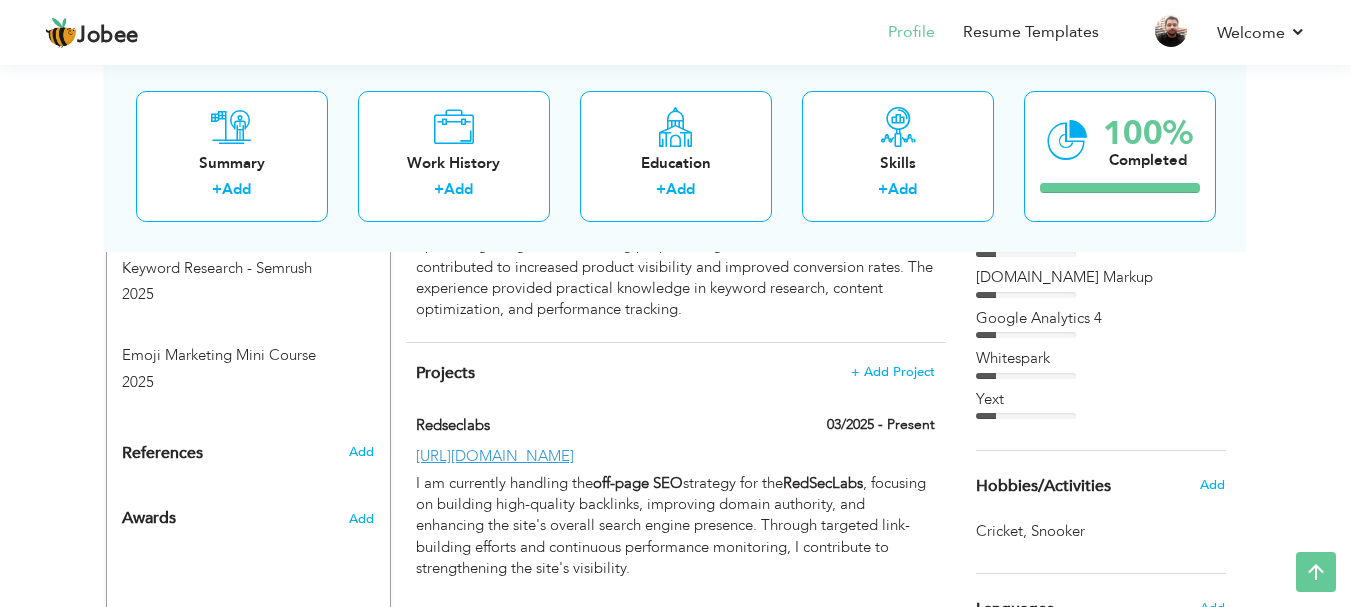 scroll, scrollTop: 1500, scrollLeft: 0, axis: vertical 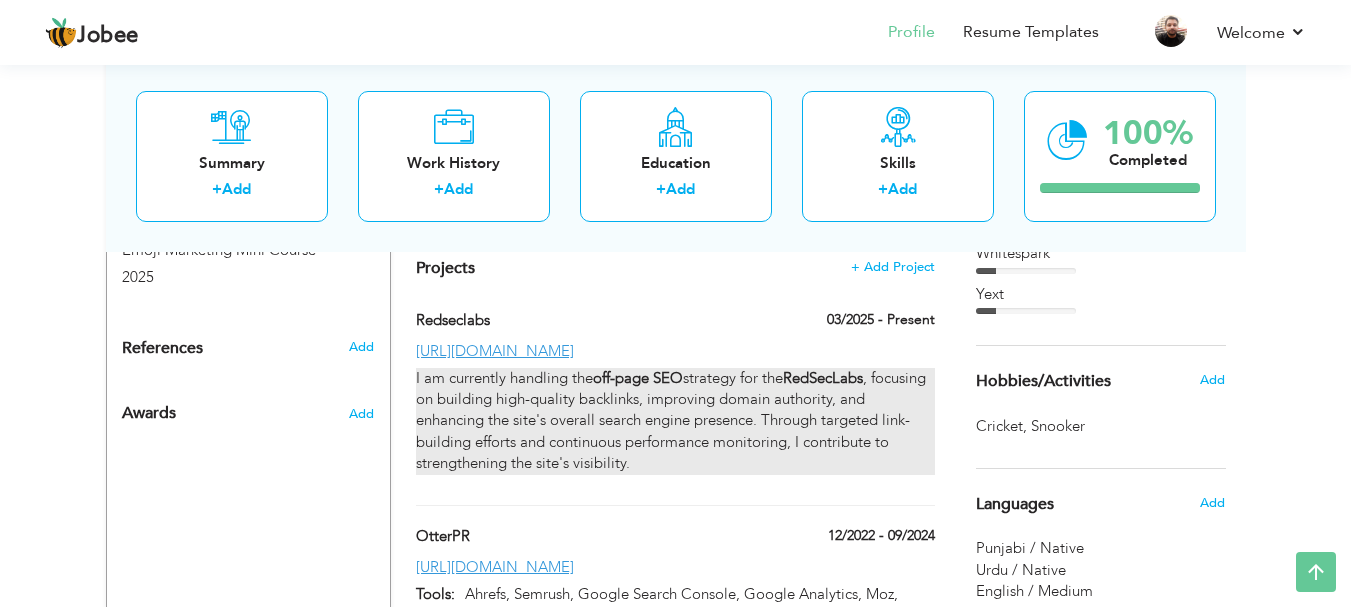 drag, startPoint x: 398, startPoint y: 352, endPoint x: 600, endPoint y: 451, distance: 224.95555 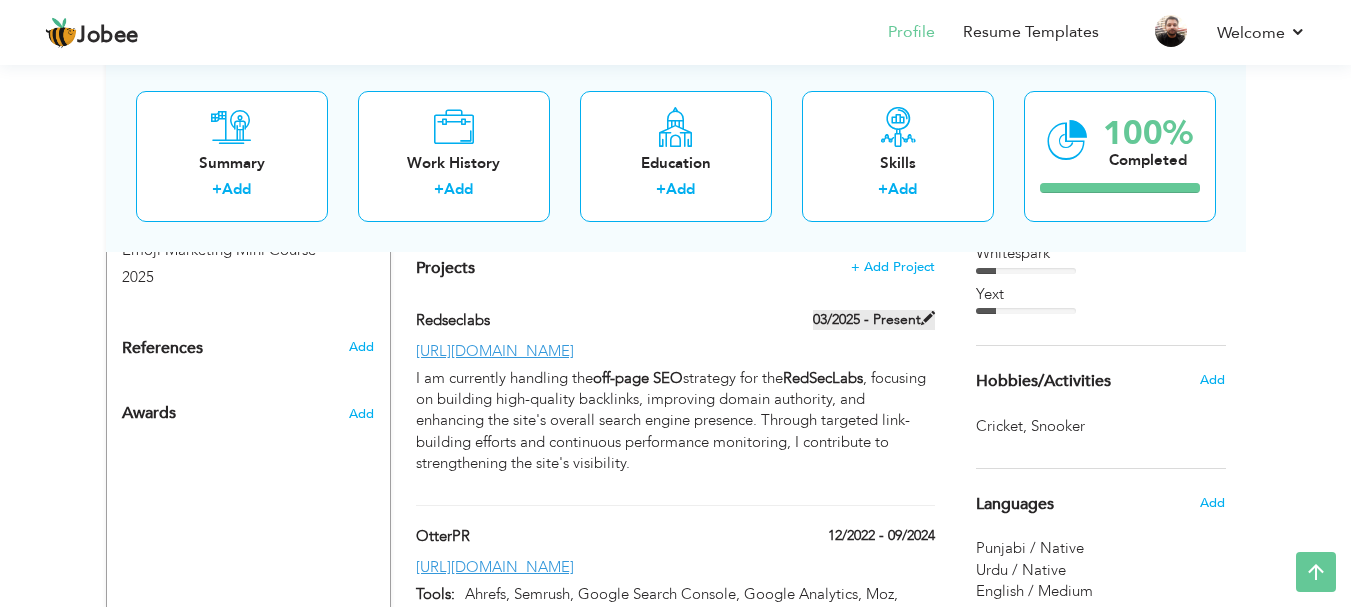 click on "03/2025 -  Present" at bounding box center [874, 320] 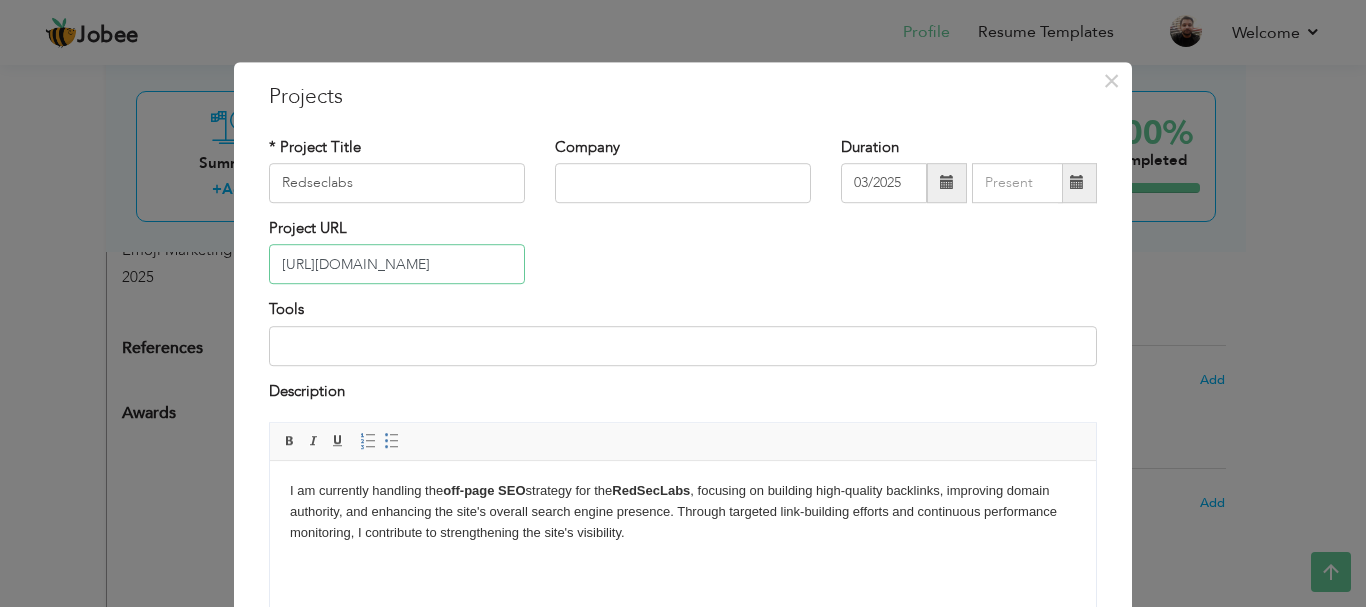 click on "[URL][DOMAIN_NAME]" at bounding box center (397, 265) 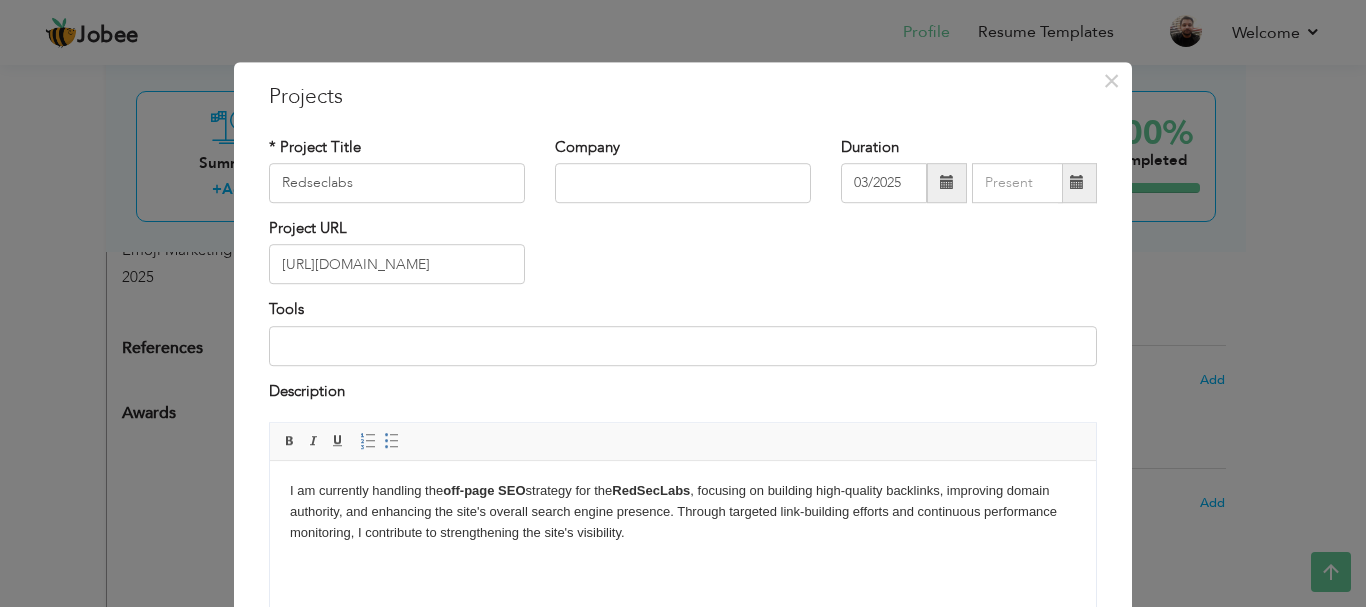 click on "I am currently handling the  off-page SEO  strategy for the  RedSecLabs , focusing on building high-quality backlinks, improving domain authority, and enhancing the site's overall search engine presence. Through targeted link-building efforts and continuous performance monitoring, I contribute to strengthening the site's visibility." at bounding box center [683, 512] 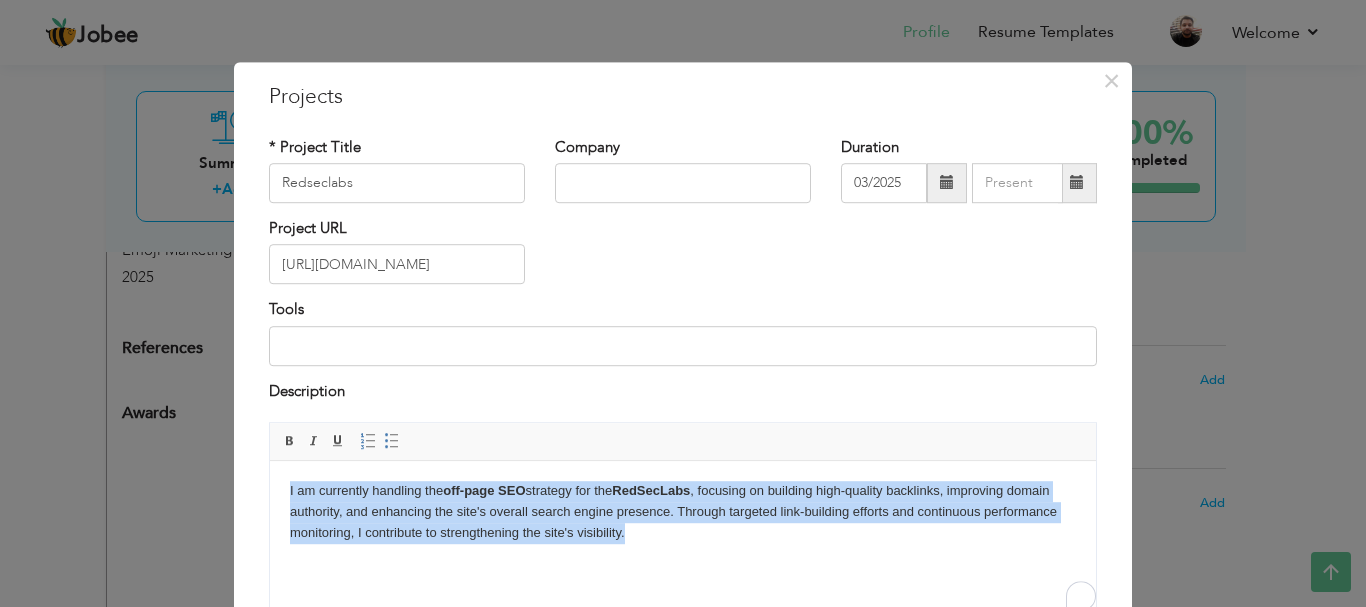 copy on "I am currently handling the  off-page SEO  strategy for the  RedSecLabs , focusing on building high-quality backlinks, improving domain authority, and enhancing the site's overall search engine presence. Through targeted link-building efforts and continuous performance monitoring, I contribute to strengthening the site's visibility." 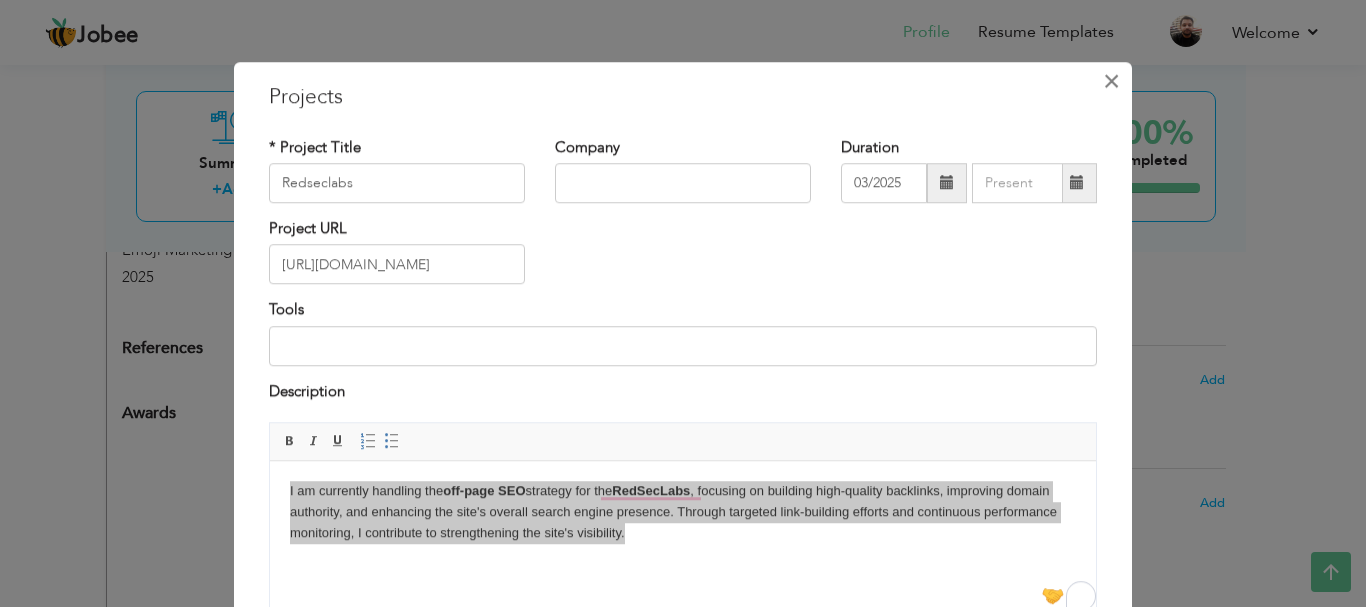 click on "×" at bounding box center [1111, 81] 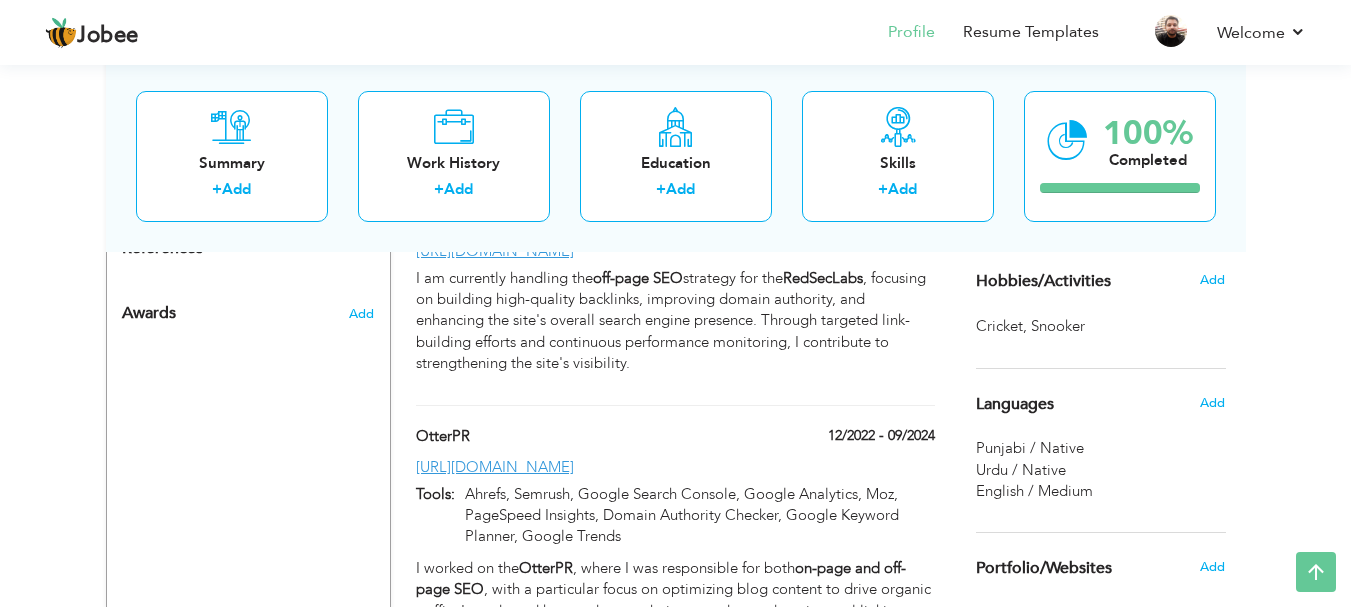 scroll, scrollTop: 1700, scrollLeft: 0, axis: vertical 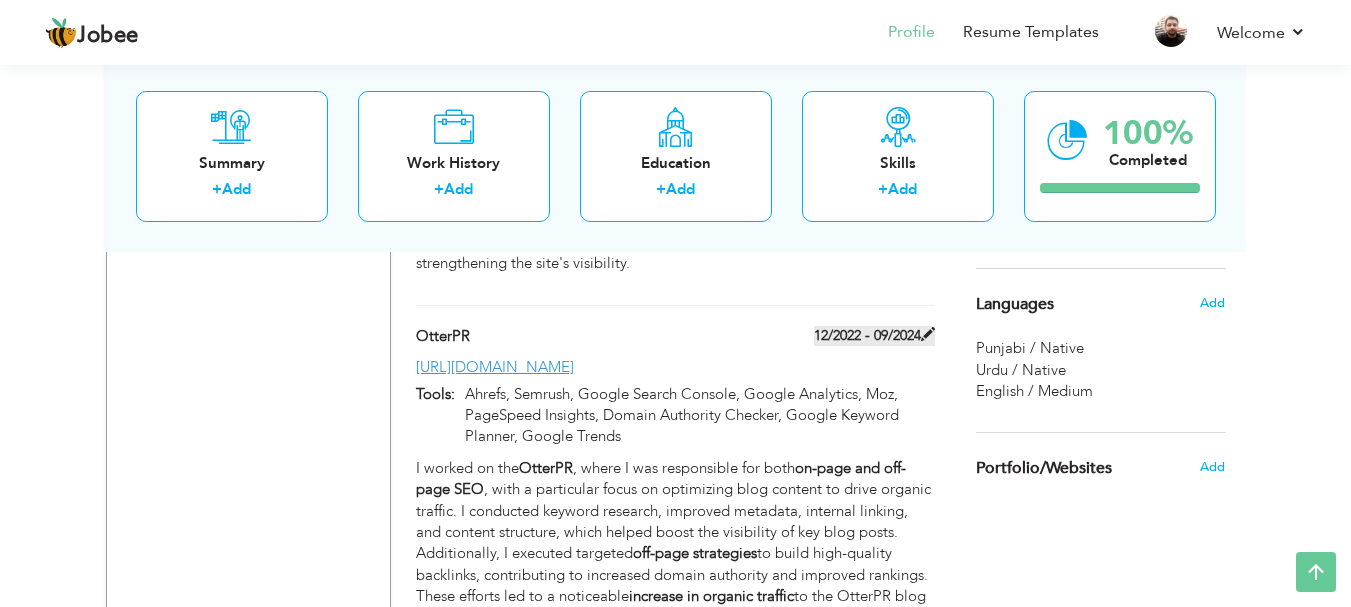 click on "12/2022 -  09/2024" at bounding box center (874, 336) 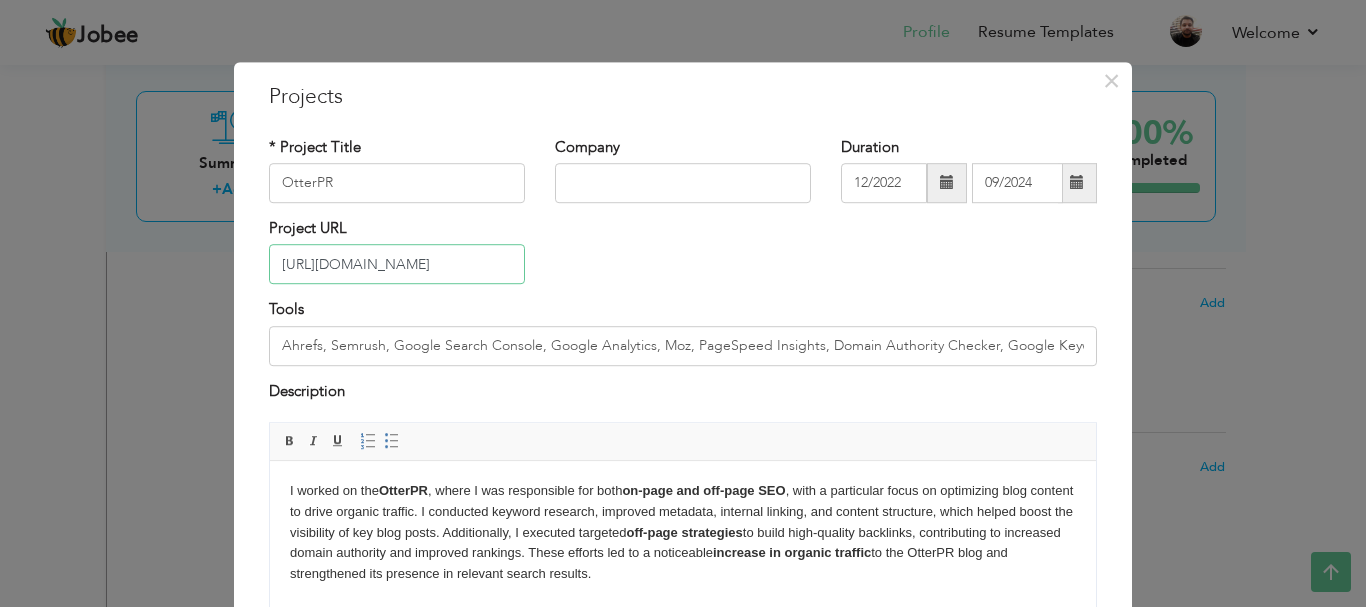 click on "[URL][DOMAIN_NAME]" at bounding box center (397, 265) 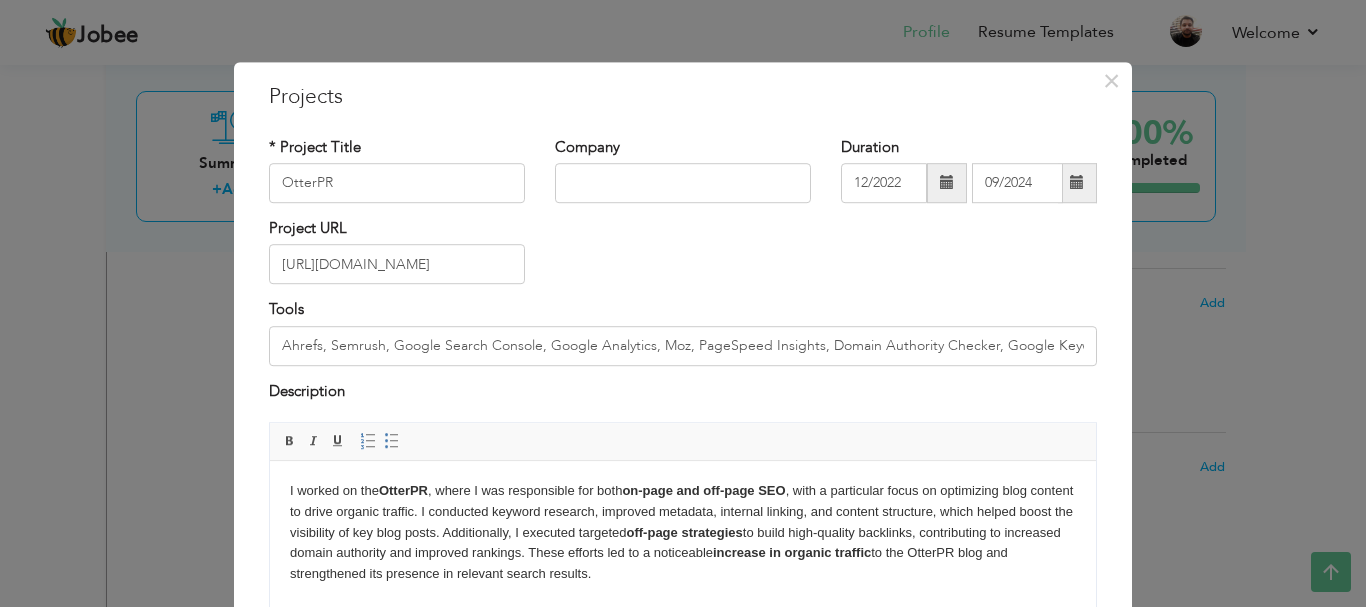 click on "I worked on the  OtterPR , where I was responsible for both  on-page and off-page SEO , with a particular focus on optimizing blog content to drive organic traffic. I conducted keyword research, improved metadata, internal linking, and content structure, which helped boost the visibility of key blog posts. Additionally, I executed targeted  off-page strategies  to build high-quality backlinks, contributing to increased domain authority and improved rankings. These efforts led to a noticeable  increase in organic traffic  to the OtterPR blog and strengthened its presence in relevant search results." at bounding box center [683, 533] 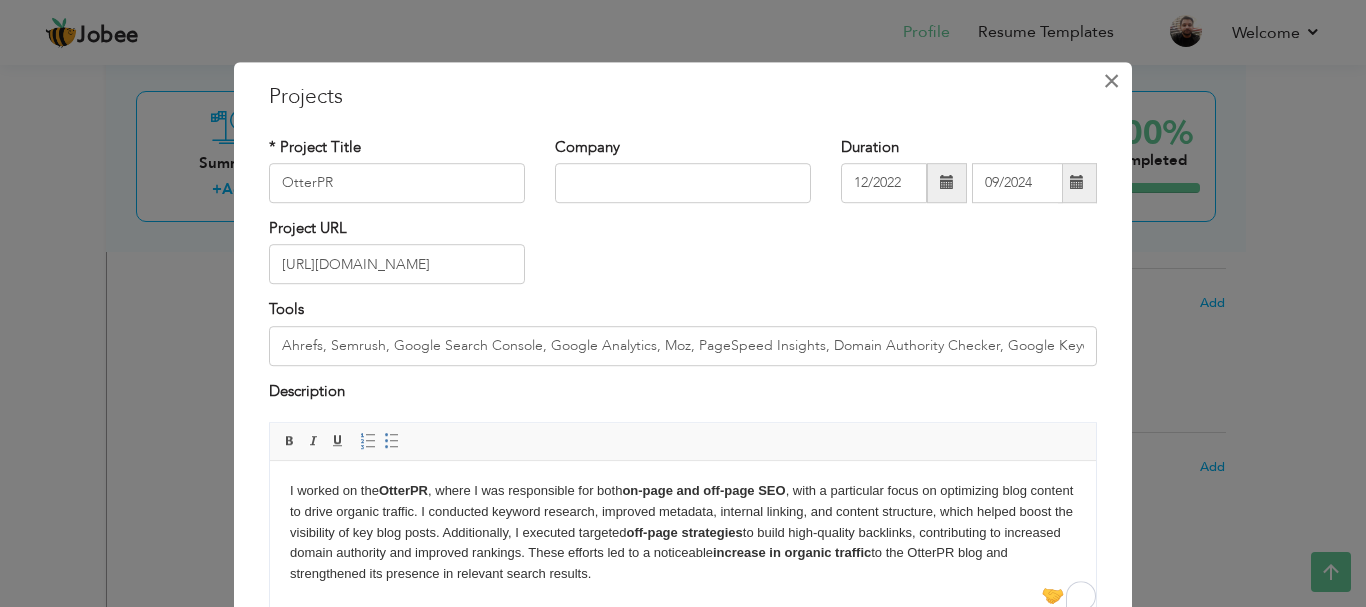 click on "×" at bounding box center (1111, 81) 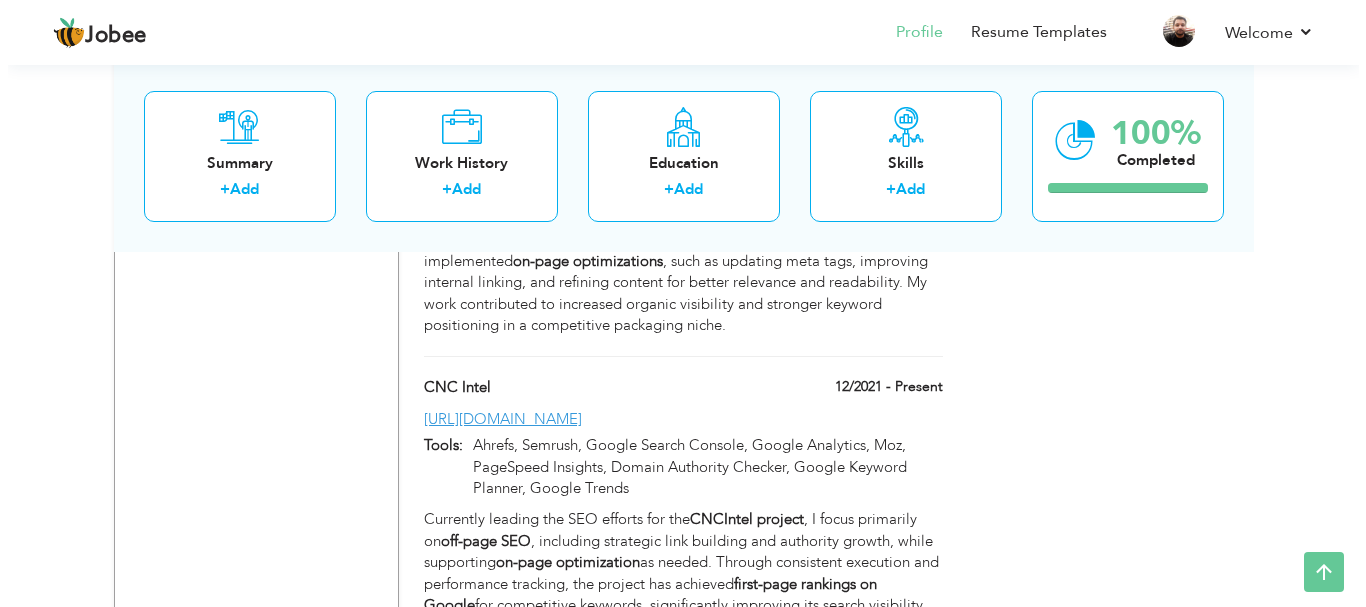 scroll, scrollTop: 2300, scrollLeft: 0, axis: vertical 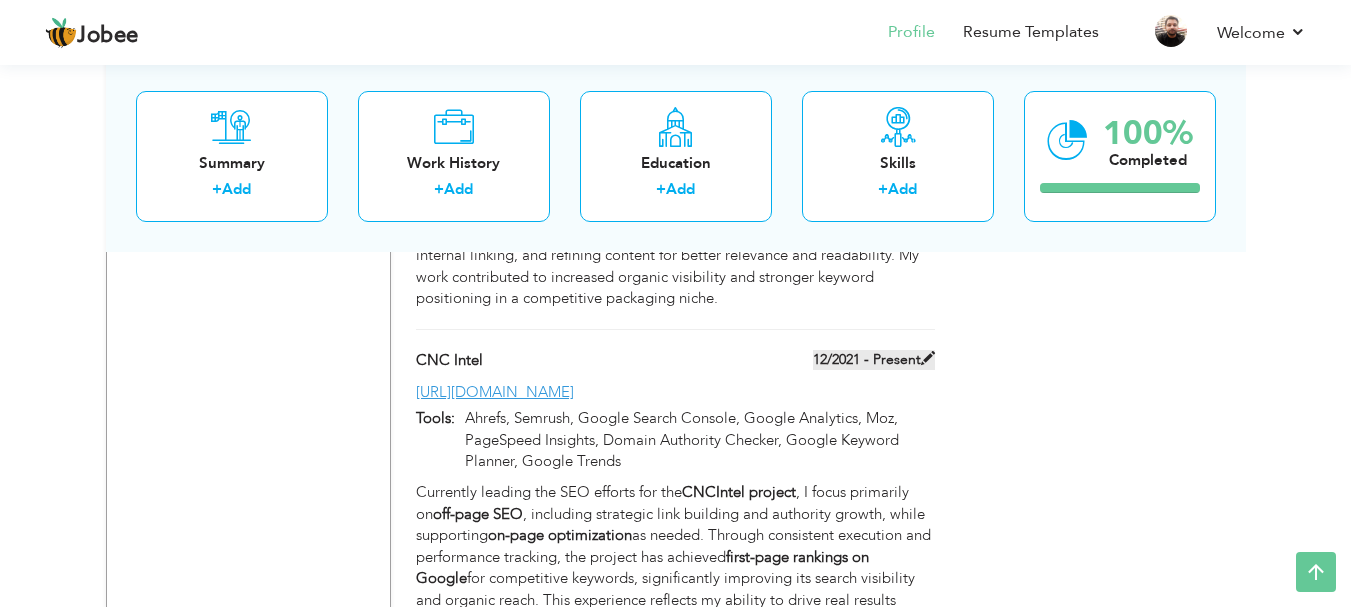 click on "12/2021 -  Present" at bounding box center (874, 360) 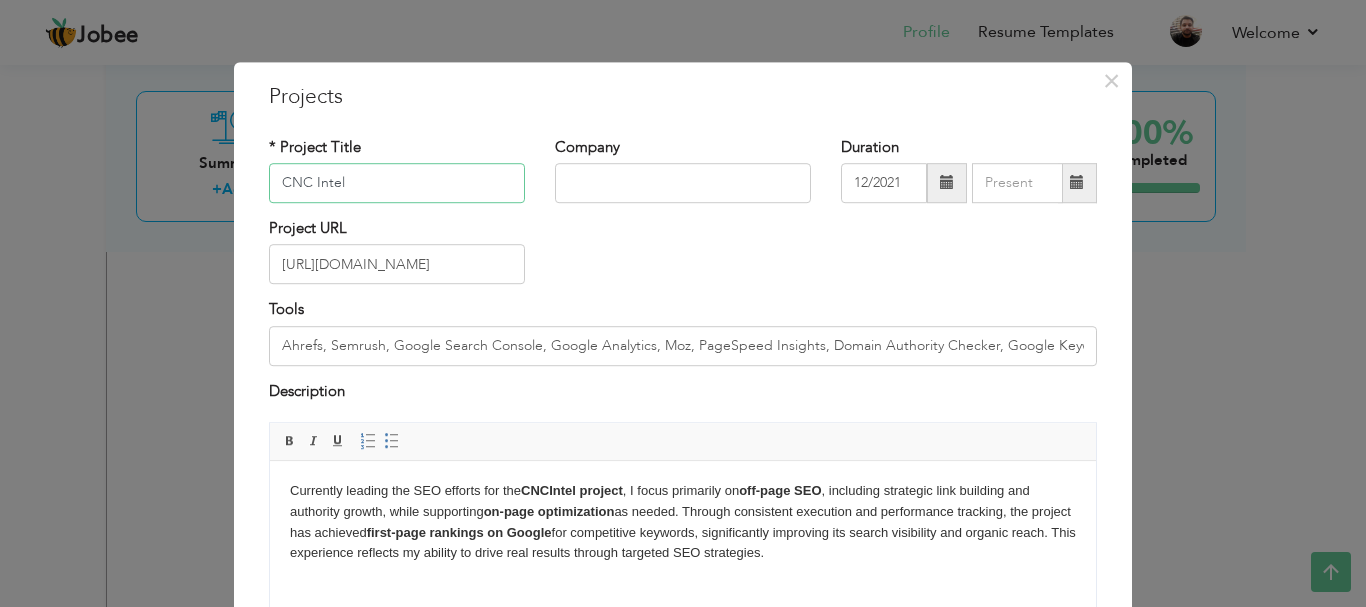 click on "CNC Intel" at bounding box center (397, 183) 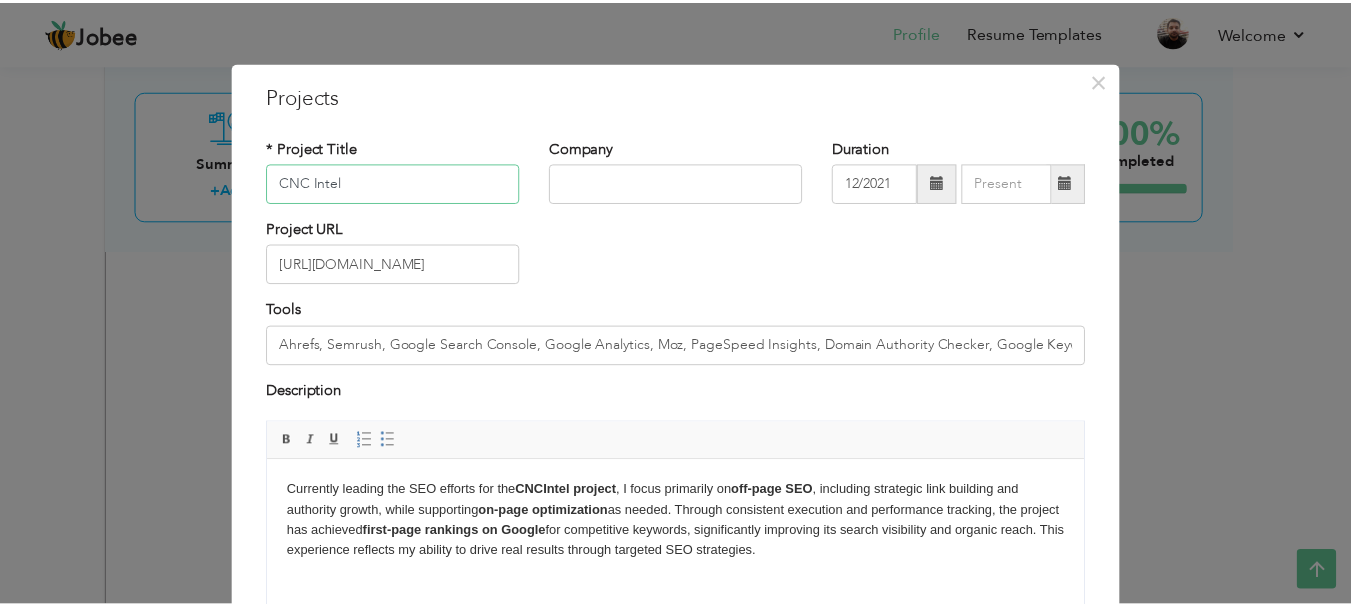 scroll, scrollTop: 100, scrollLeft: 0, axis: vertical 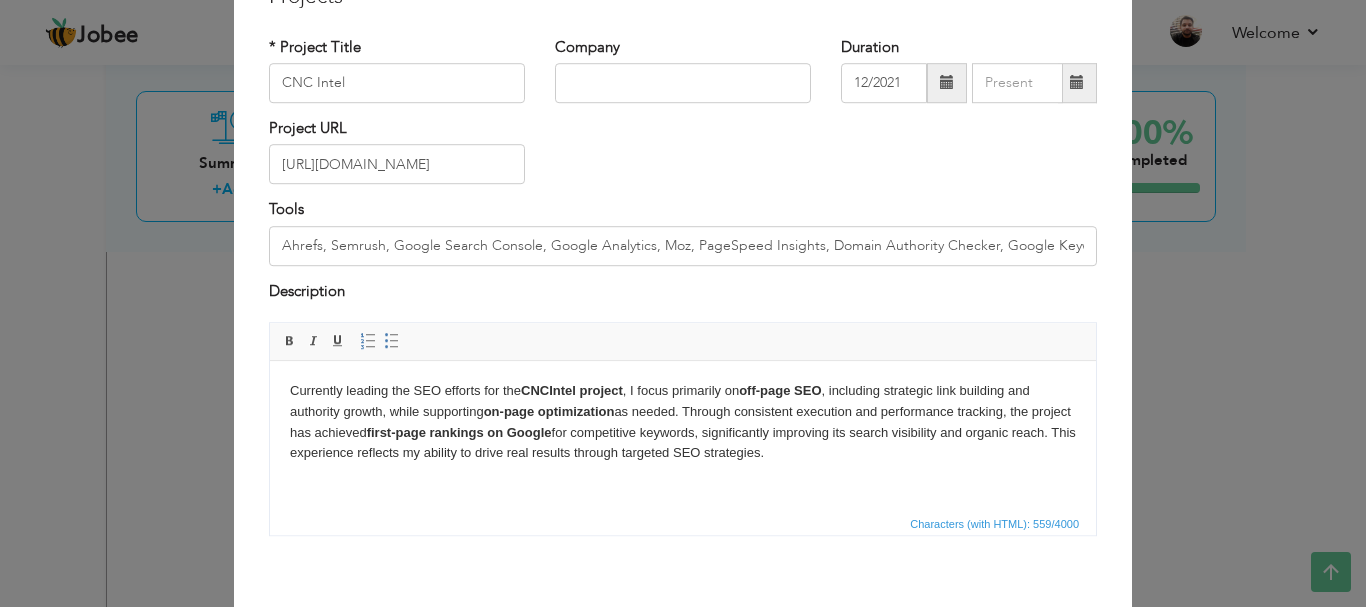 click on "Currently leading the SEO efforts for the  CNCIntel project , I focus primarily on  off-page SEO , including strategic link building and authority growth, while supporting  on-page optimization  as needed. Through consistent execution and performance tracking, the project has achieved  first-page rankings on Google  for competitive keywords, significantly improving its search visibility and organic reach. This experience reflects my ability to drive real results through targeted SEO strategies." at bounding box center (683, 422) 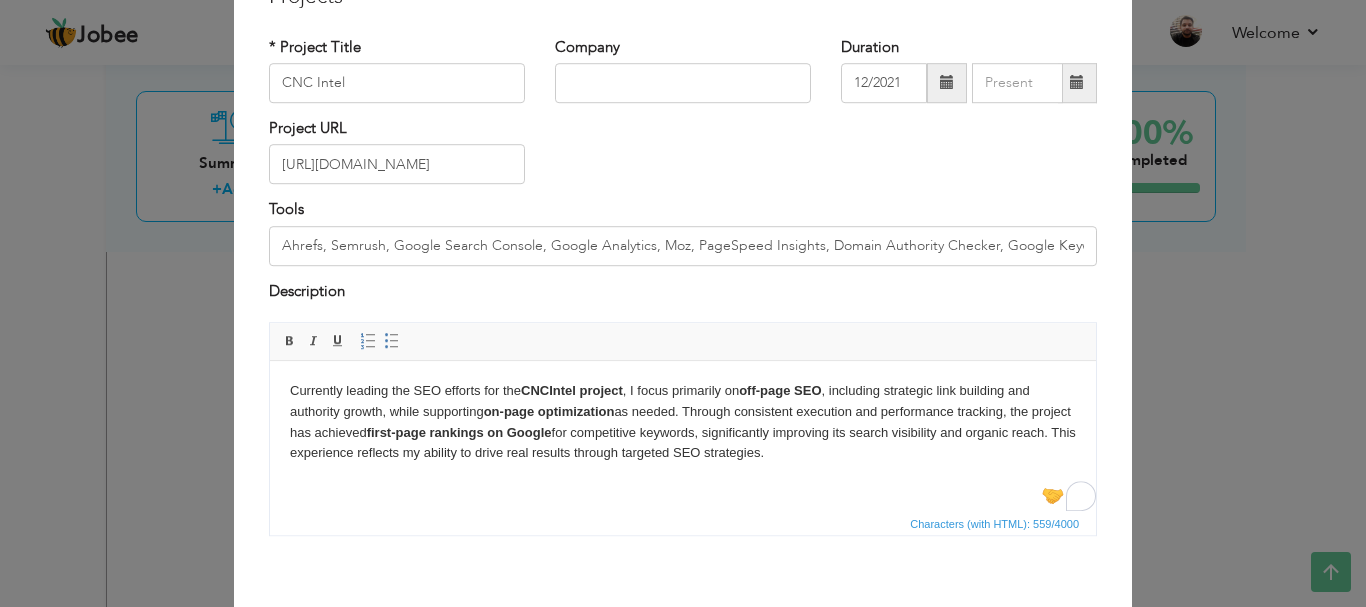 click on "×
Projects
* Project Title
CNC Intel
Company
Duration 12/2021 Project URL" at bounding box center [683, 303] 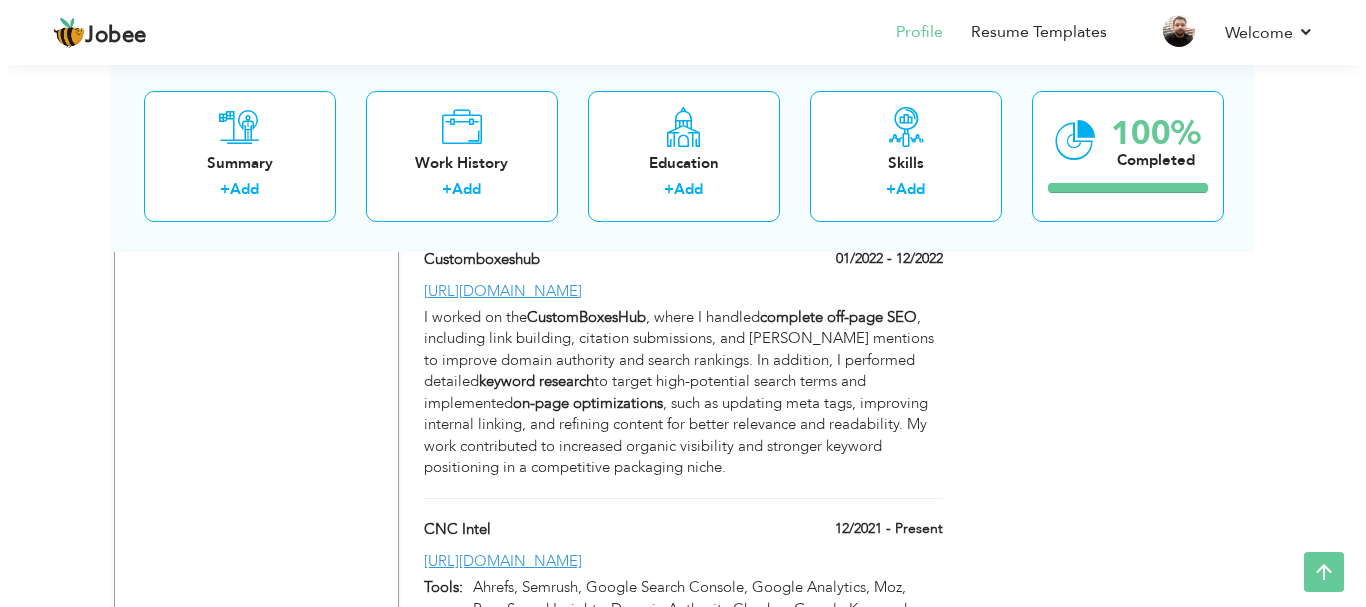 scroll, scrollTop: 2100, scrollLeft: 0, axis: vertical 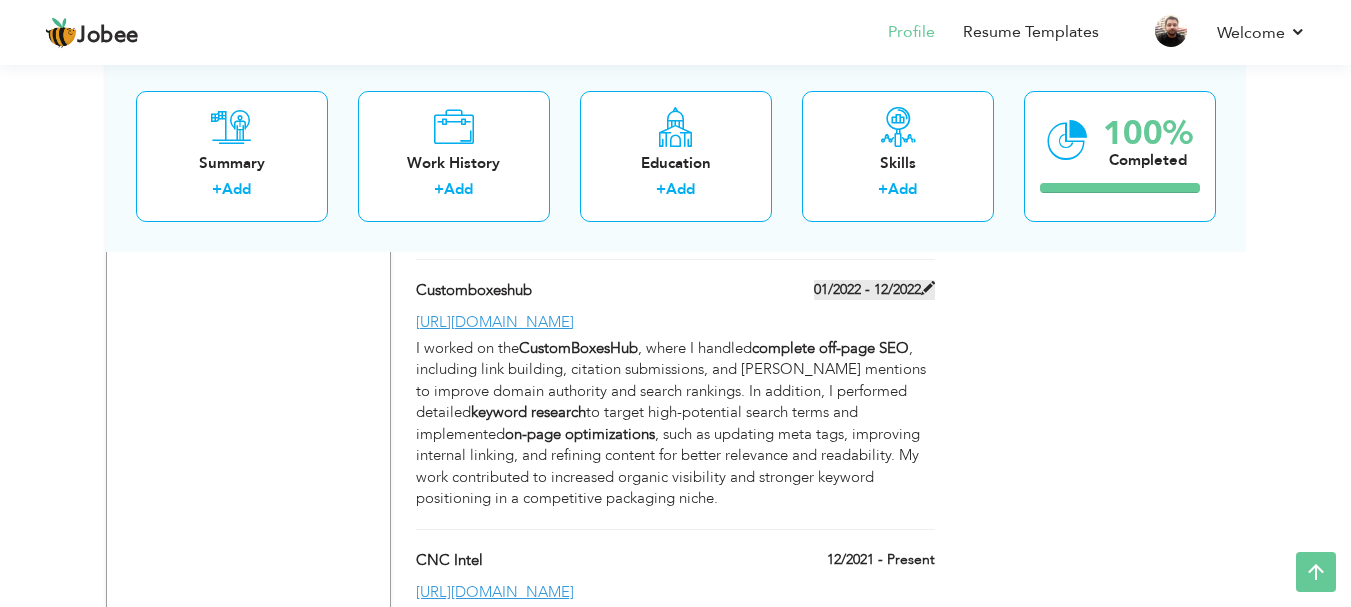 click on "01/2022 -  12/2022" at bounding box center [874, 290] 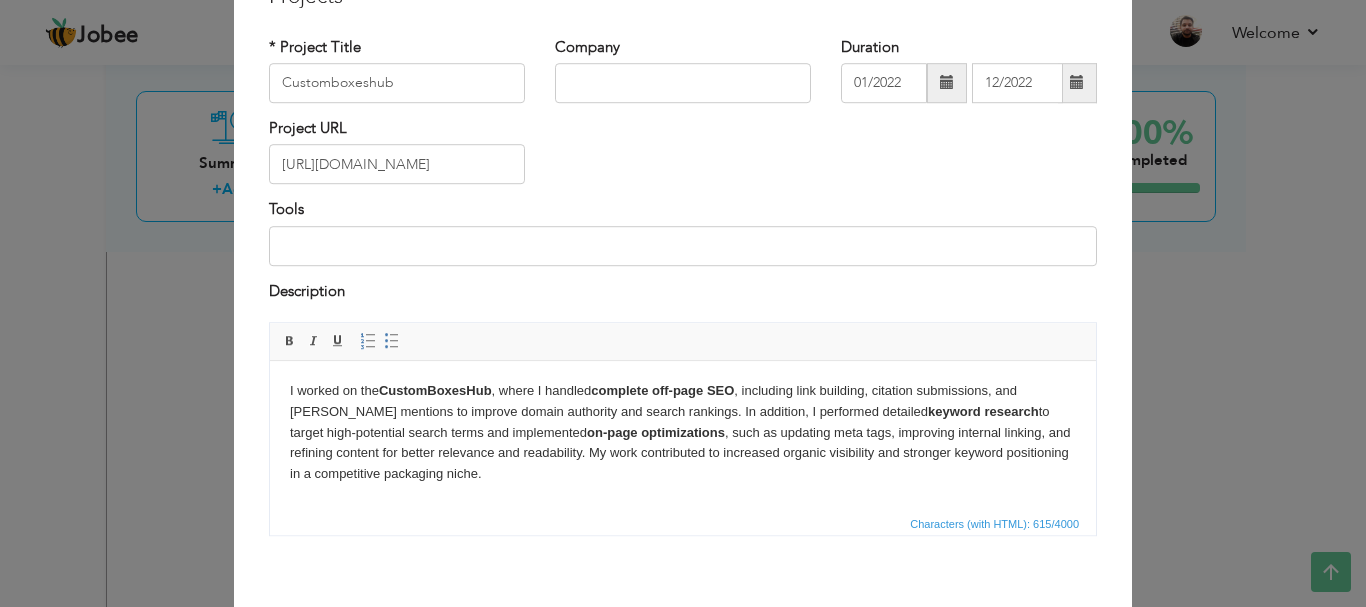 scroll, scrollTop: 0, scrollLeft: 0, axis: both 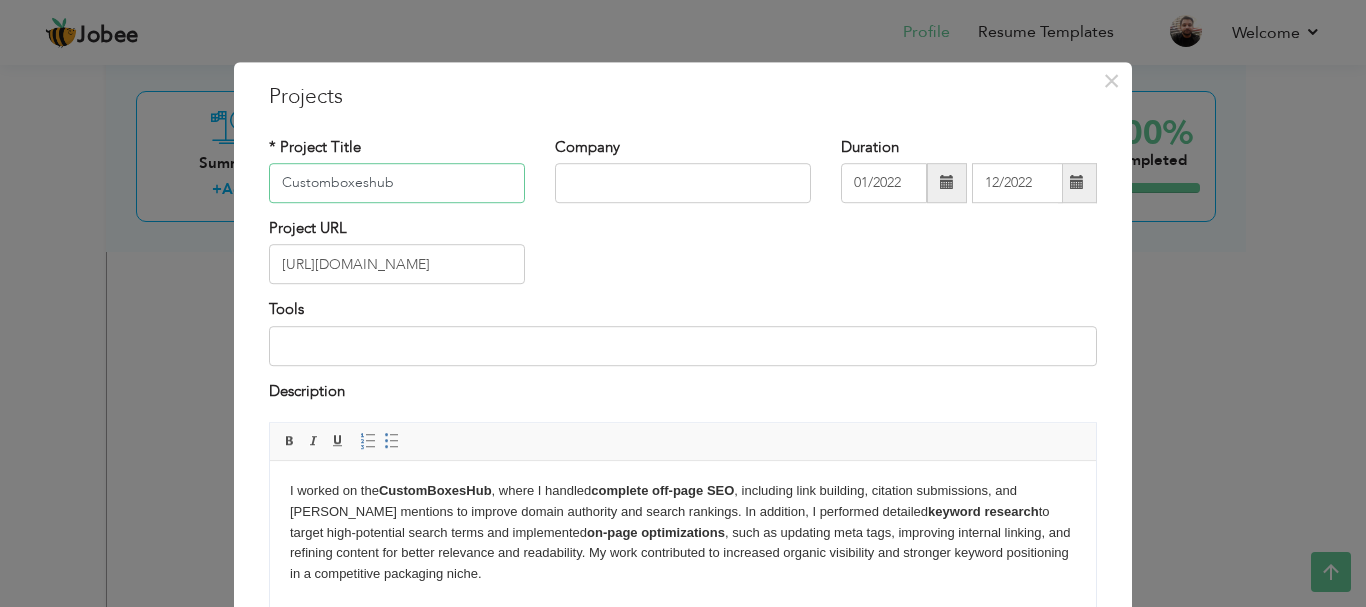 click on "Customboxeshub" at bounding box center [397, 183] 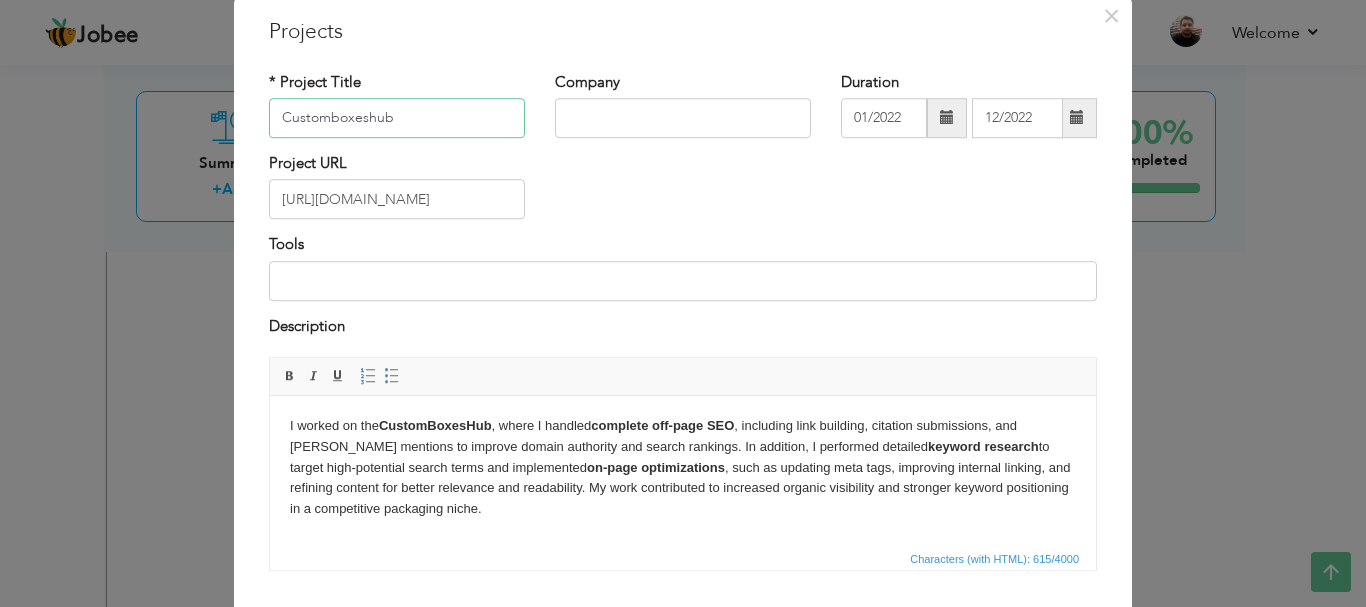 scroll, scrollTop: 100, scrollLeft: 0, axis: vertical 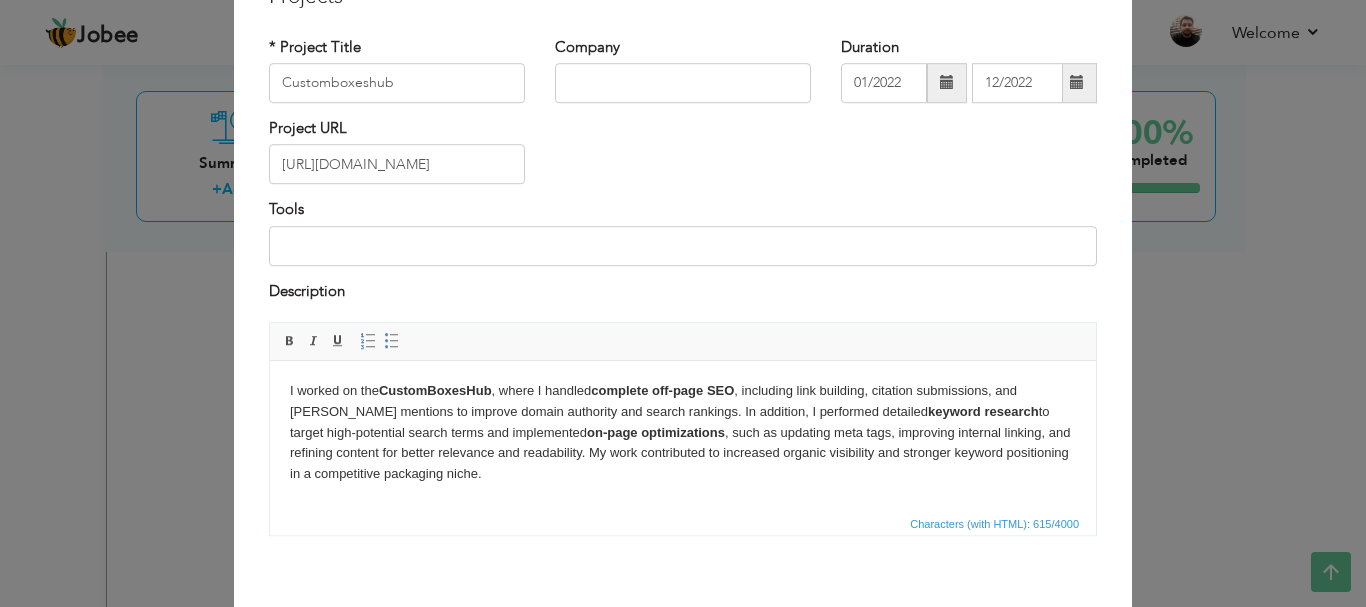 click on "I worked on the  CustomBoxesHub , where I handled  complete off-page SEO , including link building, citation submissions, and brand mentions to improve domain authority and search rankings. In addition, I performed detailed  keyword research  to target high-potential search terms and implemented  on-page optimizations , such as updating meta tags, improving internal linking, and refining content for better relevance and readability. My work contributed to increased organic visibility and stronger keyword positioning in a competitive packaging niche." at bounding box center [683, 433] 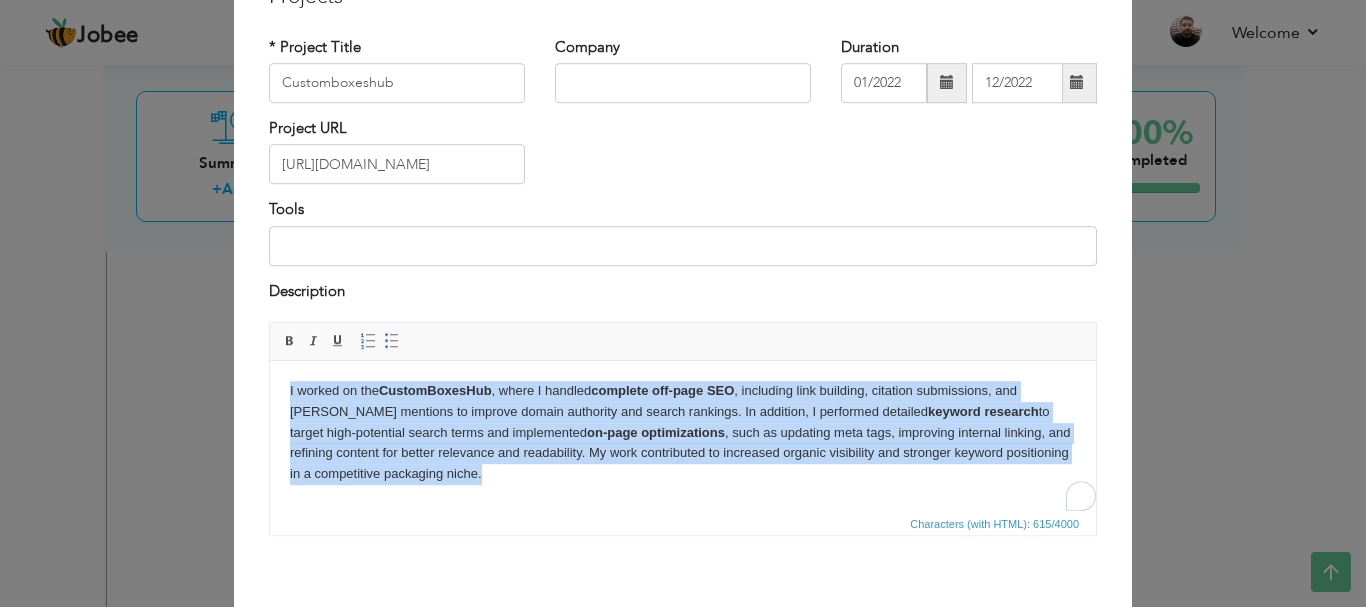 copy on "I worked on the  CustomBoxesHub , where I handled  complete off-page SEO , including link building, citation submissions, and brand mentions to improve domain authority and search rankings. In addition, I performed detailed  keyword research  to target high-potential search terms and implemented  on-page optimizations , such as updating meta tags, improving internal linking, and refining content for better relevance and readability. My work contributed to increased organic visibility and stronger keyword positioning in a competitive packaging niche." 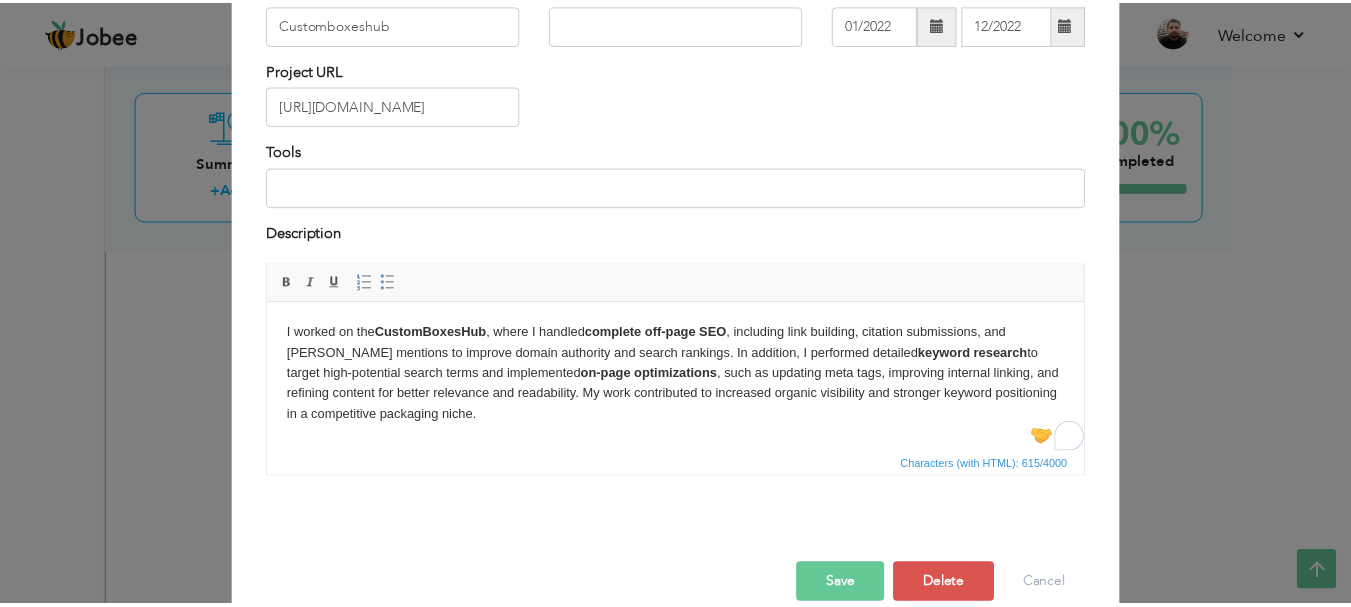 scroll, scrollTop: 191, scrollLeft: 0, axis: vertical 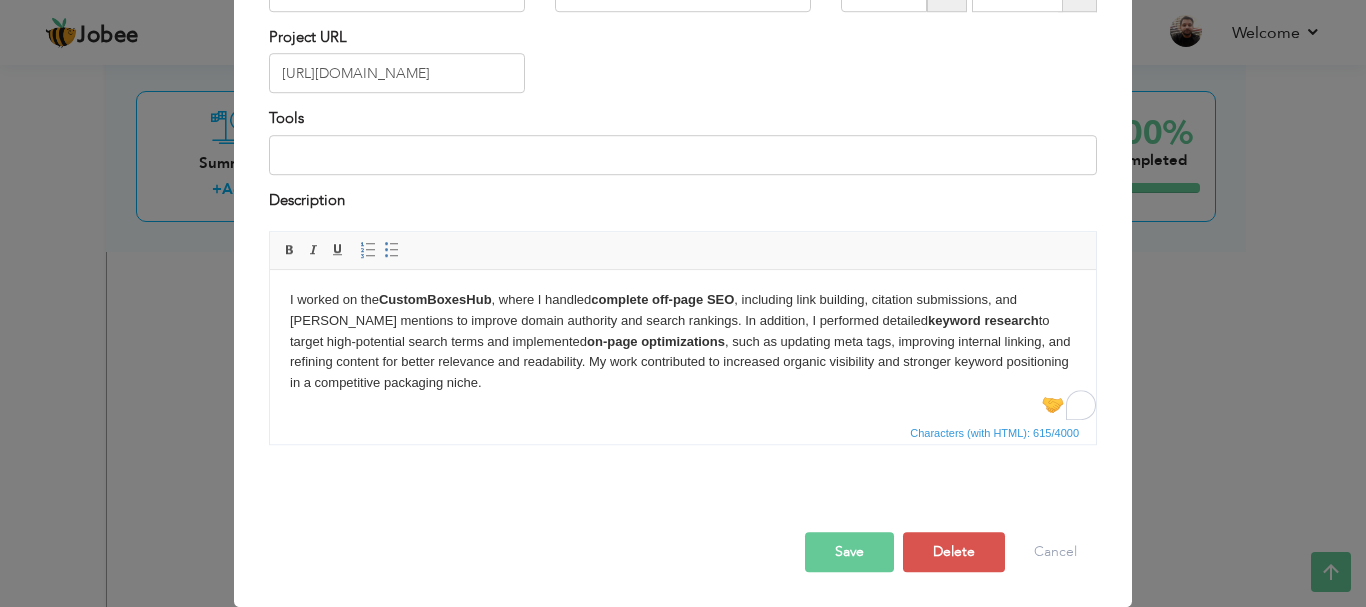 click on "Save" at bounding box center (849, 552) 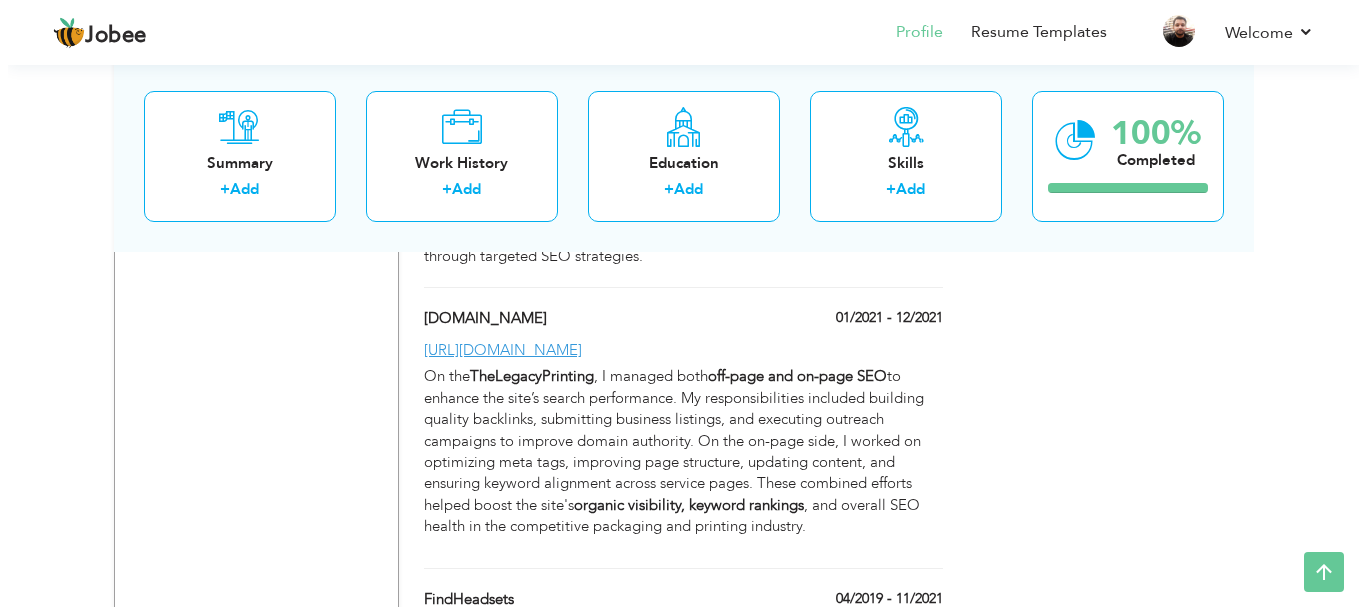 scroll, scrollTop: 2700, scrollLeft: 0, axis: vertical 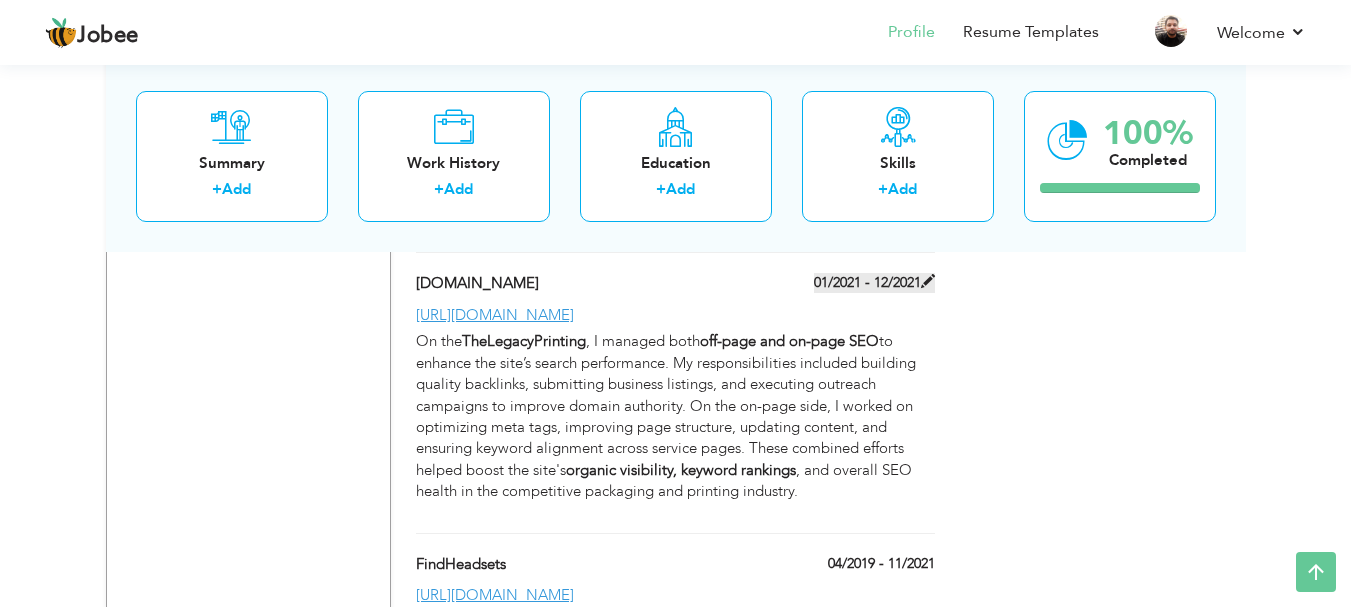 click at bounding box center [928, 281] 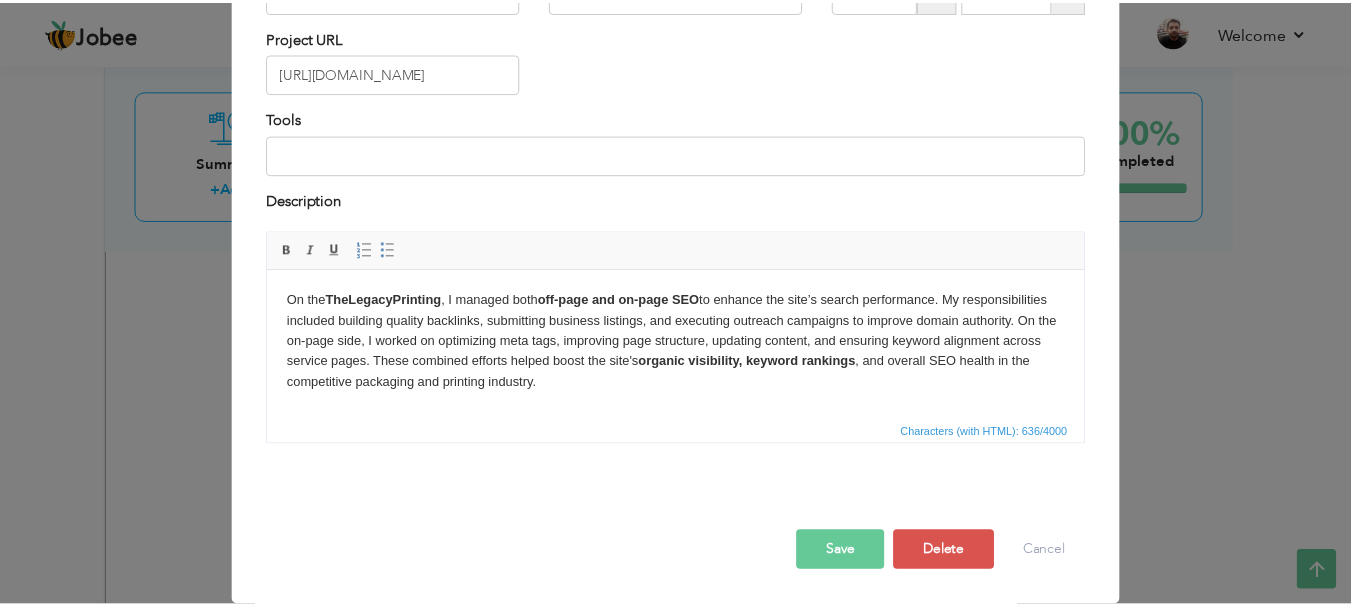 scroll, scrollTop: 0, scrollLeft: 0, axis: both 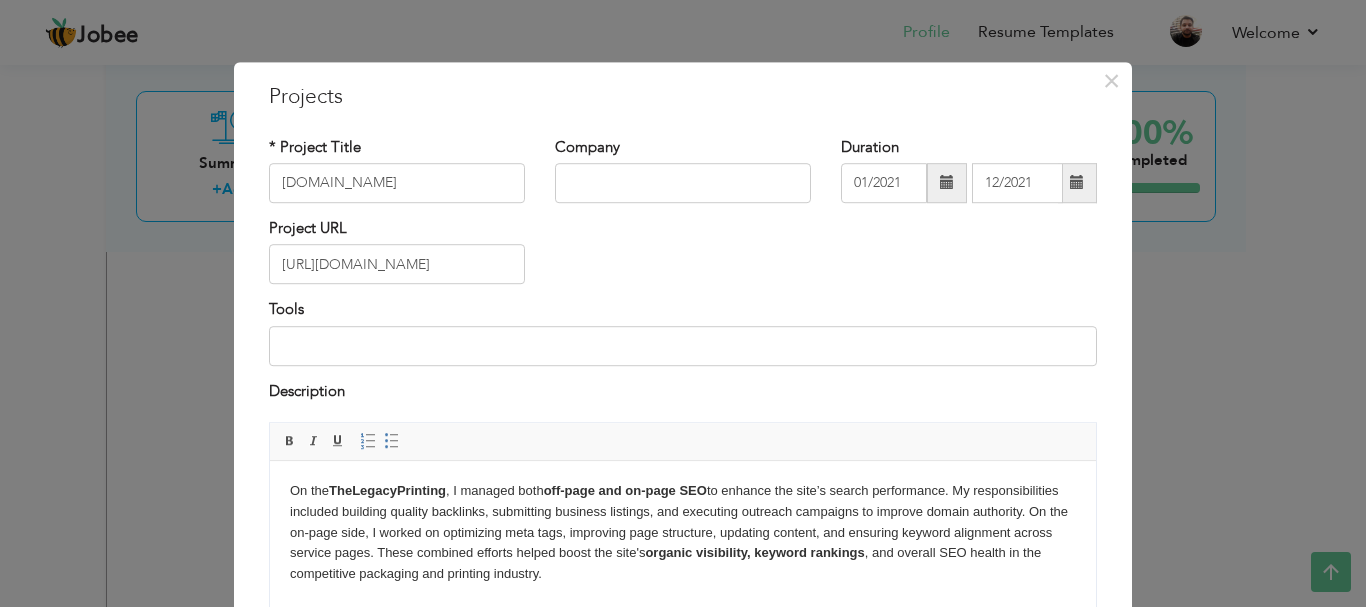 click on "On the  TheLegacyPrinting , I managed both  off-page and on-page SEO  to enhance the site’s search performance. My responsibilities included building quality backlinks, submitting business listings, and executing outreach campaigns to improve domain authority. On the on-page side, I worked on optimizing meta tags, improving page structure, updating content, and ensuring keyword alignment across service pages. These combined efforts helped boost the site's  organic visibility, keyword rankings , and overall SEO health in the competitive packaging and printing industry." at bounding box center (683, 533) 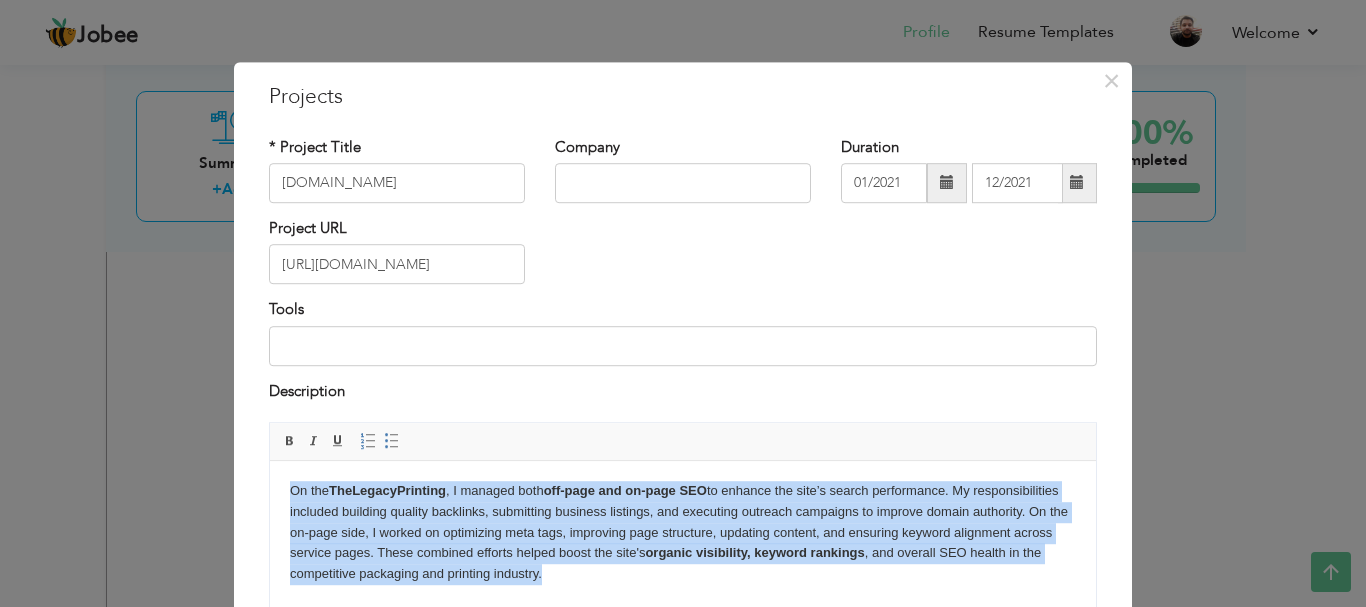 copy on "On the  TheLegacyPrinting , I managed both  off-page and on-page SEO  to enhance the site’s search performance. My responsibilities included building quality backlinks, submitting business listings, and executing outreach campaigns to improve domain authority. On the on-page side, I worked on optimizing meta tags, improving page structure, updating content, and ensuring keyword alignment across service pages. These combined efforts helped boost the site's  organic visibility, keyword rankings , and overall SEO health in the competitive packaging and printing industry." 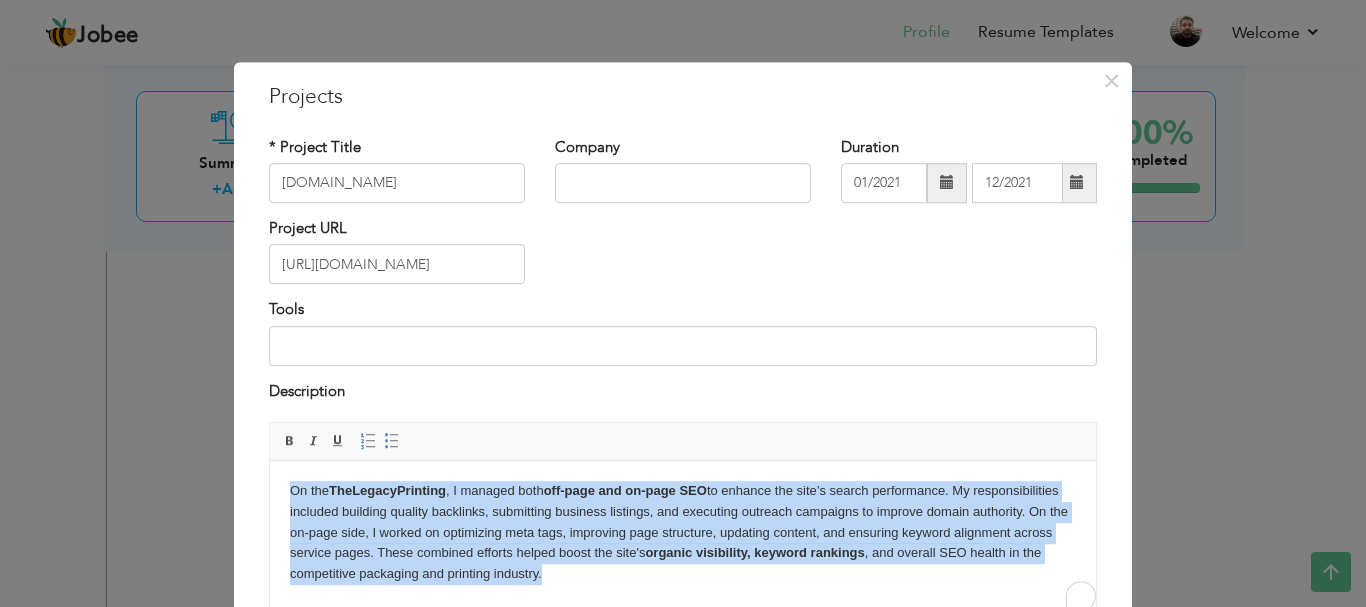 click on "On the  TheLegacyPrinting , I managed both  off-page and on-page SEO  to enhance the site’s search performance. My responsibilities included building quality backlinks, submitting business listings, and executing outreach campaigns to improve domain authority. On the on-page side, I worked on optimizing meta tags, improving page structure, updating content, and ensuring keyword alignment across service pages. These combined efforts helped boost the site's  organic visibility, keyword rankings , and overall SEO health in the competitive packaging and printing industry." at bounding box center [683, 533] 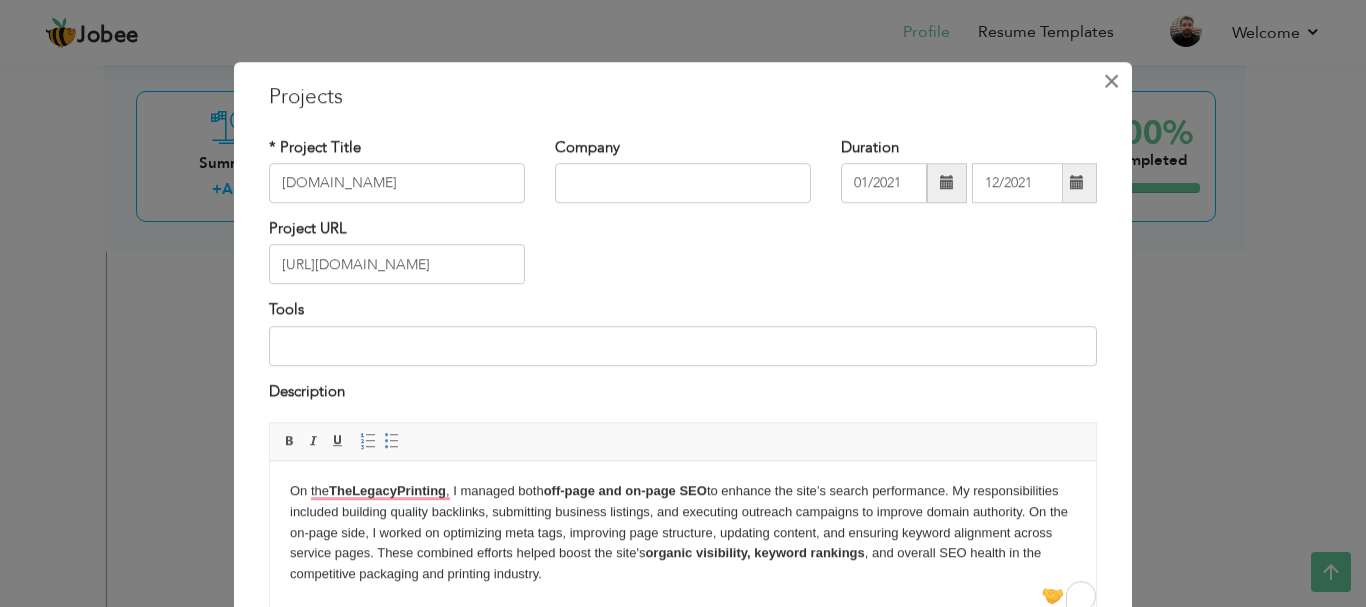 click on "×" at bounding box center [1111, 81] 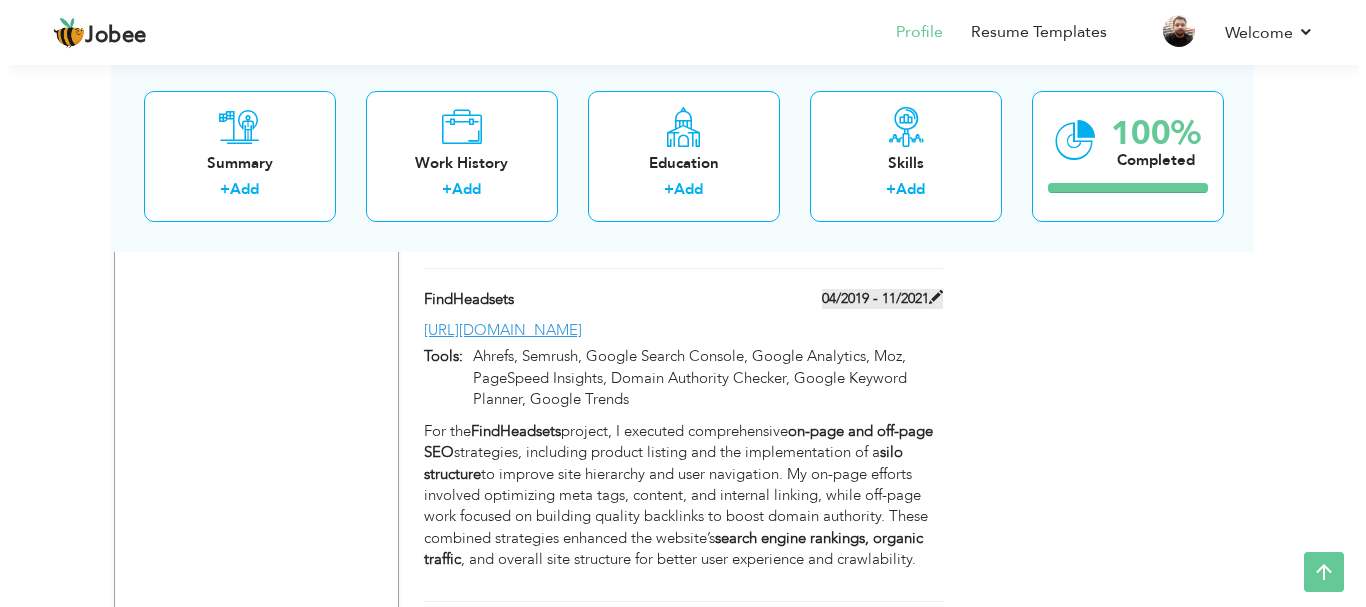 scroll, scrollTop: 3000, scrollLeft: 0, axis: vertical 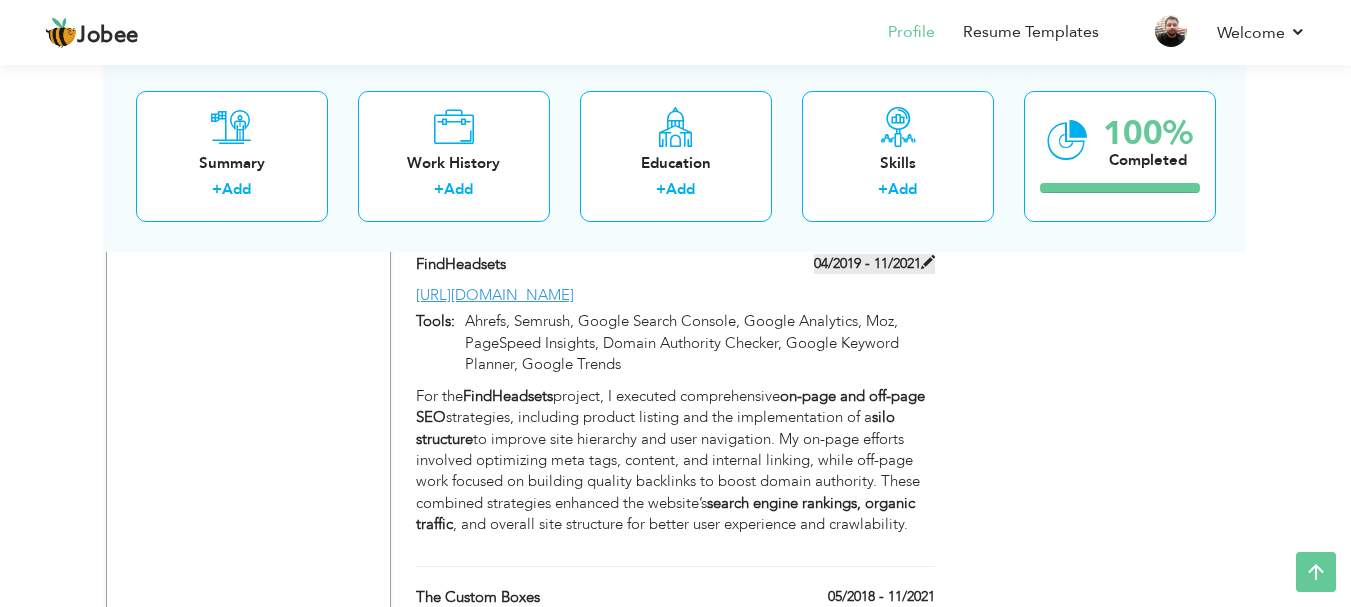 click at bounding box center [928, 262] 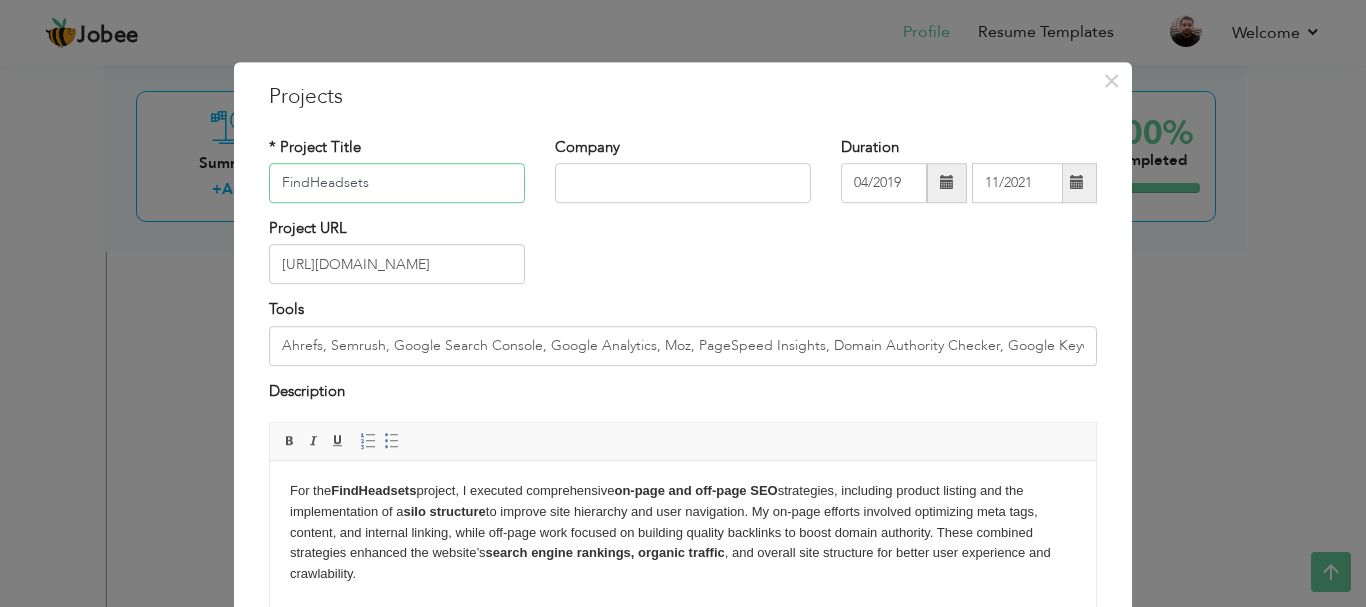 click on "FindHeadsets" at bounding box center (397, 183) 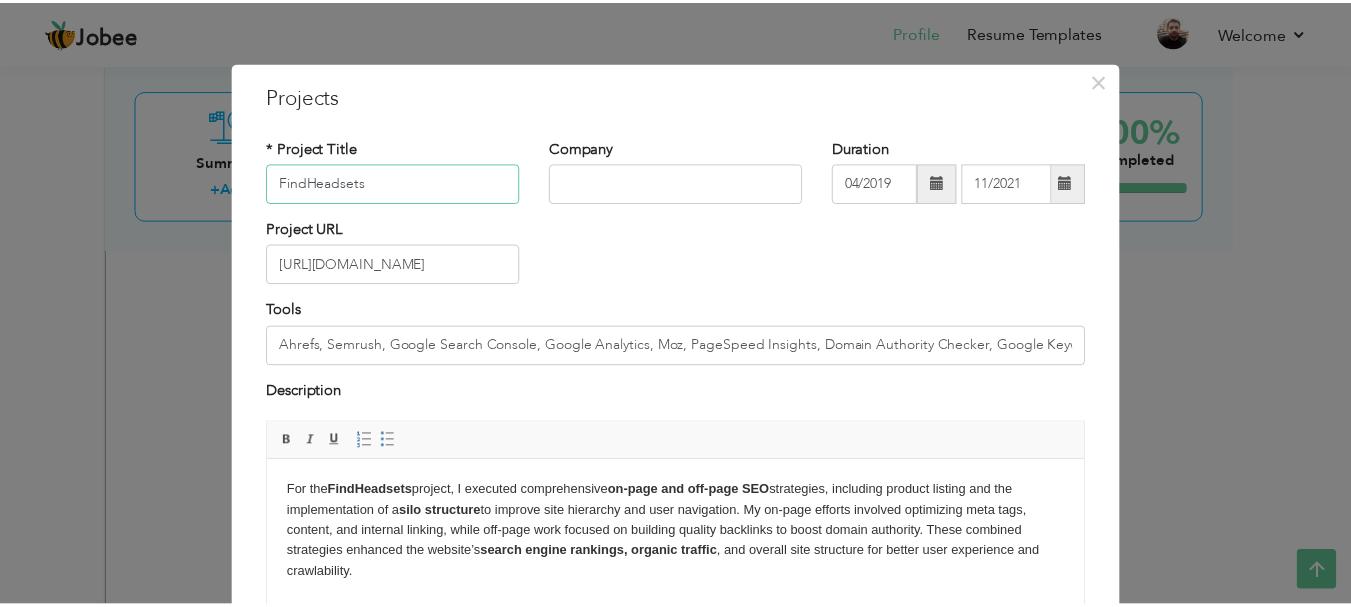 scroll, scrollTop: 100, scrollLeft: 0, axis: vertical 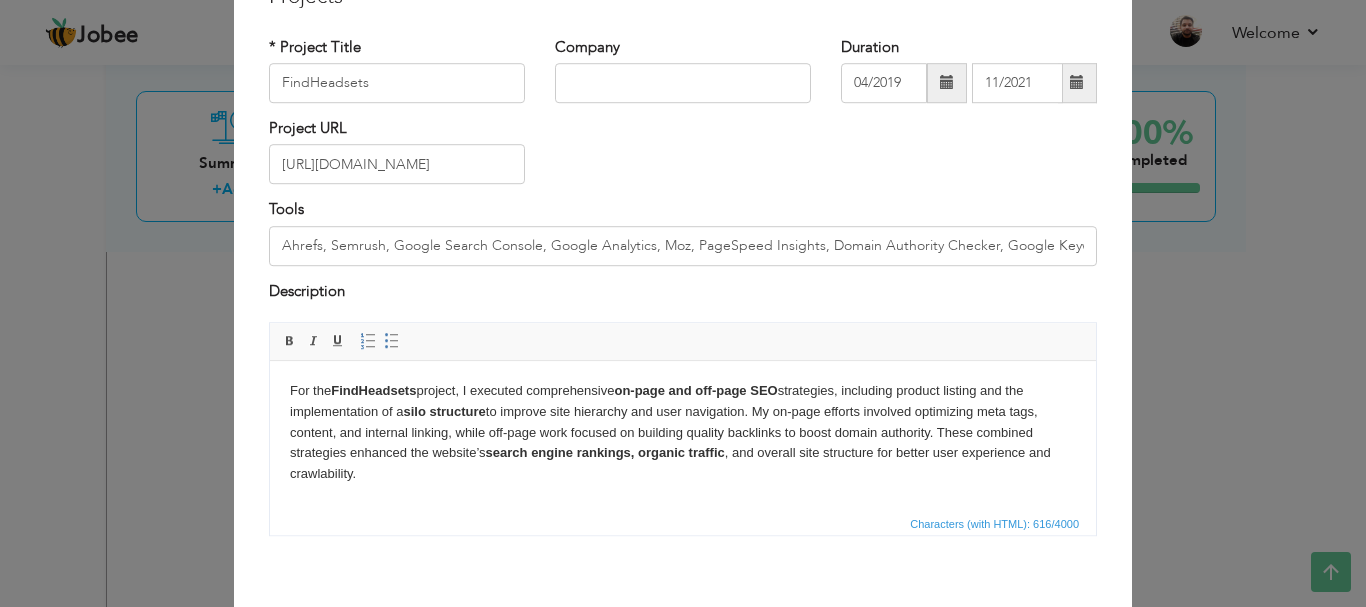 click on "For the  FindHeadsets  project, I executed comprehensive  on-page and off-page SEO  strategies, including product listing and the implementation of a  silo structure  to improve site hierarchy and user navigation. My on-page efforts involved optimizing meta tags, content, and internal linking, while off-page work focused on building quality backlinks to boost domain authority. These combined strategies enhanced the website’s  search engine rankings, organic traffic , and overall site structure for better user experience and crawlability." at bounding box center [683, 433] 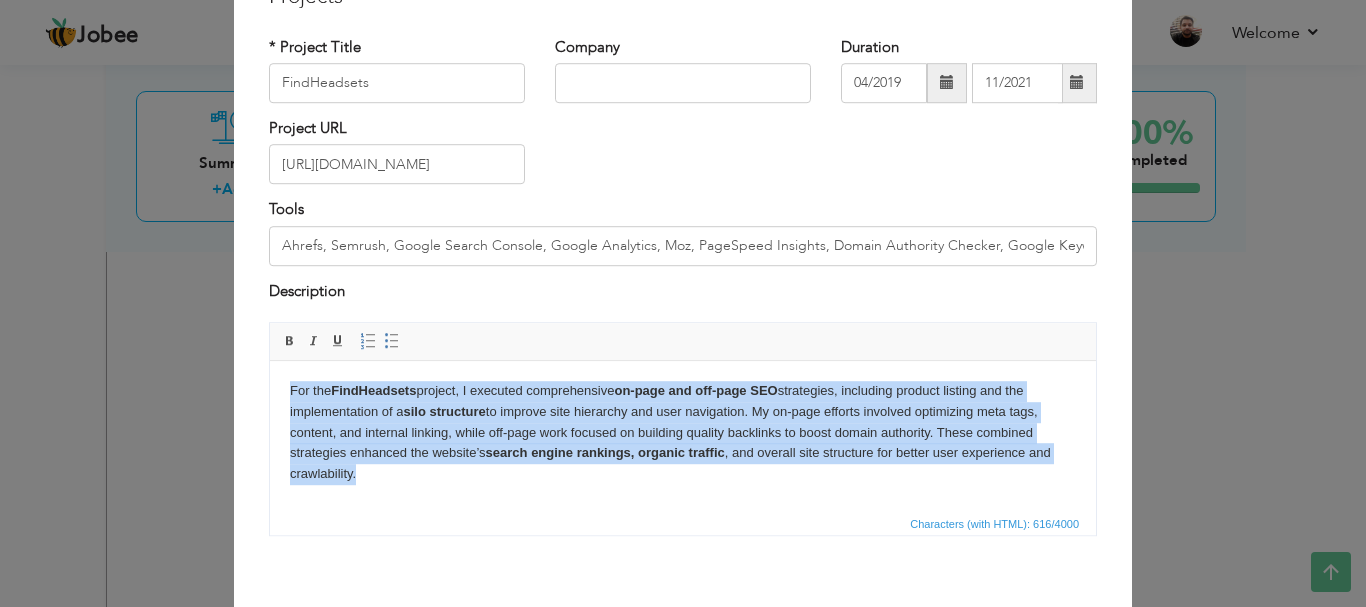 copy on "For the  FindHeadsets  project, I executed comprehensive  on-page and off-page SEO  strategies, including product listing and the implementation of a  silo structure  to improve site hierarchy and user navigation. My on-page efforts involved optimizing meta tags, content, and internal linking, while off-page work focused on building quality backlinks to boost domain authority. These combined strategies enhanced the website’s  search engine rankings, organic traffic , and overall site structure for better user experience and crawlability." 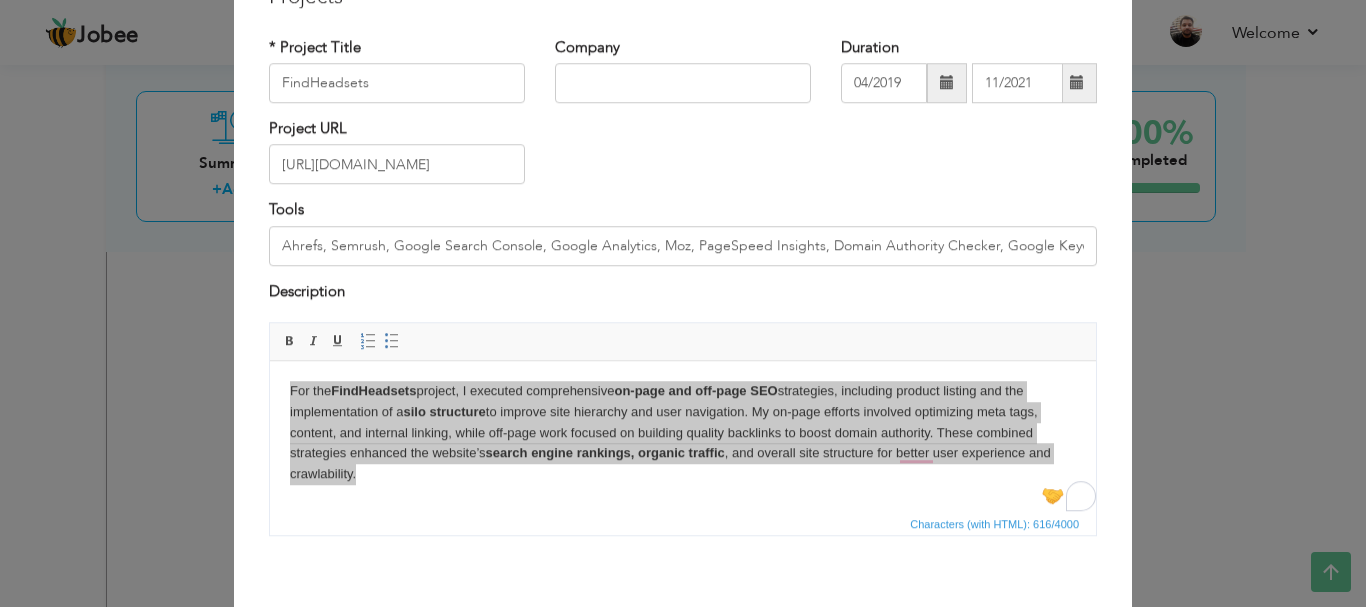 click on "×
Projects
* Project Title
FindHeadsets
Company
Duration 04/2019 11/2021" at bounding box center (683, 303) 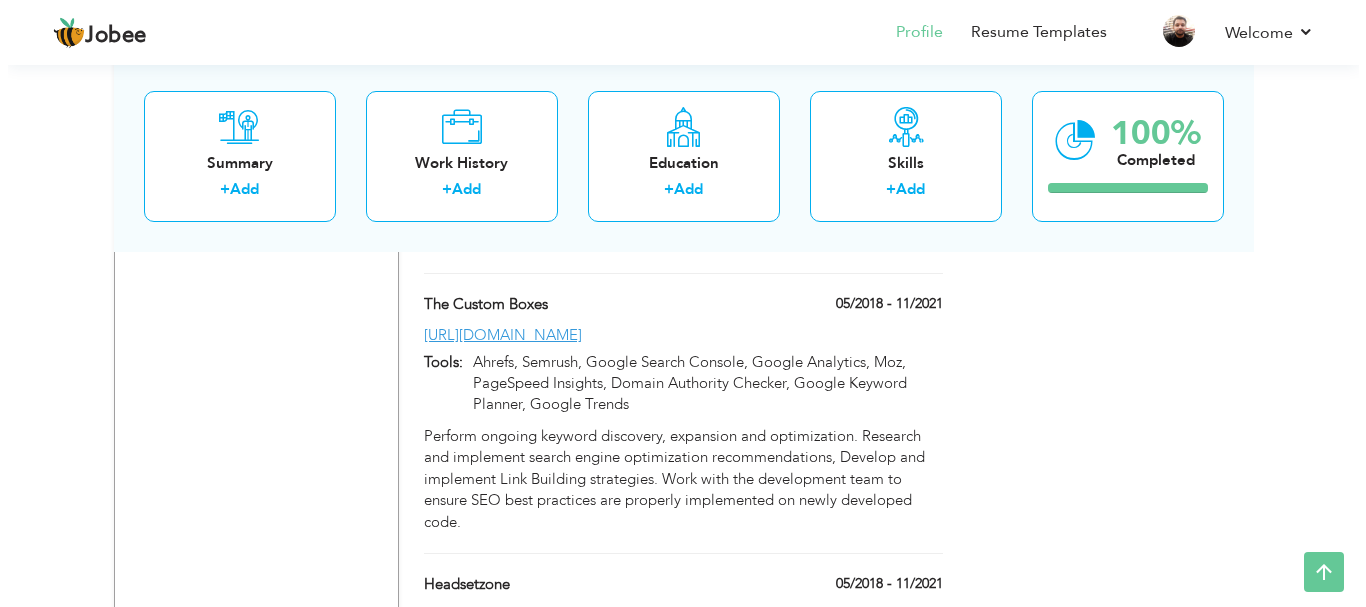 scroll, scrollTop: 3300, scrollLeft: 0, axis: vertical 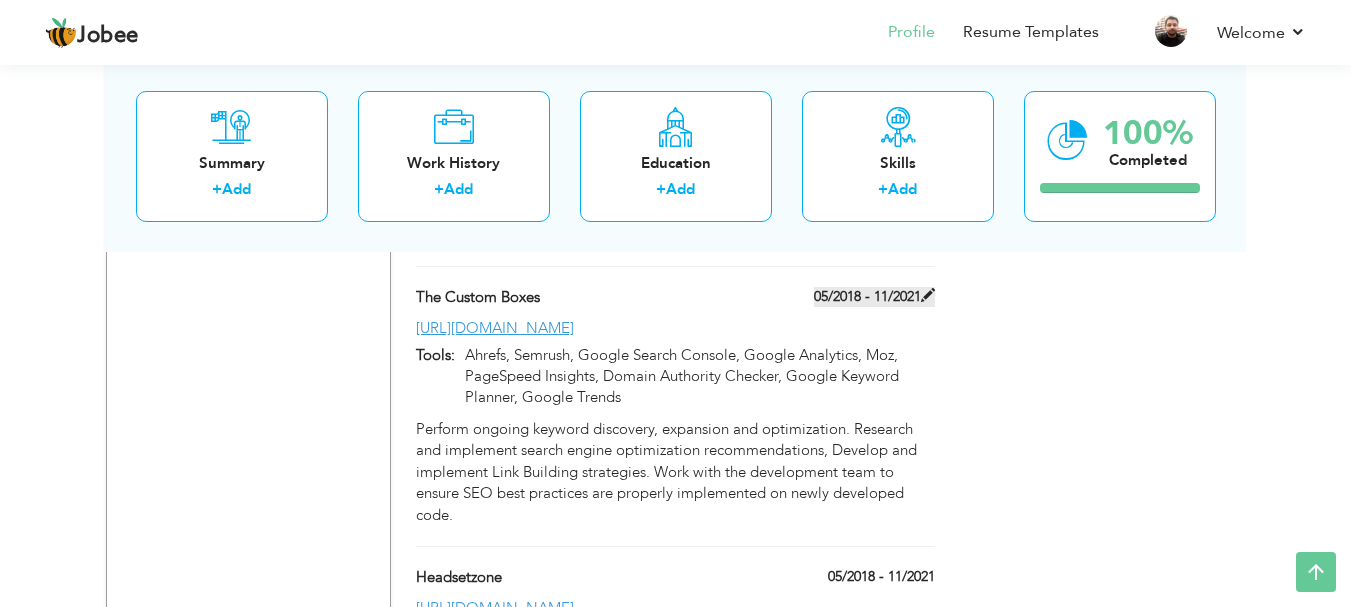 click at bounding box center [928, 295] 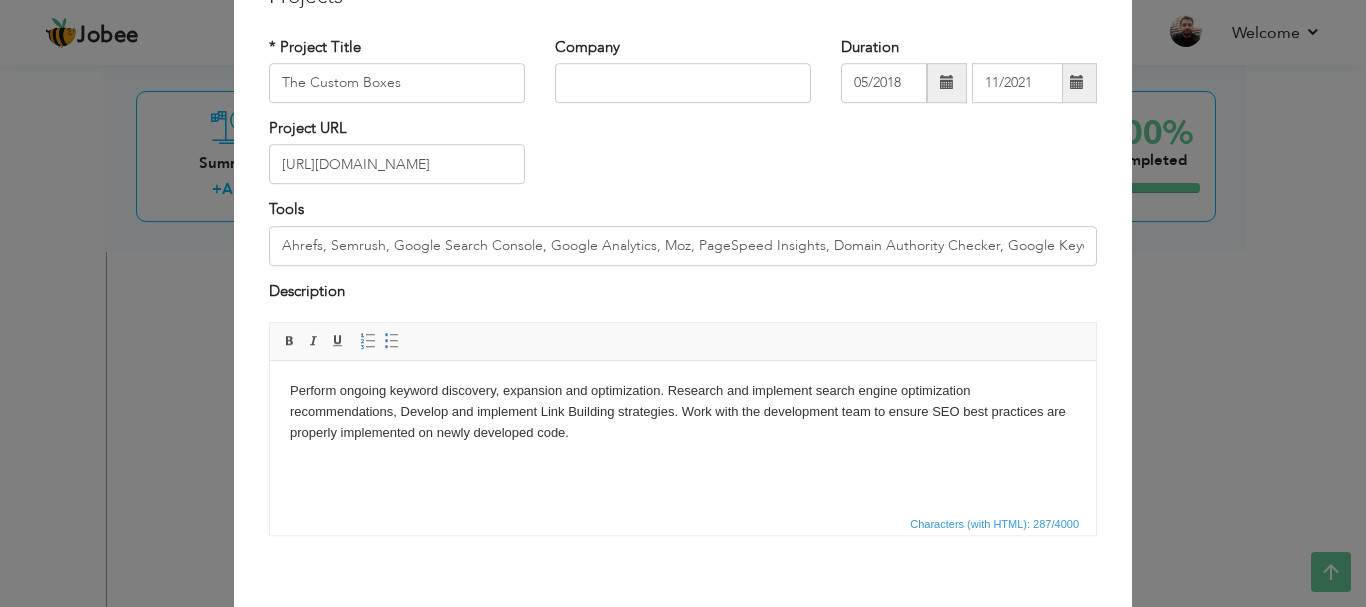 scroll, scrollTop: 0, scrollLeft: 0, axis: both 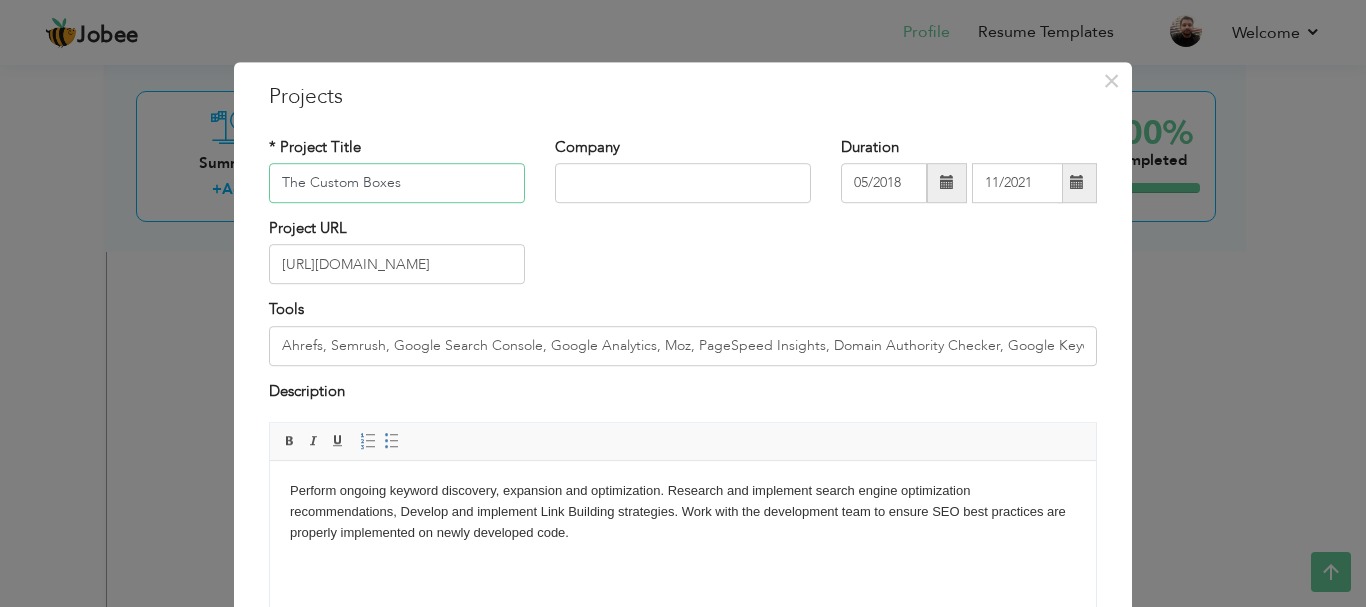 click on "The Custom Boxes" at bounding box center [397, 183] 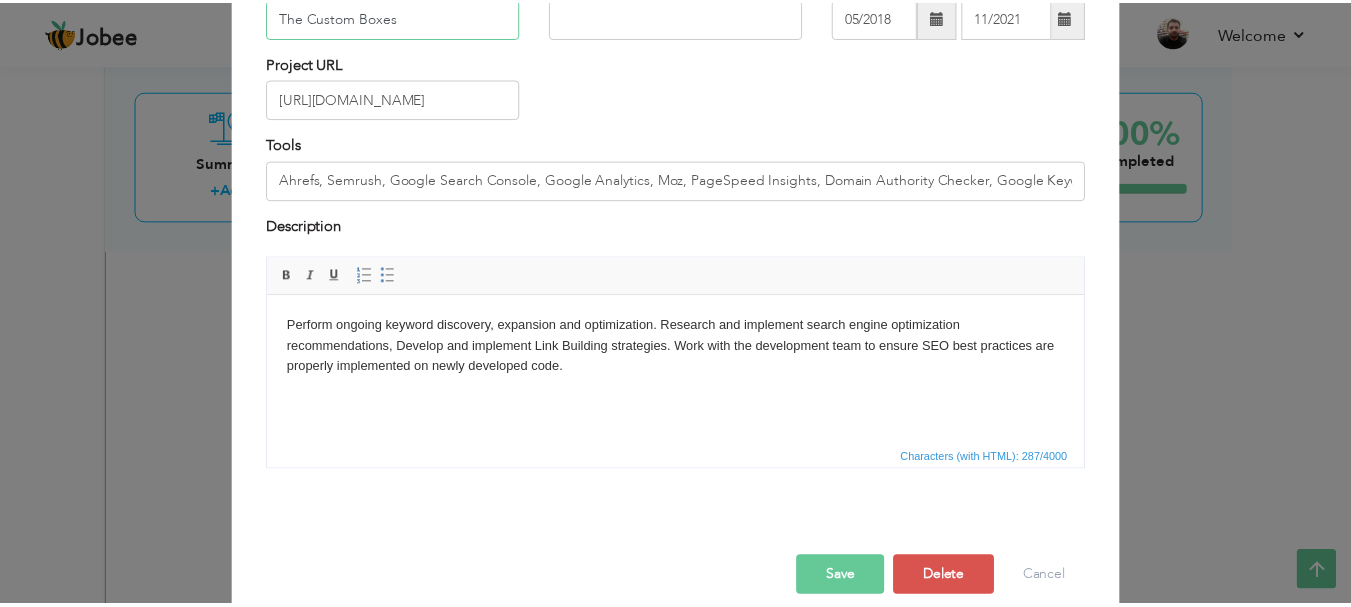 scroll, scrollTop: 191, scrollLeft: 0, axis: vertical 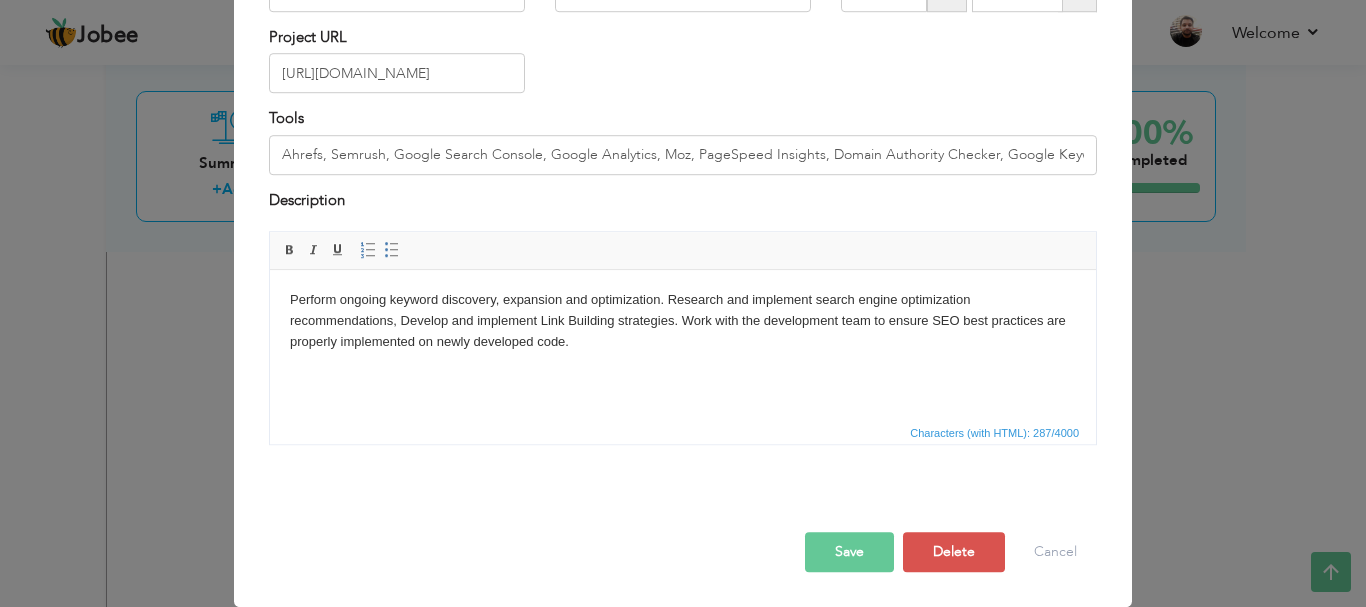 click on "Perform ongoing keyword discovery, expansion and optimization. Research and implement search engine optimization recommendations, Develop and implement Link Building strategies. Work with the development team to ensure SEO best practices are properly implemented on newly developed code." at bounding box center [683, 321] 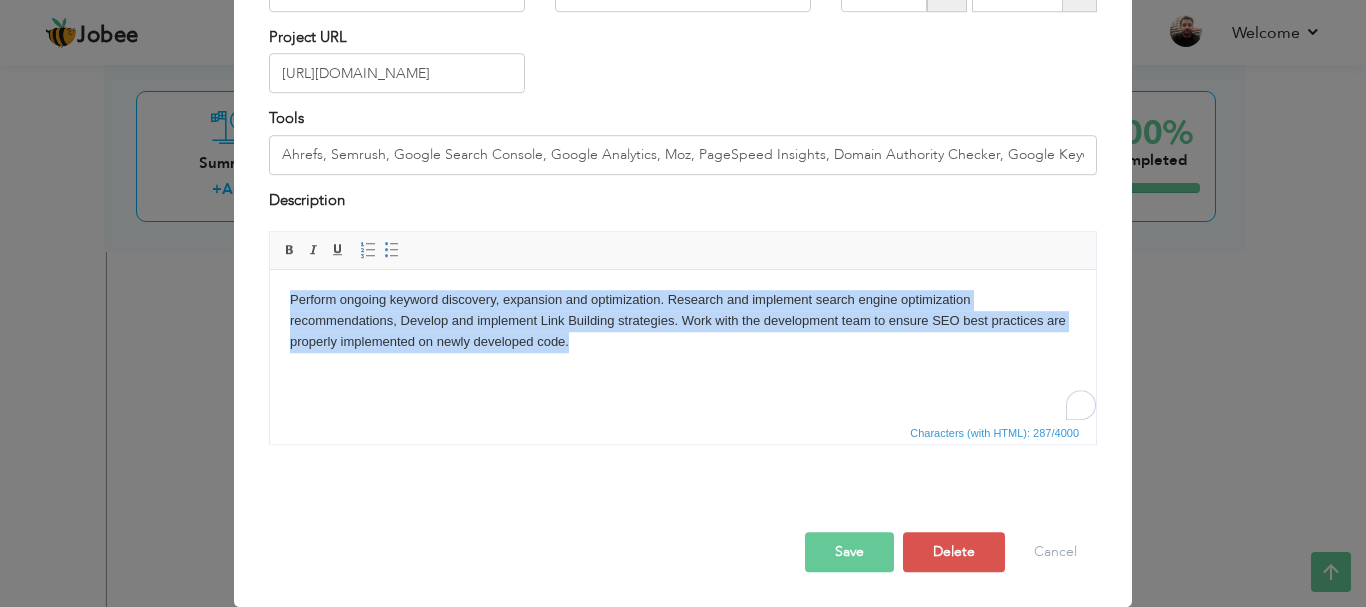 copy on "Perform ongoing keyword discovery, expansion and optimization. Research and implement search engine optimization recommendations, Develop and implement Link Building strategies. Work with the development team to ensure SEO best practices are properly implemented on newly developed code." 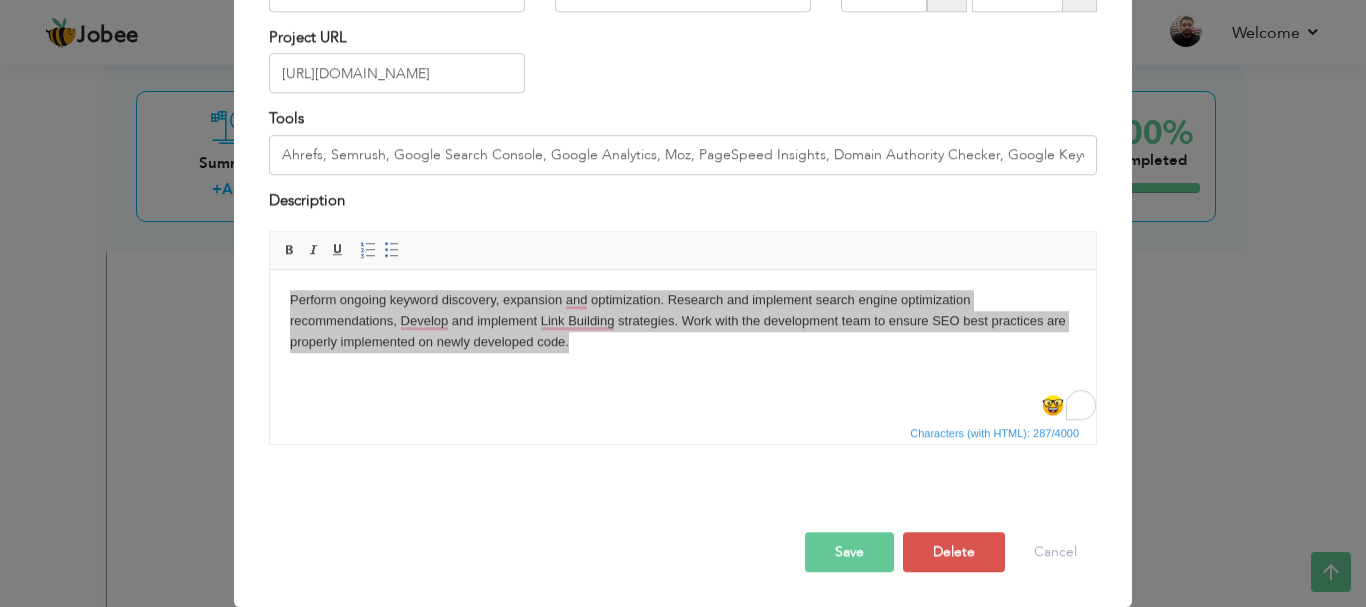 click on "×
Projects
* Project Title
The Custom Boxes
Company
Duration 05/2018" at bounding box center [683, 303] 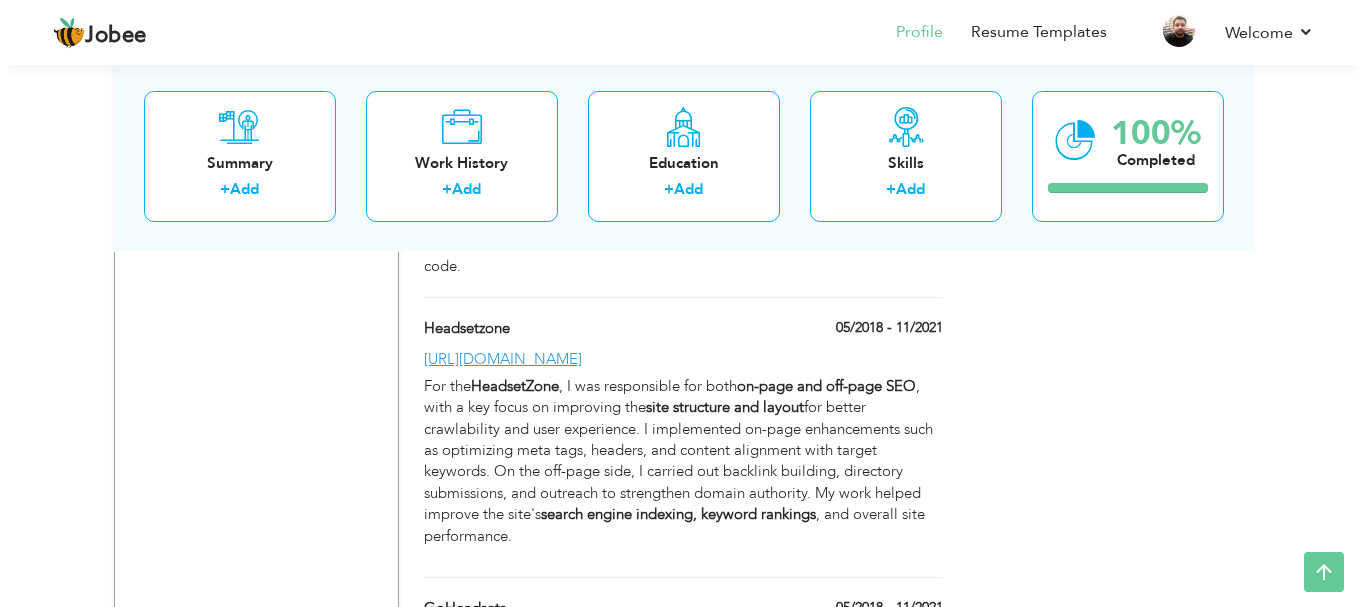 scroll, scrollTop: 3600, scrollLeft: 0, axis: vertical 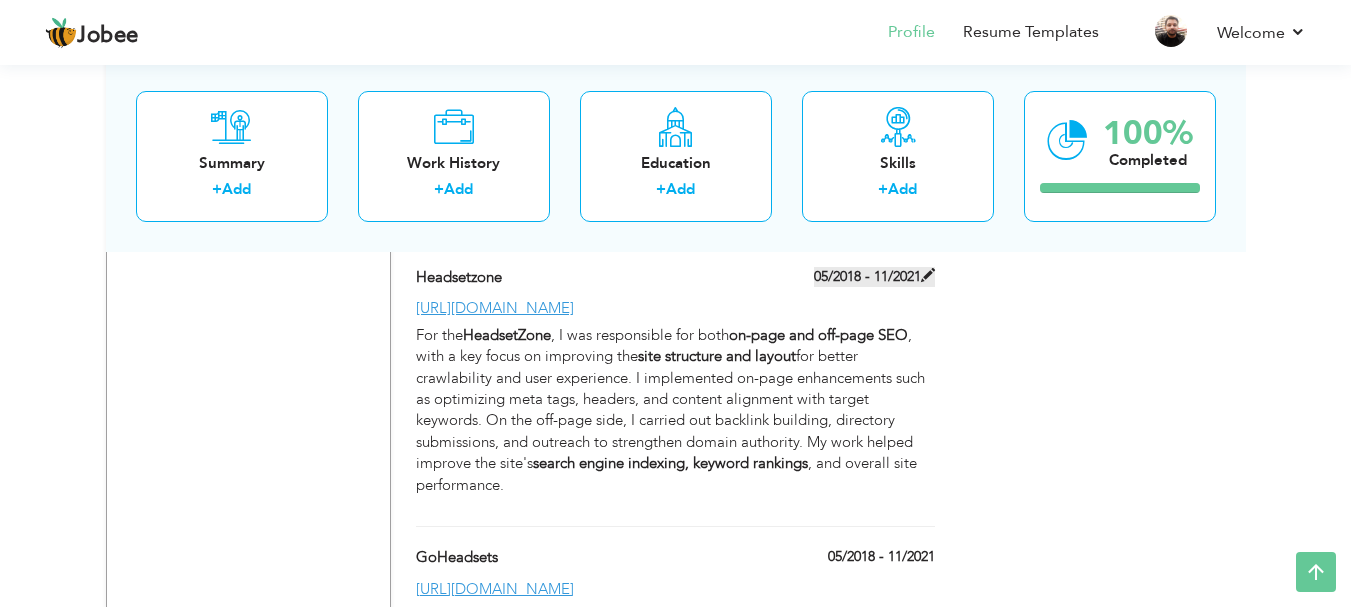 click at bounding box center (928, 275) 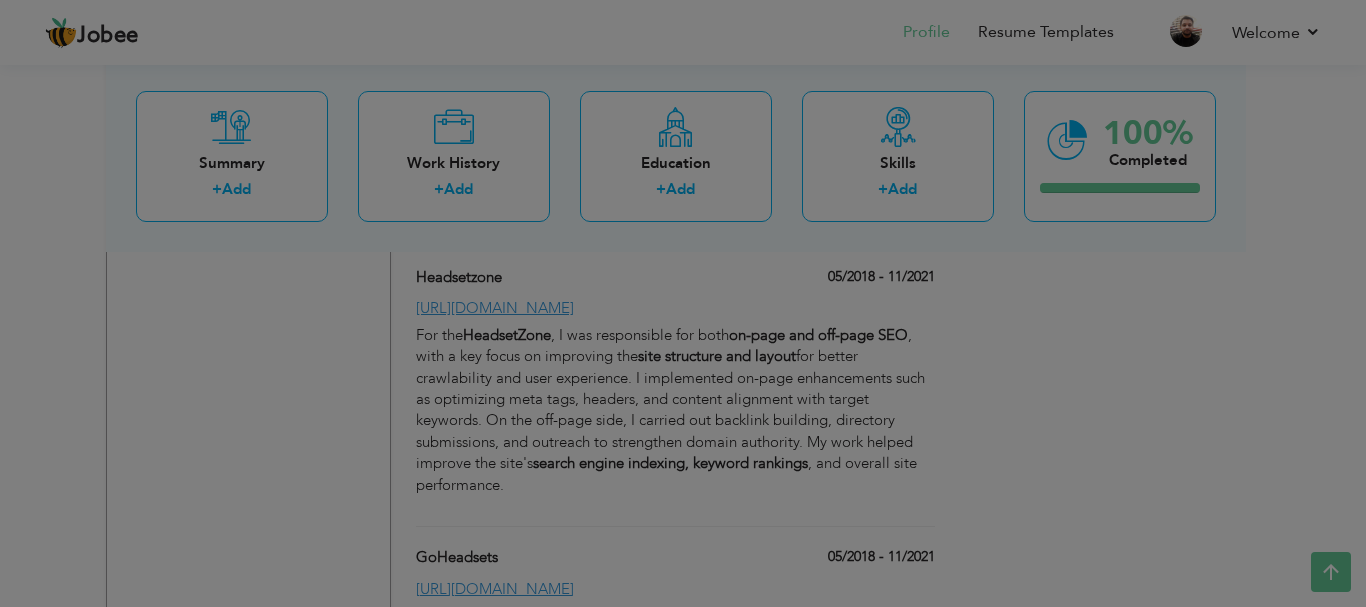 scroll, scrollTop: 0, scrollLeft: 0, axis: both 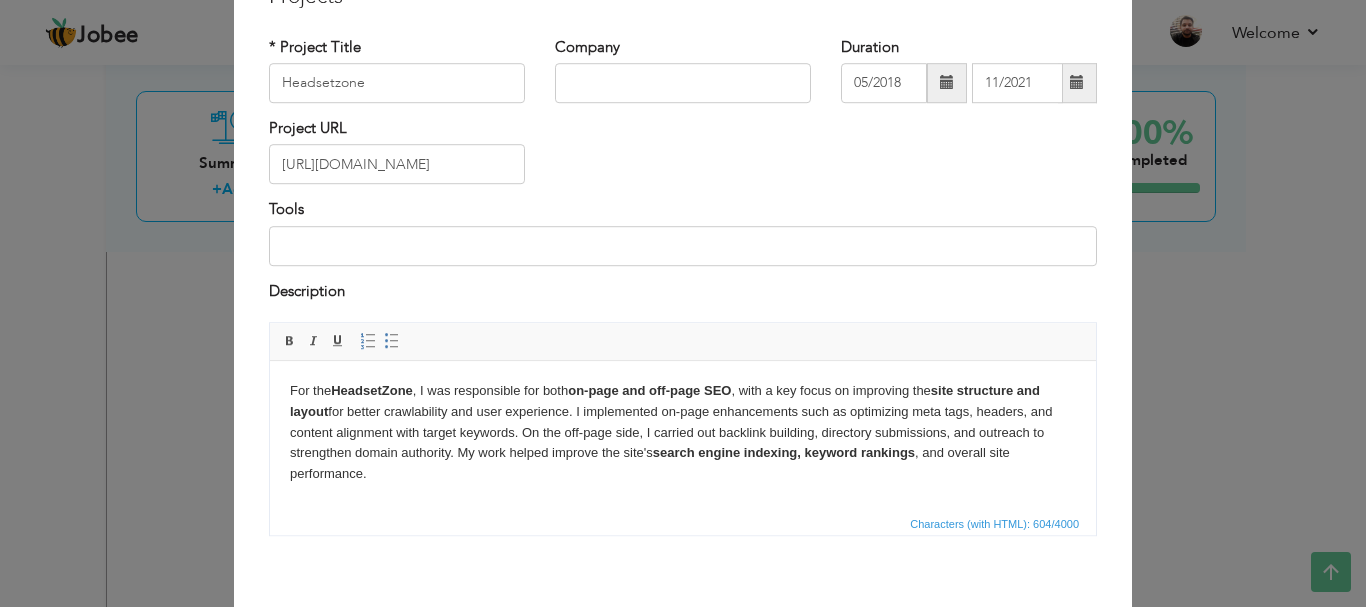 click on "For the  HeadsetZone , I was responsible for both  on-page and off-page SEO , with a key focus on improving the  site structure and layout  for better crawlability and user experience. I implemented on-page enhancements such as optimizing meta tags, headers, and content alignment with target keywords. On the off-page side, I carried out backlink building, directory submissions, and outreach to strengthen domain authority. My work helped improve the site's  search engine indexing, keyword rankings , and overall site performance." at bounding box center (683, 433) 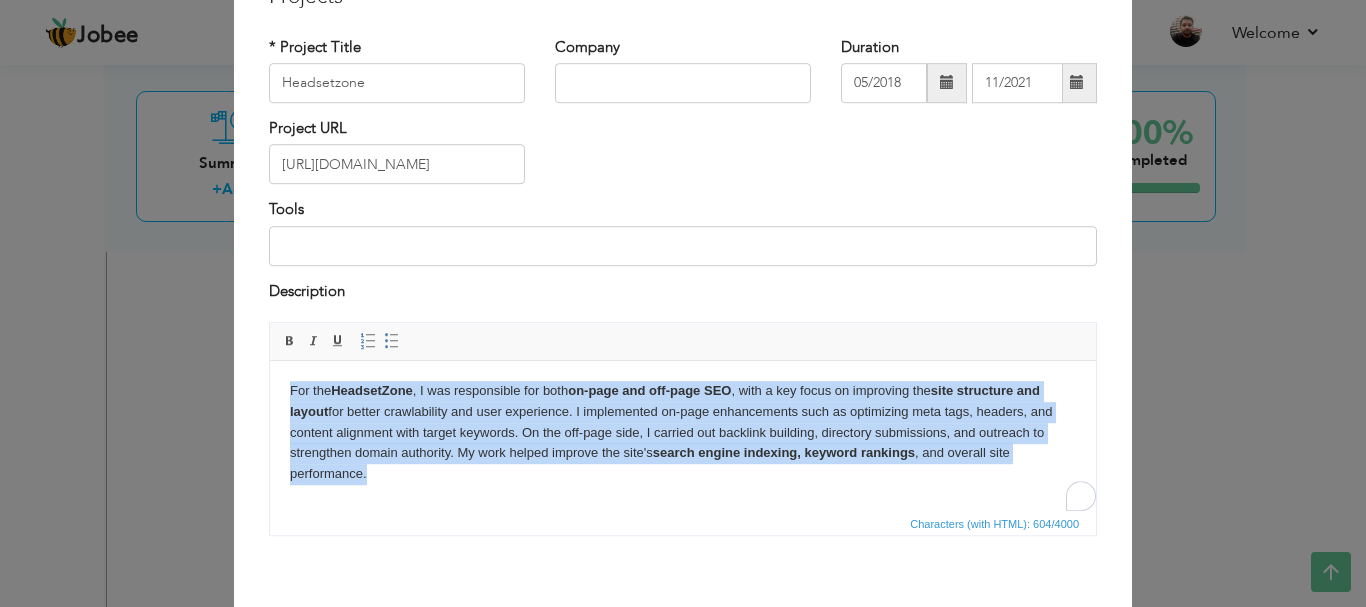 copy on "For the  HeadsetZone , I was responsible for both  on-page and off-page SEO , with a key focus on improving the  site structure and layout  for better crawlability and user experience. I implemented on-page enhancements such as optimizing meta tags, headers, and content alignment with target keywords. On the off-page side, I carried out backlink building, directory submissions, and outreach to strengthen domain authority. My work helped improve the site's  search engine indexing, keyword rankings , and overall site performance." 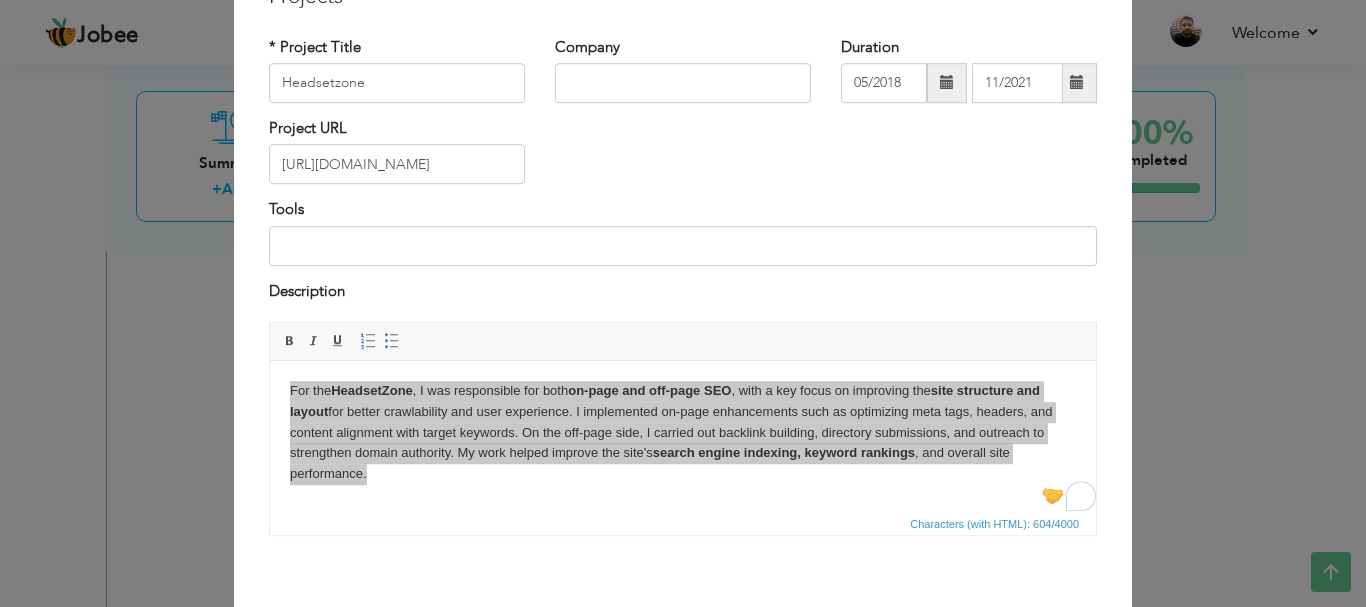 click on "×
Projects
* Project Title
Headsetzone
Company
Duration 05/2018 11/2021" at bounding box center (683, 303) 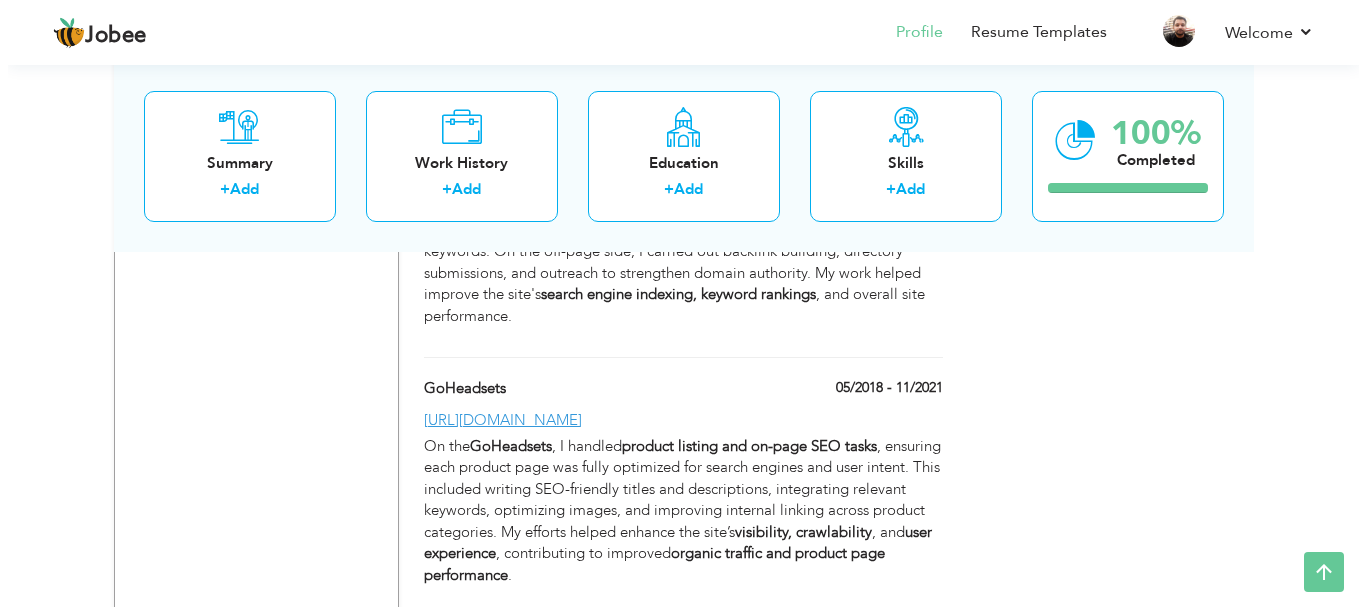 scroll, scrollTop: 3888, scrollLeft: 0, axis: vertical 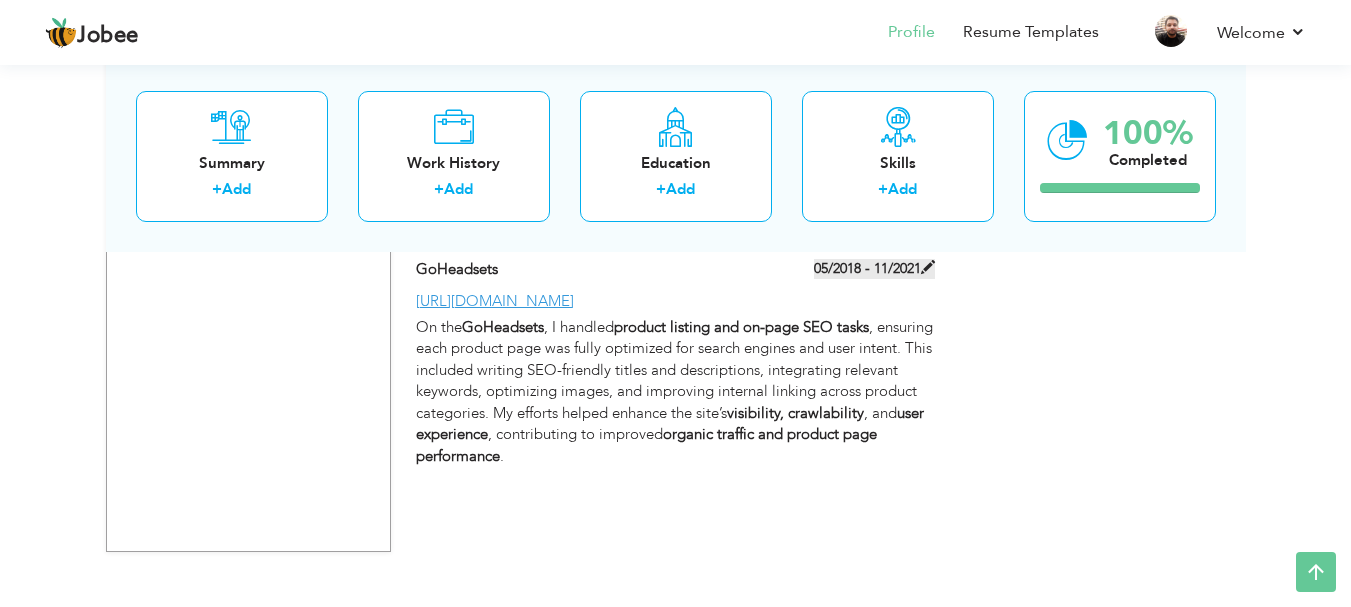 click on "05/2018 -  11/2021" at bounding box center (874, 269) 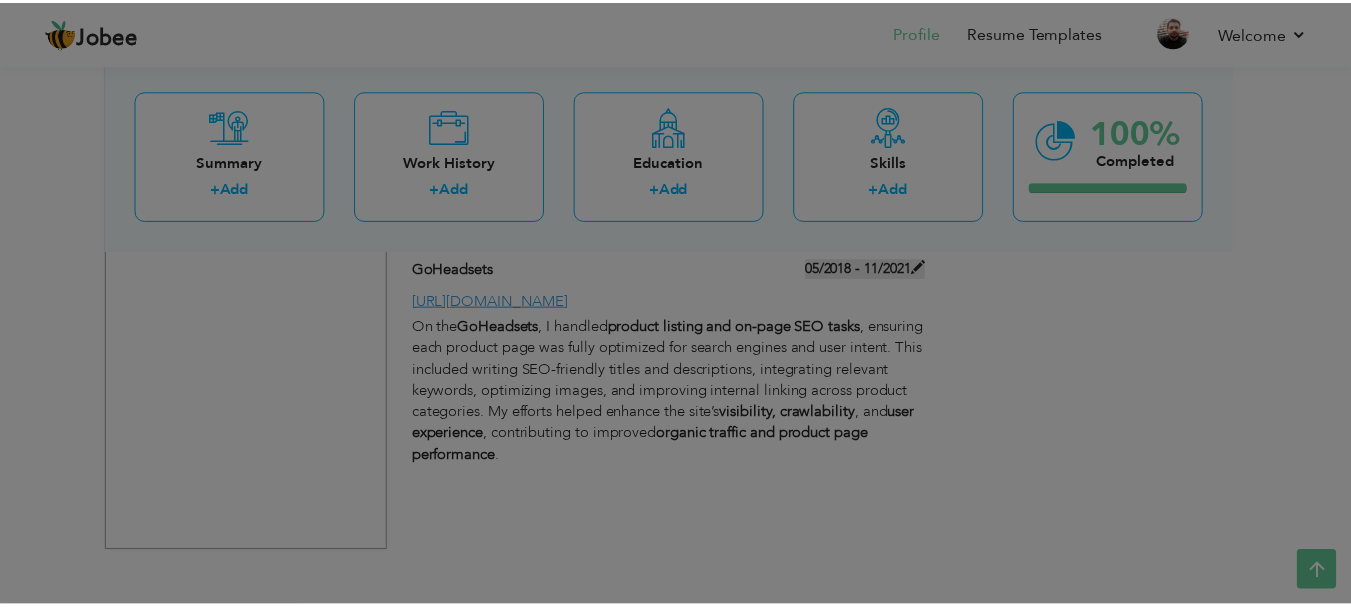 scroll, scrollTop: 0, scrollLeft: 0, axis: both 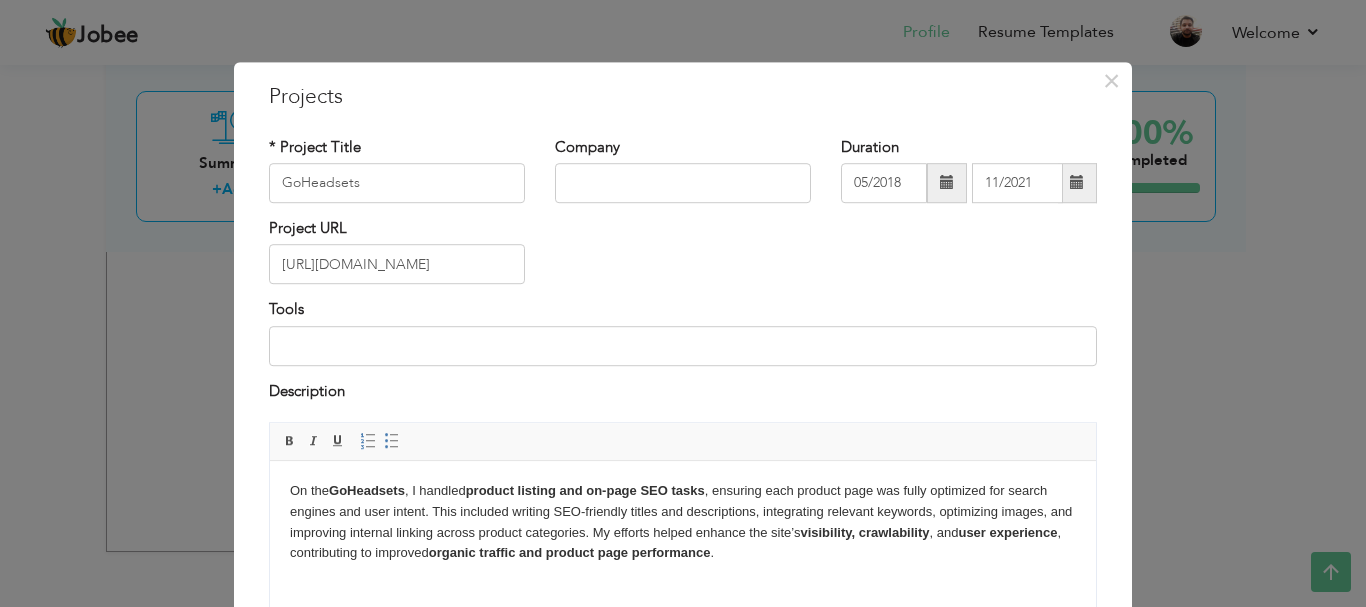 click on "product listing and on-page SEO tasks" at bounding box center [585, 490] 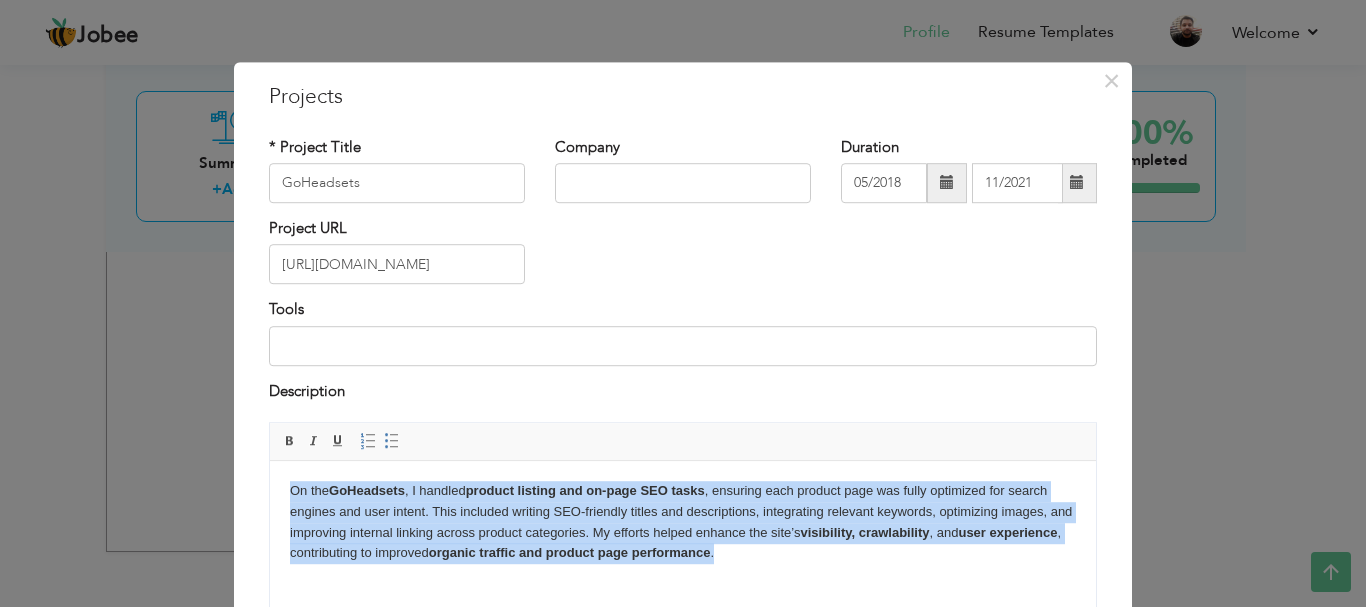 copy on "On the  GoHeadsets , I handled  product listing and on-page SEO tasks , ensuring each product page was fully optimized for search engines and user intent. This included writing SEO-friendly titles and descriptions, integrating relevant keywords, optimizing images, and improving internal linking across product categories. My efforts helped enhance the site’s  visibility, crawlability , and  user experience , contributing to improved  organic traffic and product page performance ." 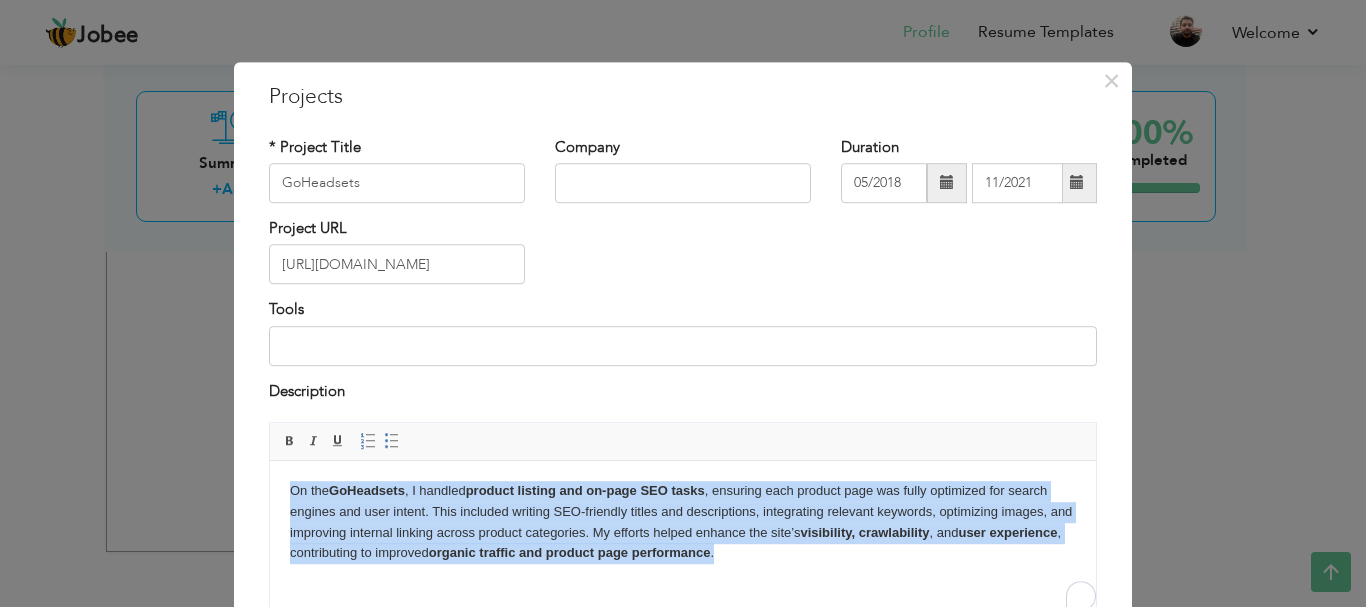 click on "product listing and on-page SEO tasks" at bounding box center [585, 490] 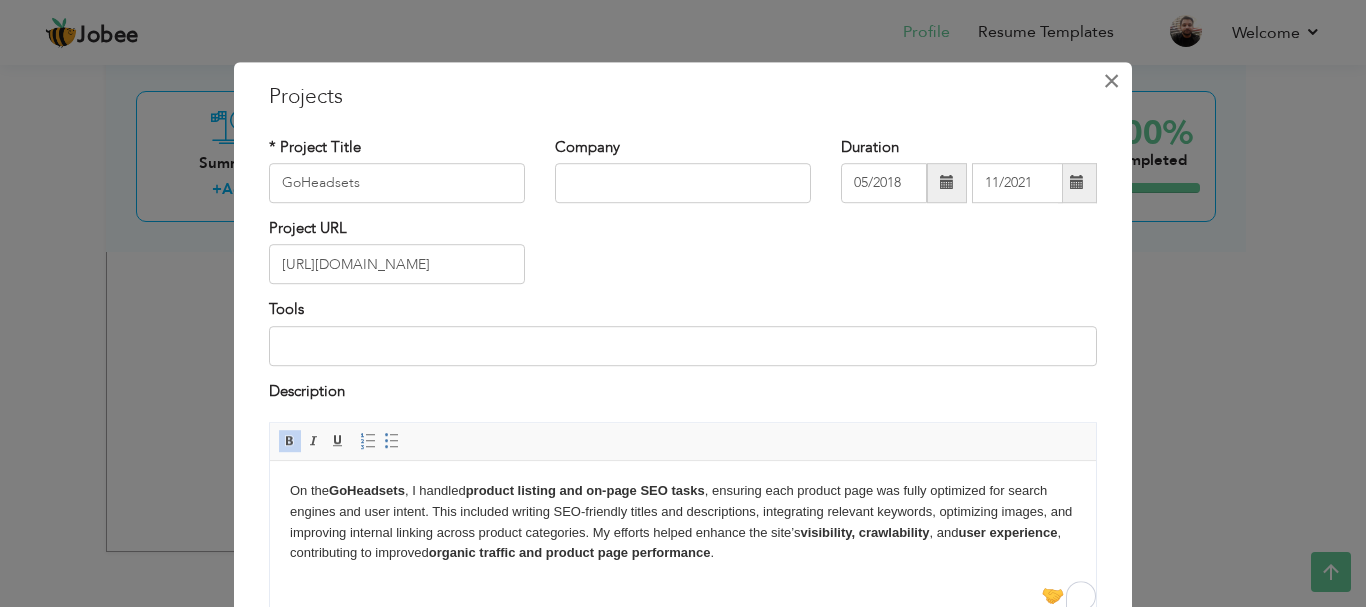 click on "×" at bounding box center (1111, 81) 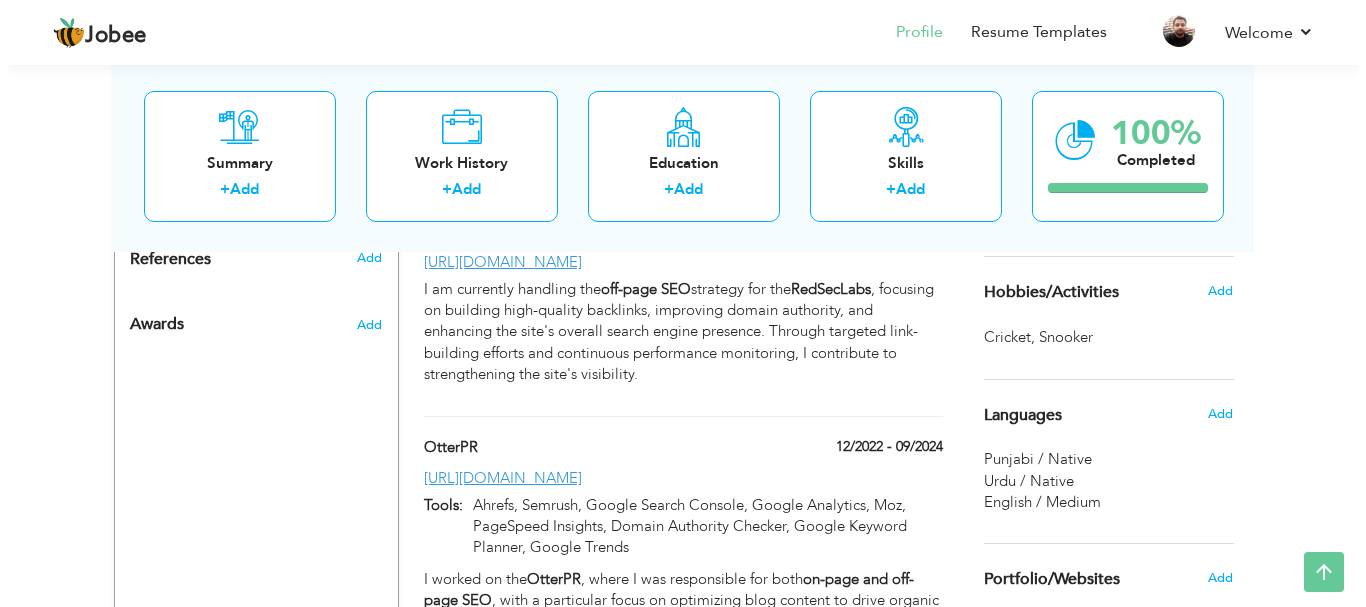 scroll, scrollTop: 1588, scrollLeft: 0, axis: vertical 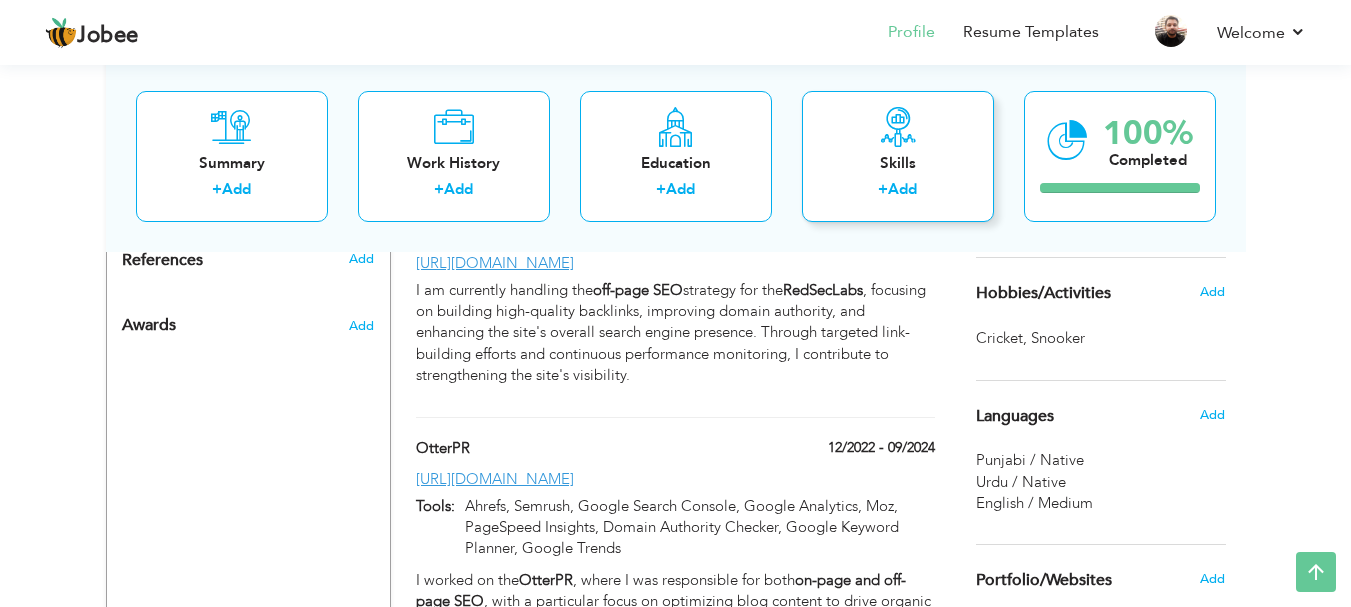 click on "Skills
+  Add" at bounding box center [898, 155] 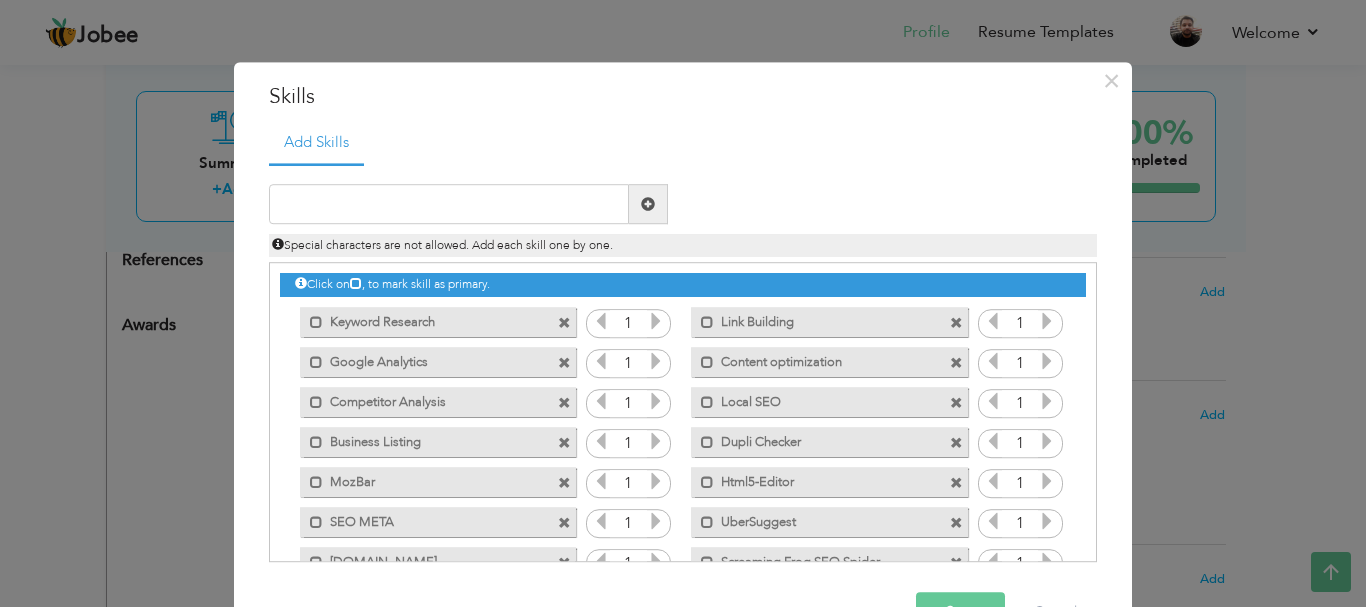 click on "Keyword Research" at bounding box center [424, 319] 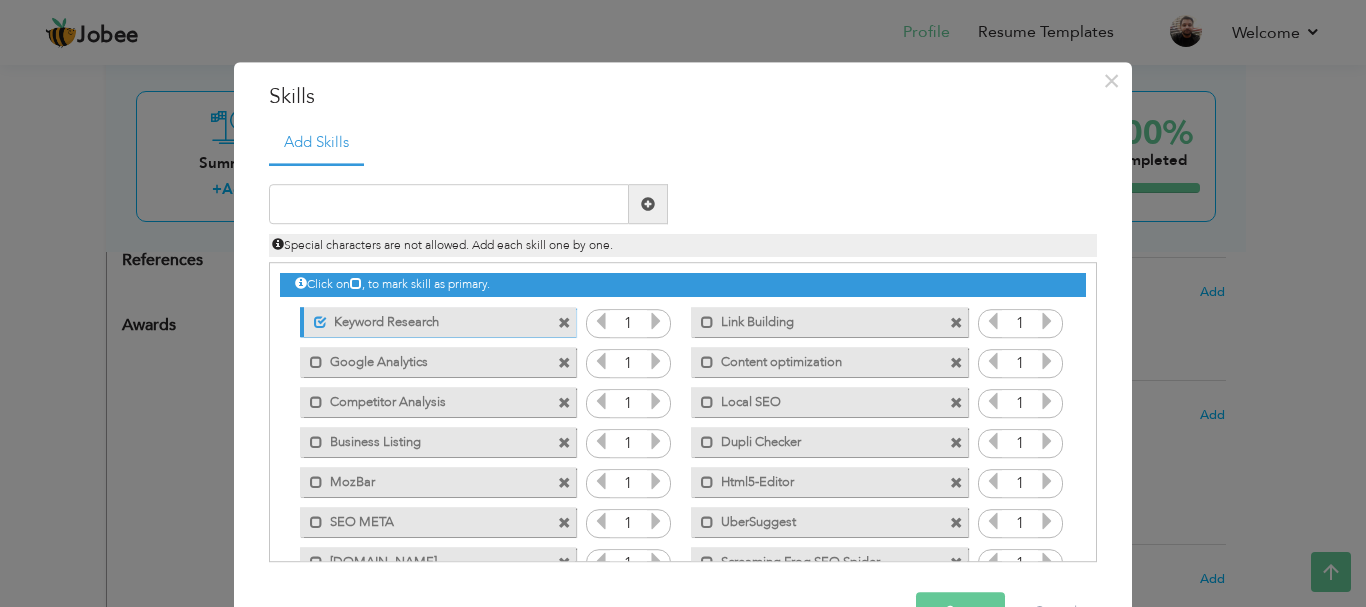 click on "Keyword Research" at bounding box center [426, 319] 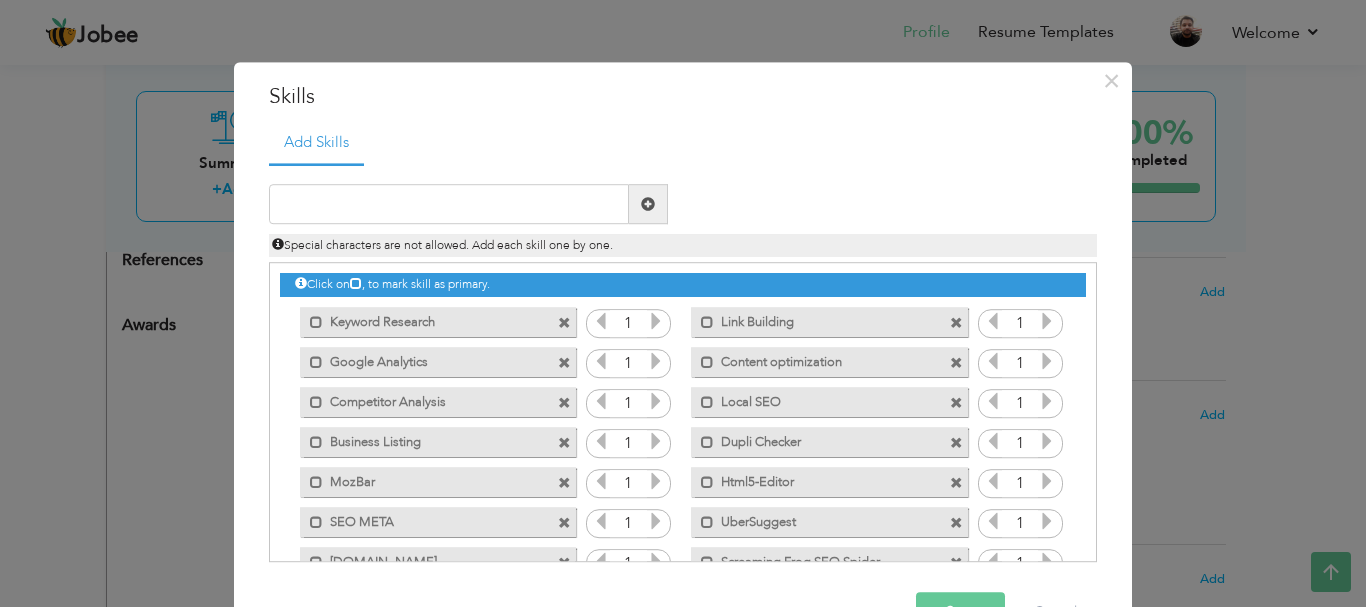 click on "Keyword Research" at bounding box center (424, 319) 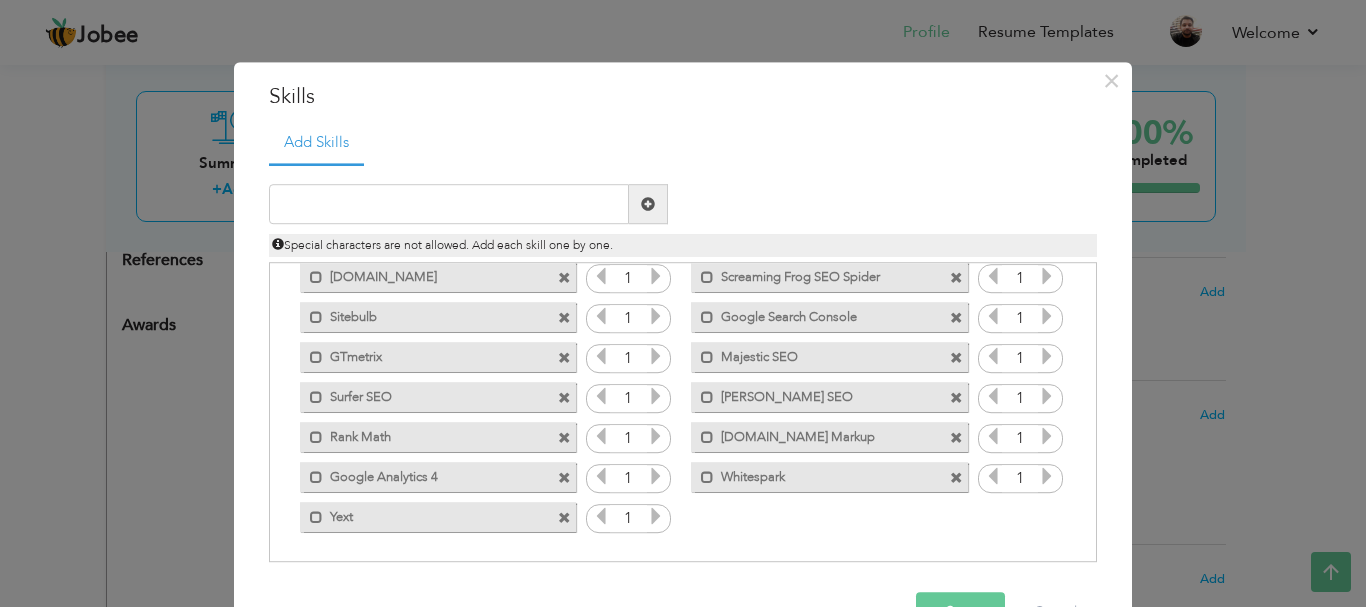 scroll, scrollTop: 0, scrollLeft: 0, axis: both 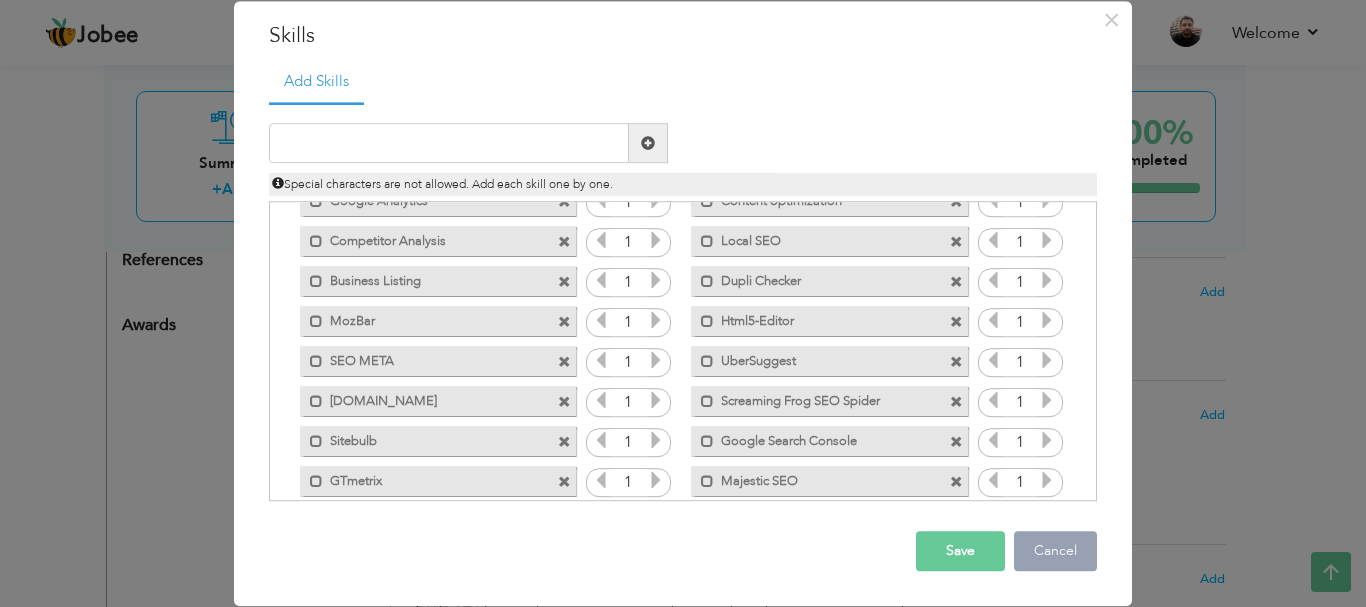 click on "Cancel" at bounding box center [1055, 552] 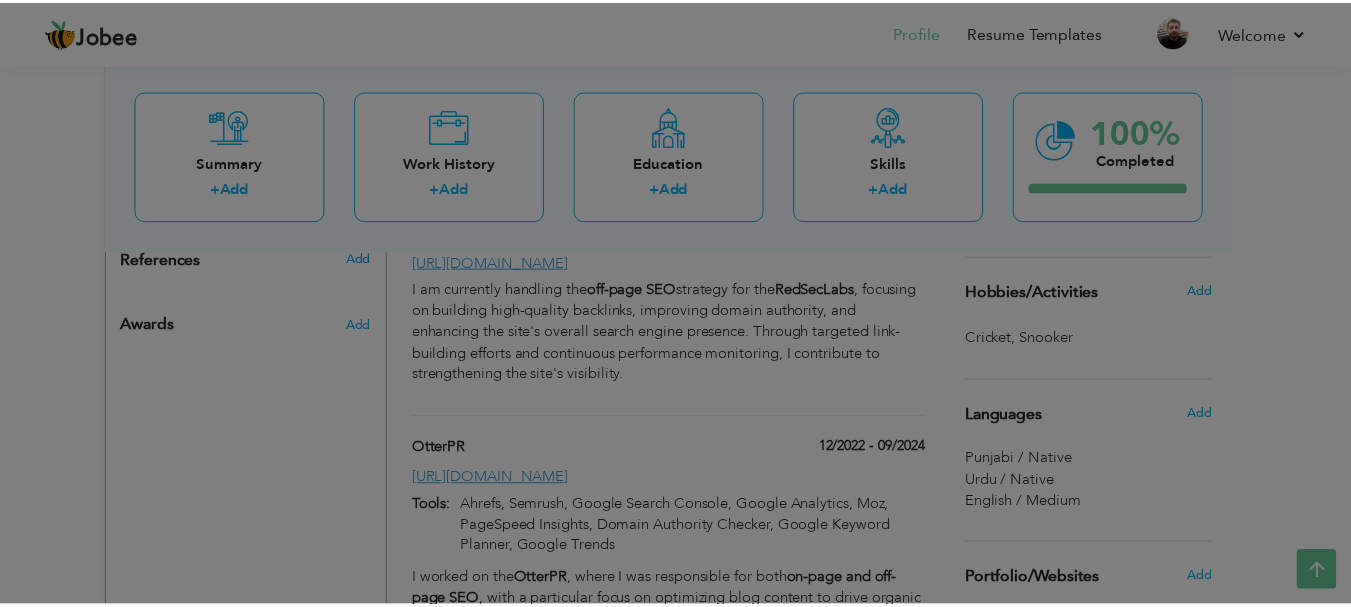 scroll, scrollTop: 0, scrollLeft: 0, axis: both 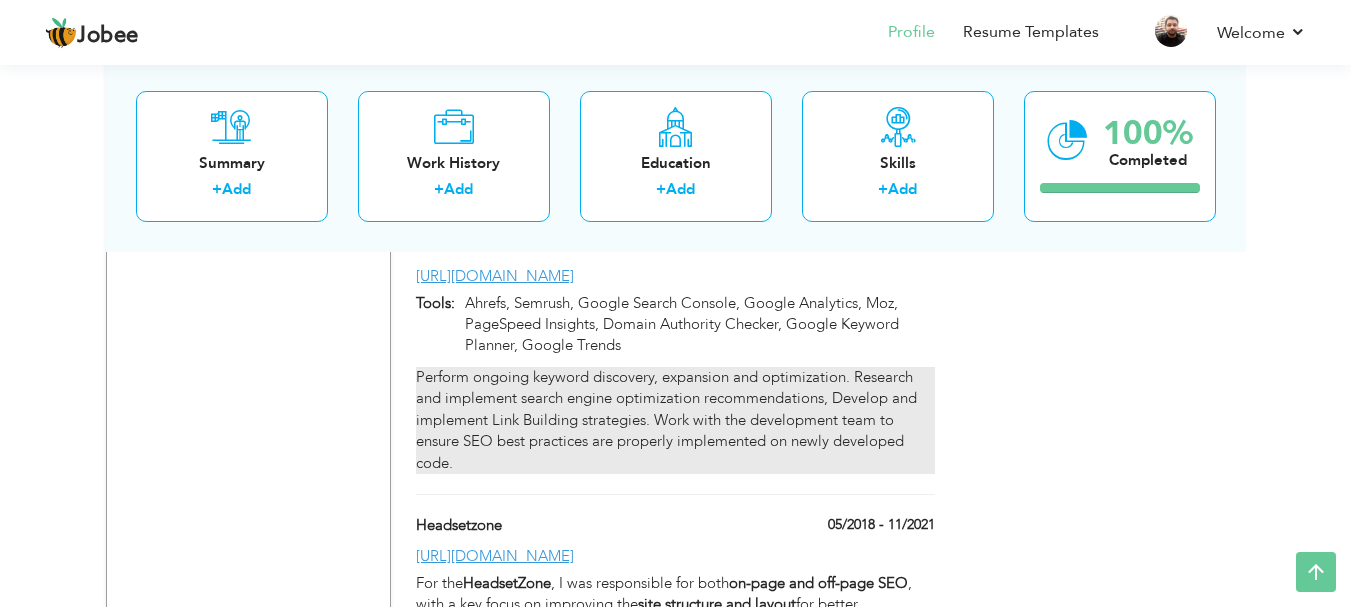 click on "Perform ongoing keyword discovery, expansion and optimization. Research and implement search engine optimization recommendations, Develop and implement Link Building strategies. Work with the development team to ensure SEO best practices are properly implemented on newly developed code." at bounding box center (675, 420) 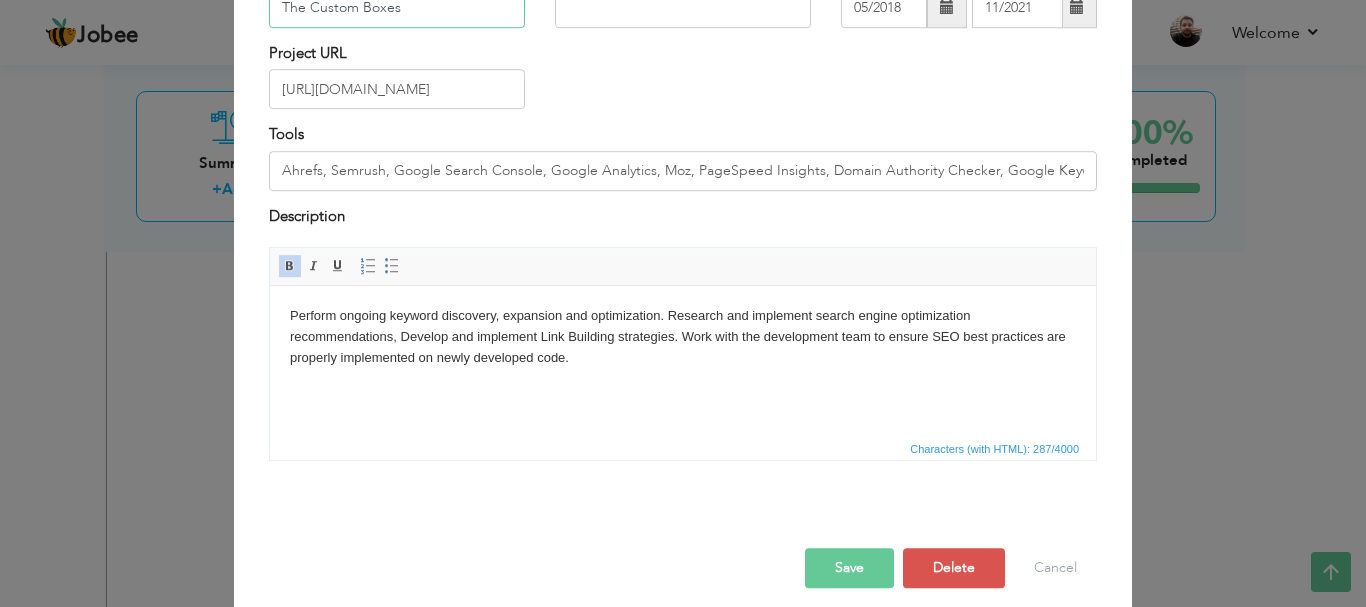 scroll, scrollTop: 191, scrollLeft: 0, axis: vertical 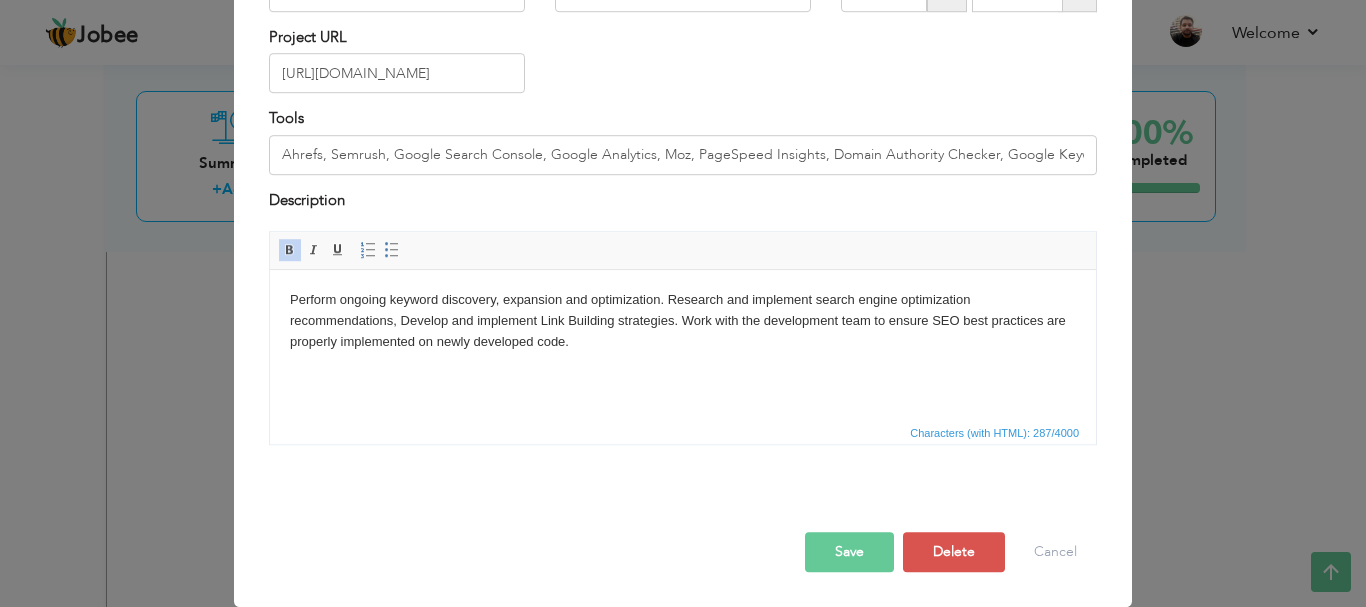 click on "Perform ongoing keyword discovery, expansion and optimization. Research and implement search engine optimization recommendations, Develop and implement Link Building strategies. Work with the development team to ensure SEO best practices are properly implemented on newly developed code." at bounding box center (683, 321) 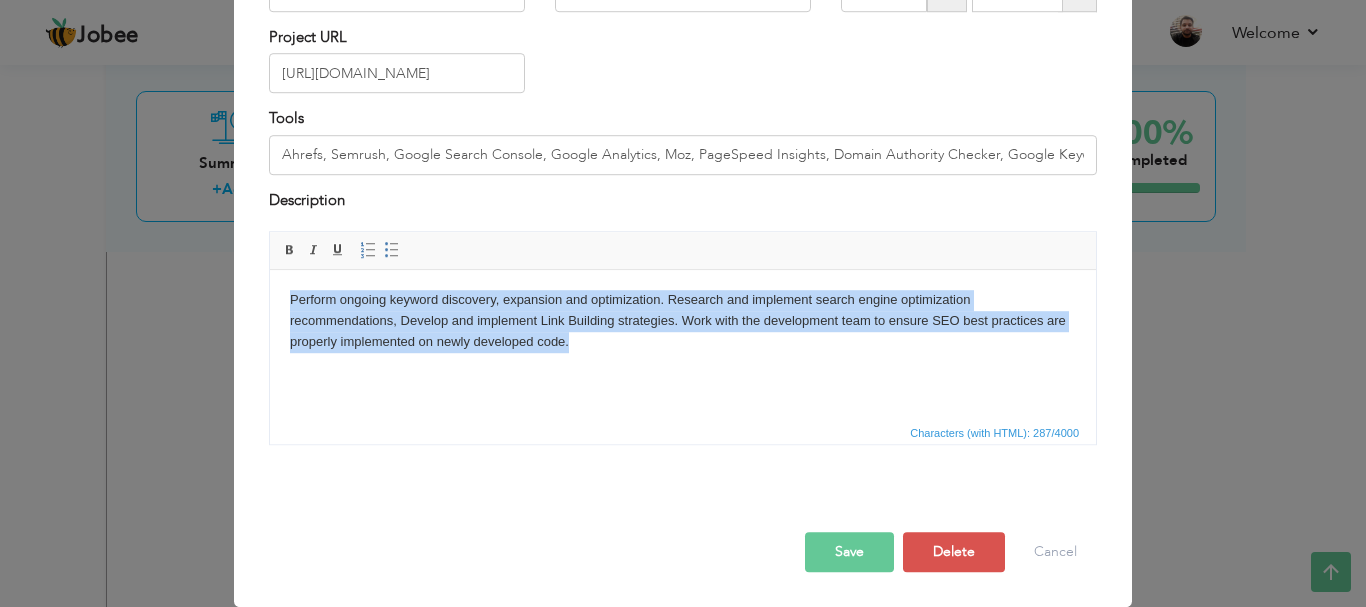 copy on "Perform ongoing keyword discovery, expansion and optimization. Research and implement search engine optimization recommendations, Develop and implement Link Building strategies. Work with the development team to ensure SEO best practices are properly implemented on newly developed code." 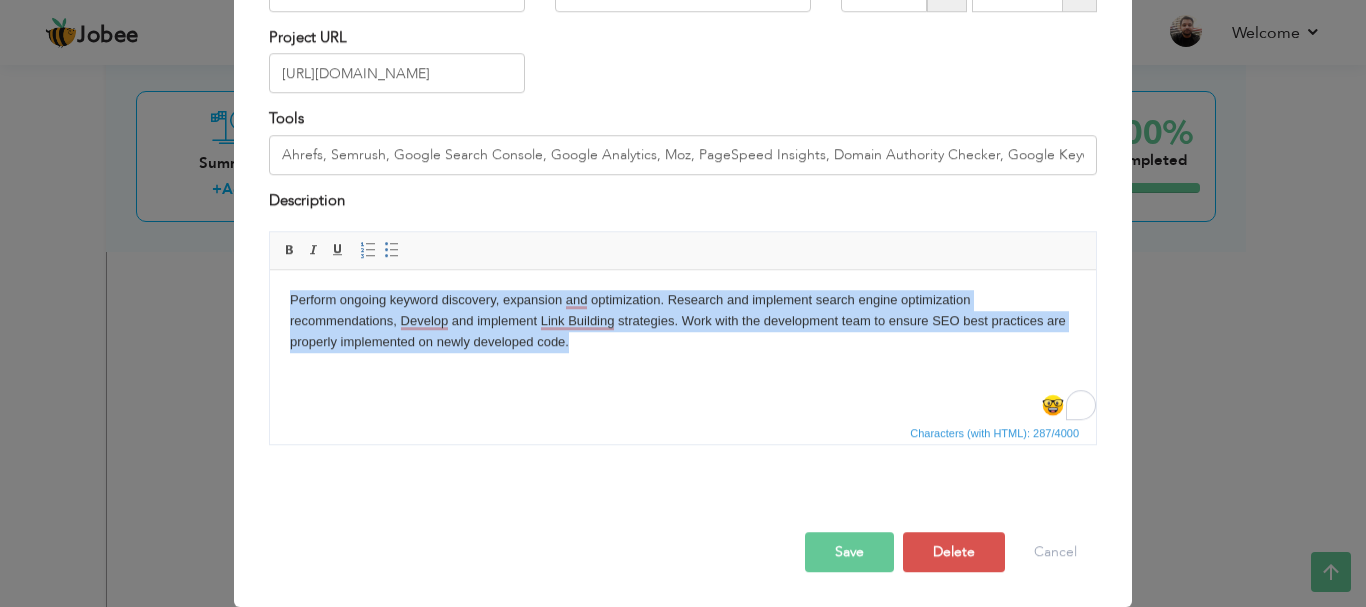 scroll, scrollTop: 0, scrollLeft: 0, axis: both 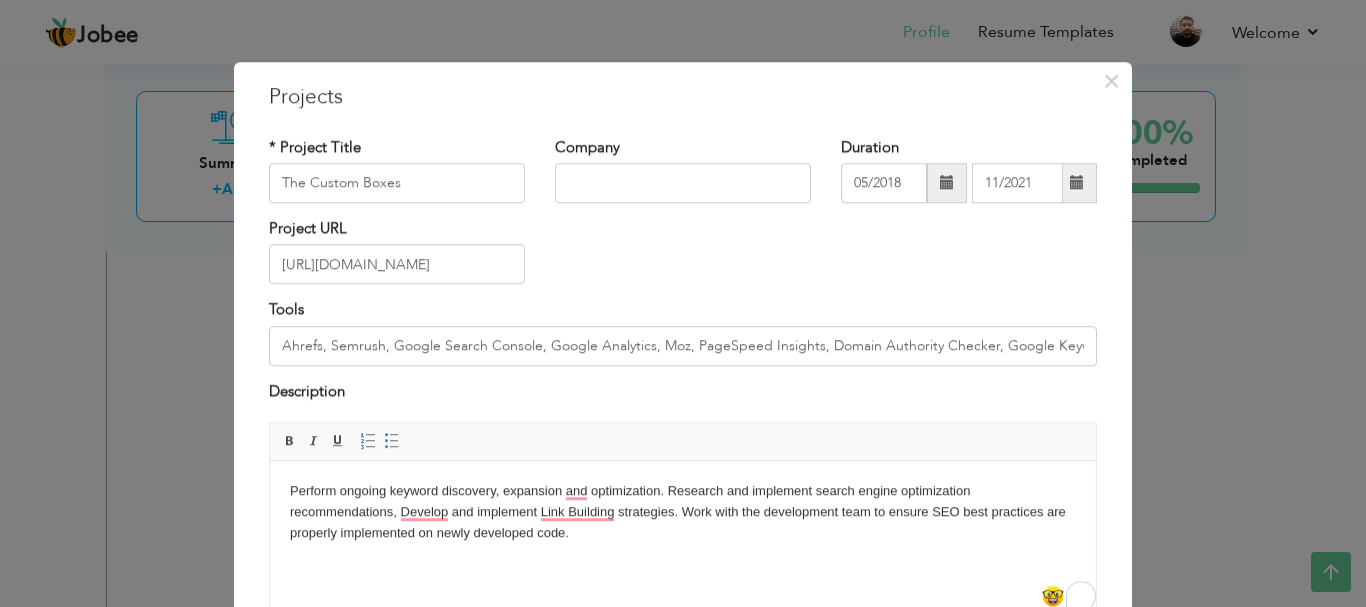 click on "×
Projects
* Project Title
The Custom Boxes
Company
Duration 05/2018" at bounding box center [683, 303] 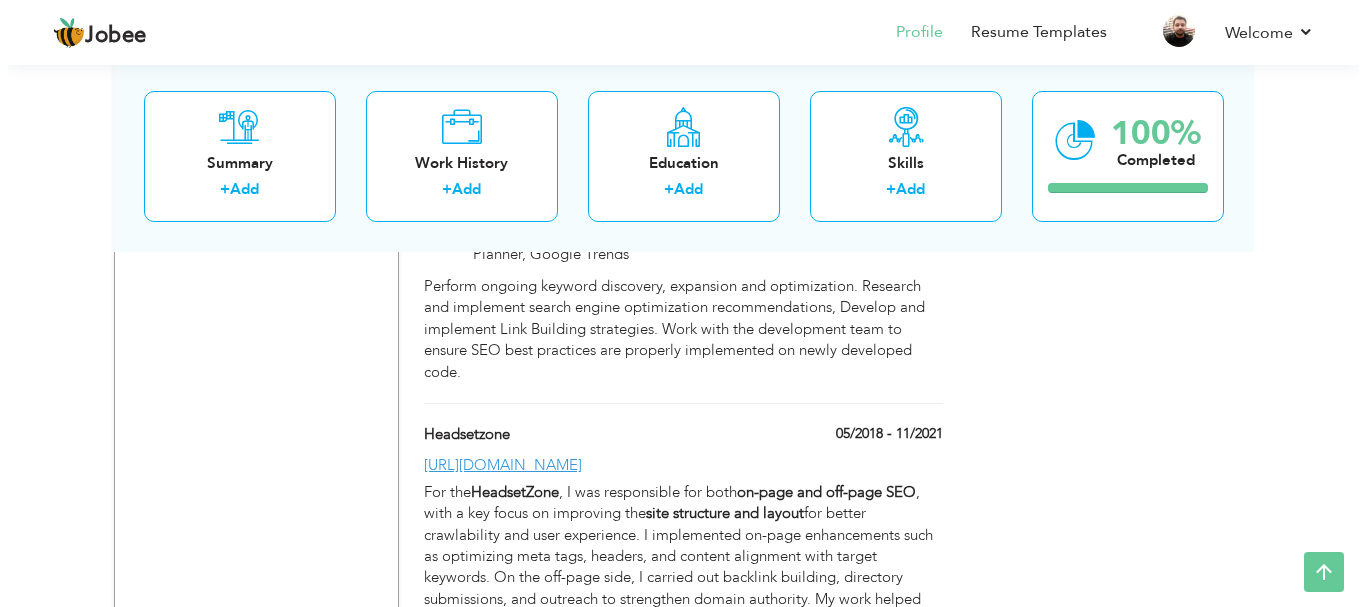 scroll, scrollTop: 3552, scrollLeft: 0, axis: vertical 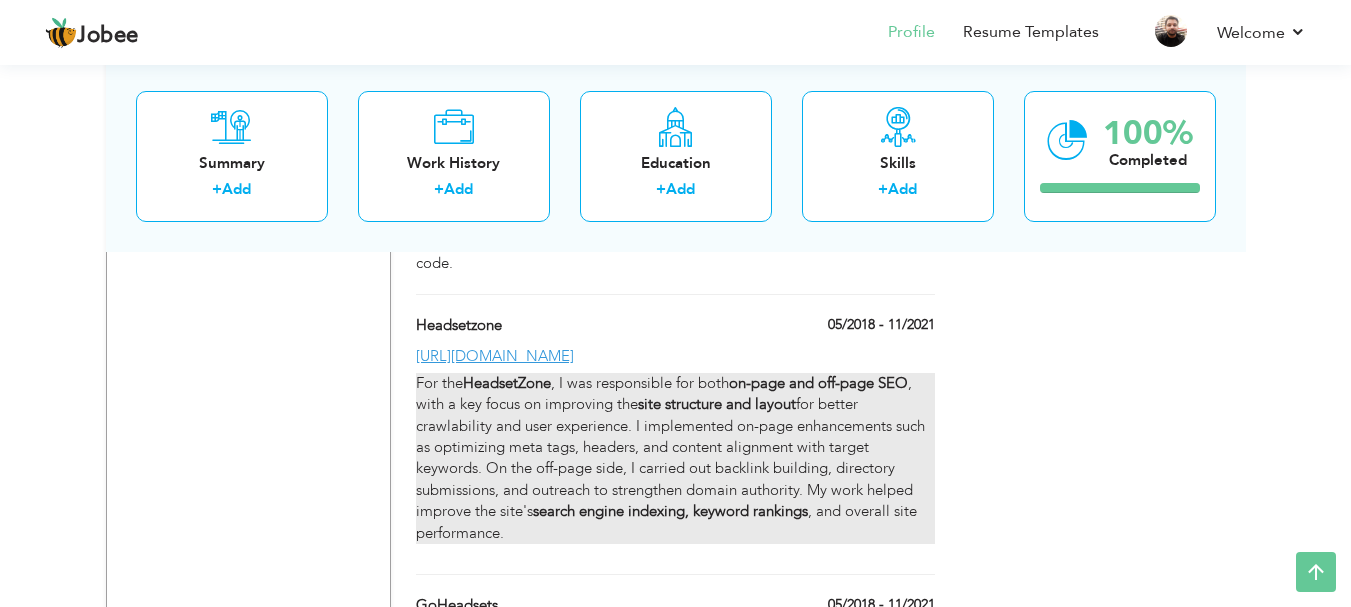 click on "For the  HeadsetZone , I was responsible for both  on-page and off-page SEO , with a key focus on improving the  site structure and layout  for better crawlability and user experience. I implemented on-page enhancements such as optimizing meta tags, headers, and content alignment with target keywords. On the off-page side, I carried out backlink building, directory submissions, and outreach to strengthen domain authority. My work helped improve the site's  search engine indexing, keyword rankings , and overall site performance." at bounding box center (675, 458) 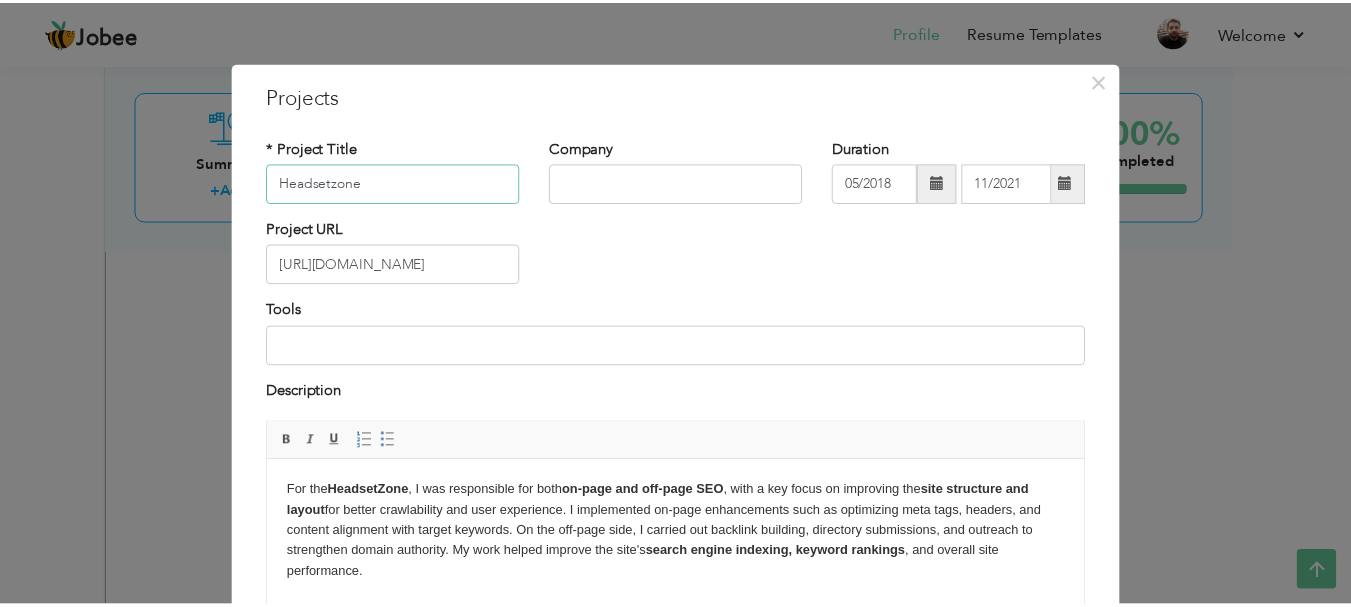 scroll, scrollTop: 100, scrollLeft: 0, axis: vertical 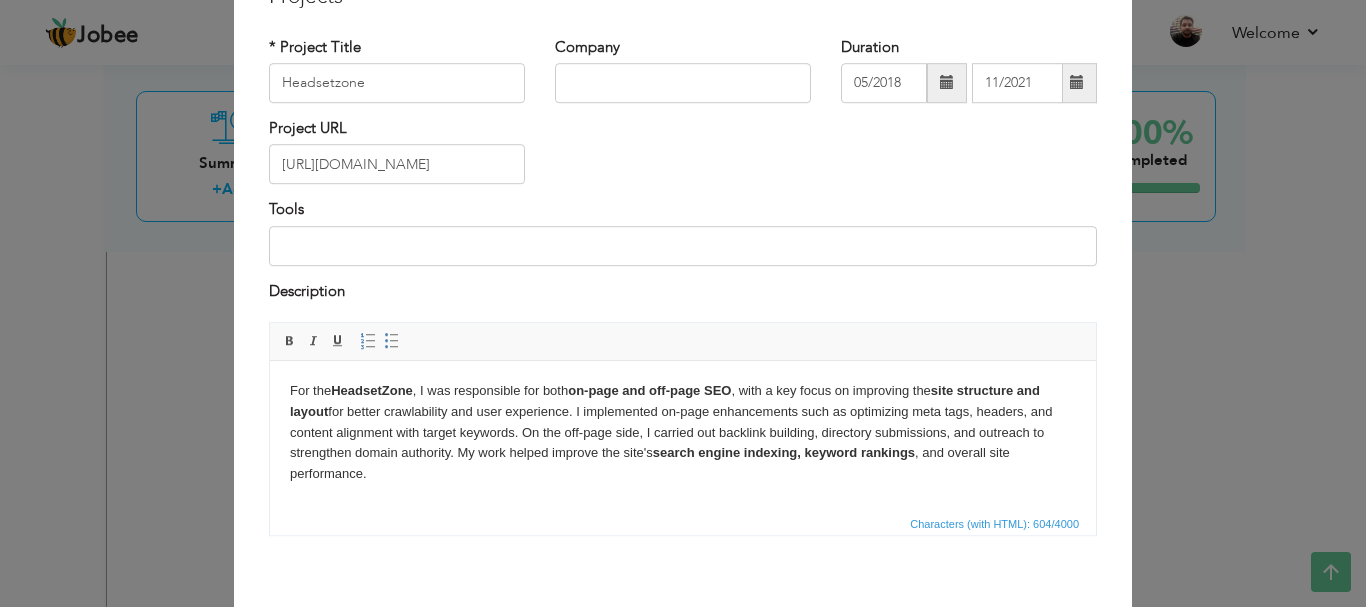 click on "For the  HeadsetZone , I was responsible for both  on-page and off-page SEO , with a key focus on improving the  site structure and layout  for better crawlability and user experience. I implemented on-page enhancements such as optimizing meta tags, headers, and content alignment with target keywords. On the off-page side, I carried out backlink building, directory submissions, and outreach to strengthen domain authority. My work helped improve the site's  search engine indexing, keyword rankings , and overall site performance." at bounding box center (683, 433) 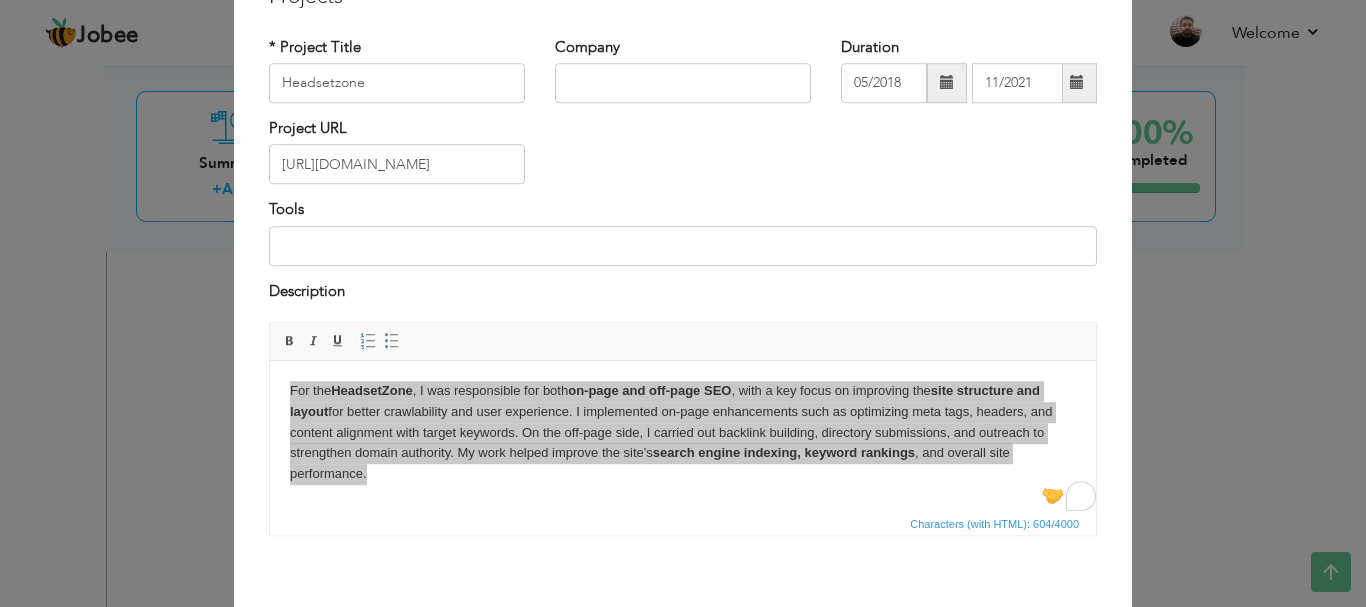 click on "×
Projects
* Project Title
Headsetzone
Company
Duration 05/2018 11/2021" at bounding box center (683, 303) 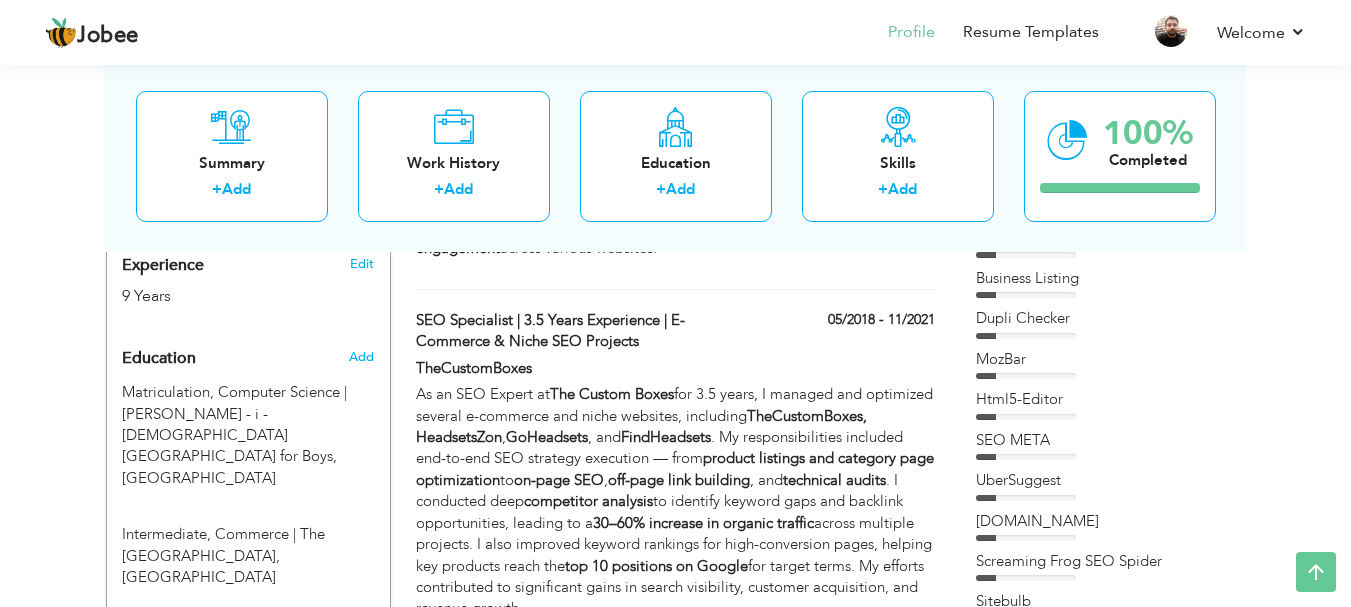 scroll, scrollTop: 488, scrollLeft: 0, axis: vertical 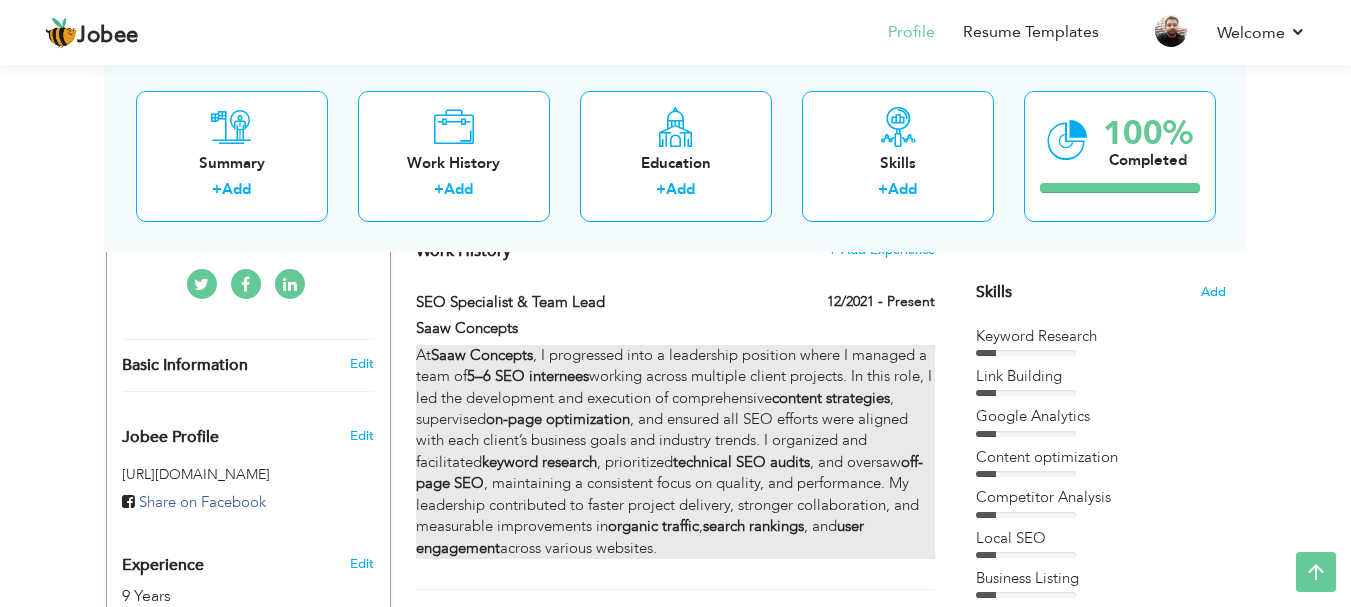 click on "At  Saaw Concepts , I progressed into a leadership position where I managed a team of  5–6 SEO internees  working across multiple client projects. In this role, I led the development and execution of comprehensive  content strategies , supervised  on-page optimization , and ensured all SEO efforts were aligned with each client’s business goals and industry trends. I organized and facilitated  keyword research , prioritized  technical SEO audits , and oversaw  off-page SEO , maintaining a consistent focus on quality, and performance. My leadership contributed to faster project delivery, stronger collaboration, and measurable improvements in  organic traffic ,  search rankings , and  user engagement  across various websites." at bounding box center (675, 452) 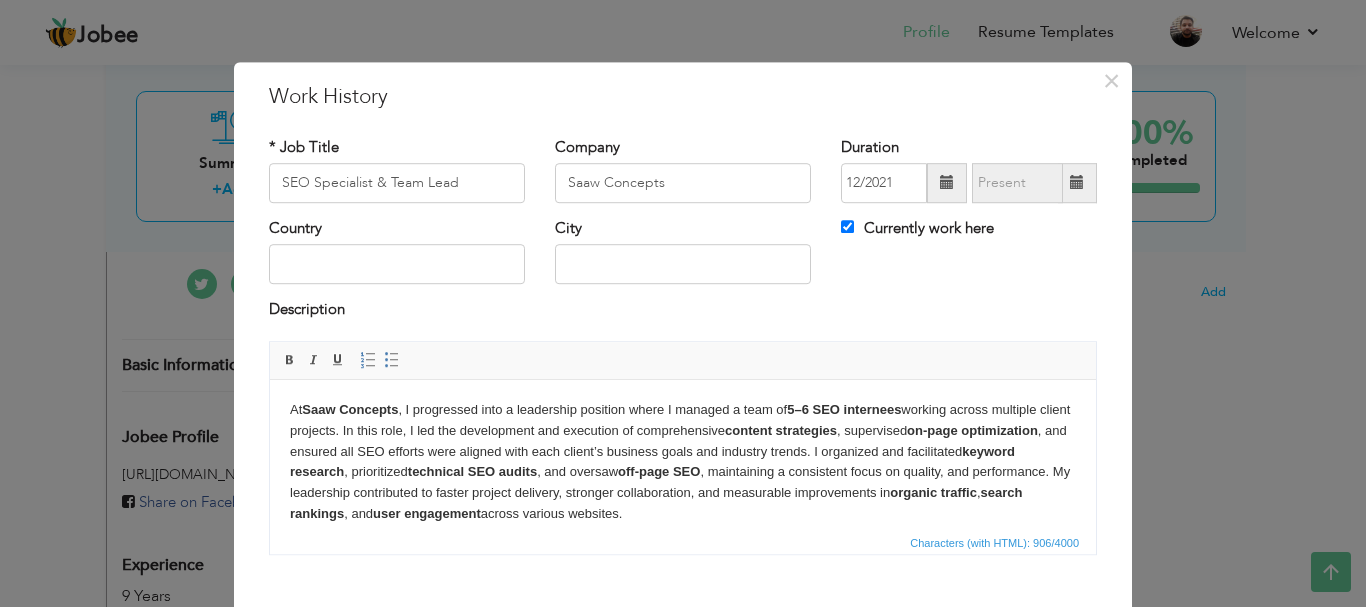 click on "At  Saaw Concepts , I progressed into a leadership position where I managed a team of  5–6 SEO internees  working across multiple client projects. In this role, I led the development and execution of comprehensive  content strategies , supervised  on-page optimization , and ensured all SEO efforts were aligned with each client’s business goals and industry trends. I organized and facilitated  keyword research , prioritized  technical SEO audits , and oversaw  off-page SEO , maintaining a consistent focus on quality, and performance. My leadership contributed to faster project delivery, stronger collaboration, and measurable improvements in  organic traffic ,  search rankings , and  user engagement  across various websites." at bounding box center [683, 461] 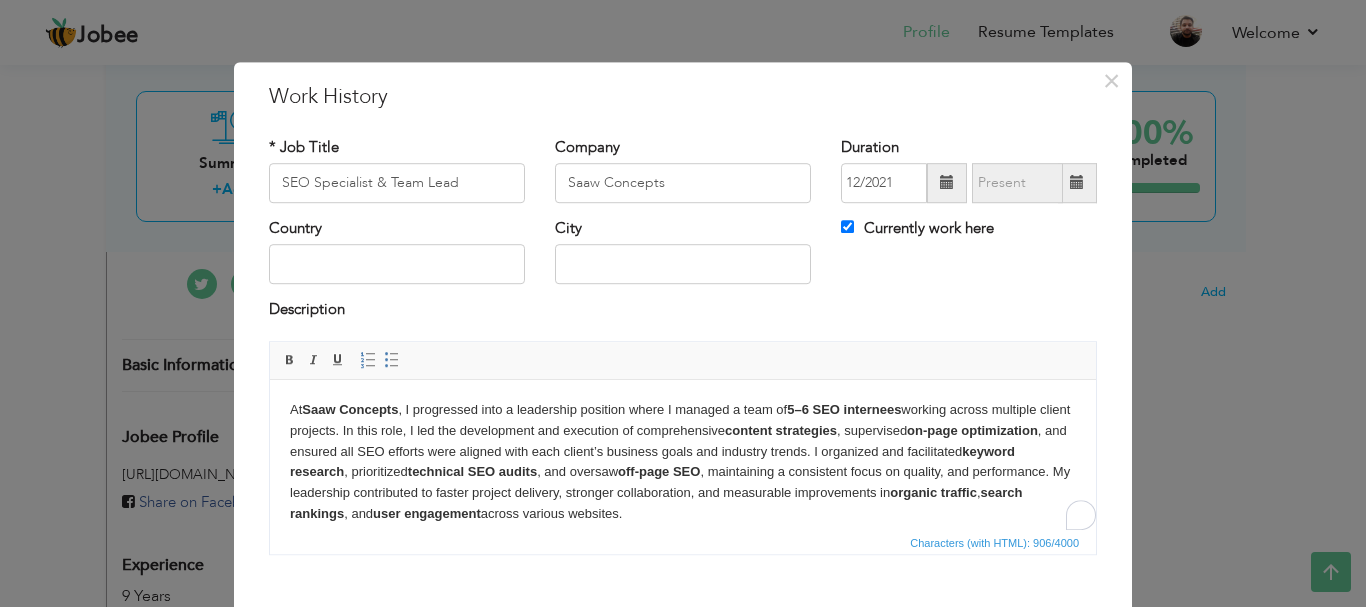 click on "At  Saaw Concepts , I progressed into a leadership position where I managed a team of  5–6 SEO internees  working across multiple client projects. In this role, I led the development and execution of comprehensive  content strategies , supervised  on-page optimization , and ensured all SEO efforts were aligned with each client’s business goals and industry trends. I organized and facilitated  keyword research , prioritized  technical SEO audits , and oversaw  off-page SEO , maintaining a consistent focus on quality, and performance. My leadership contributed to faster project delivery, stronger collaboration, and measurable improvements in  organic traffic ,  search rankings , and  user engagement  across various websites." at bounding box center [683, 461] 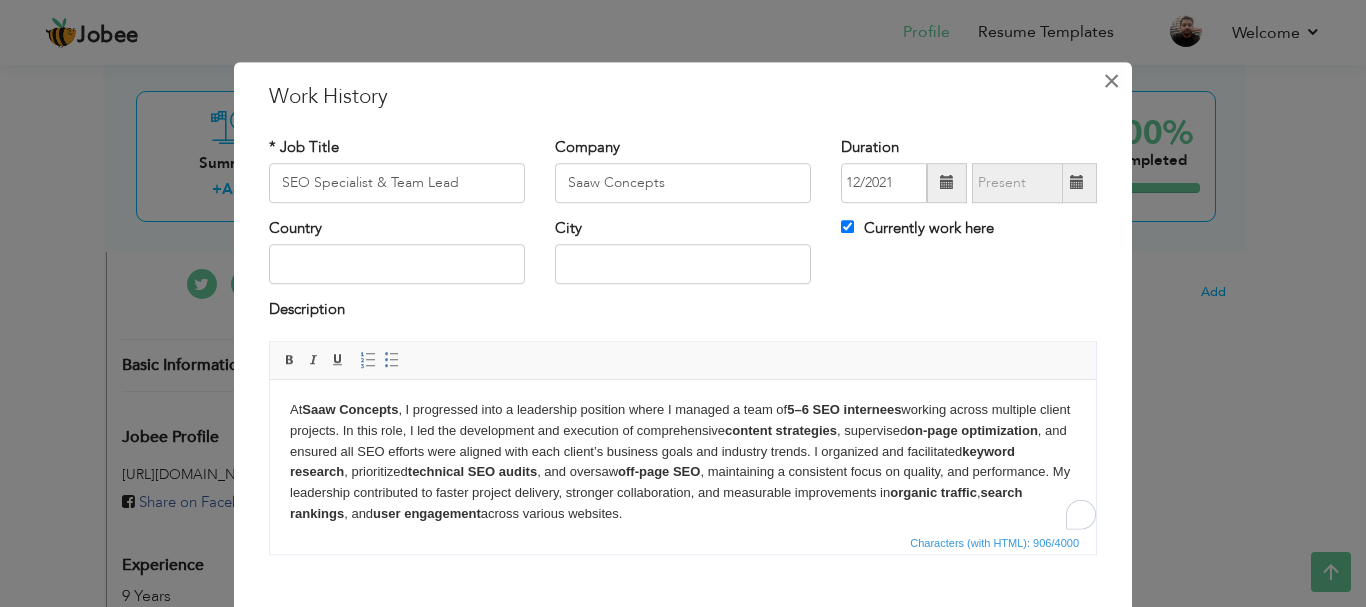 click on "×" at bounding box center [1111, 81] 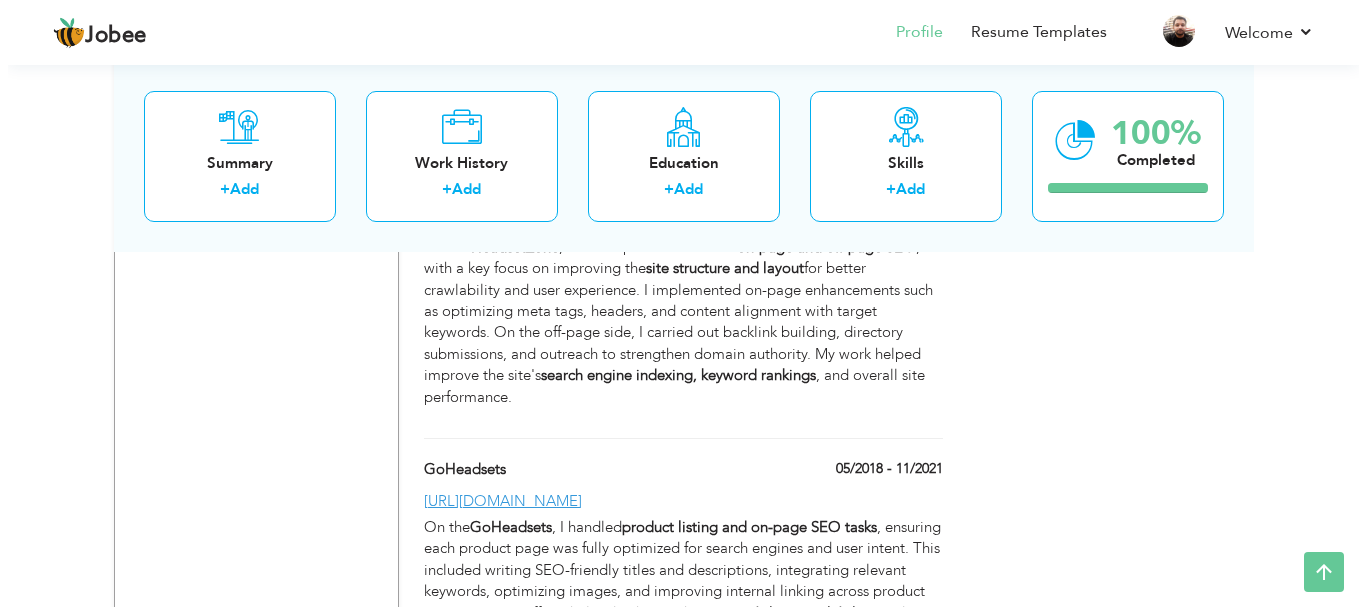scroll, scrollTop: 3888, scrollLeft: 0, axis: vertical 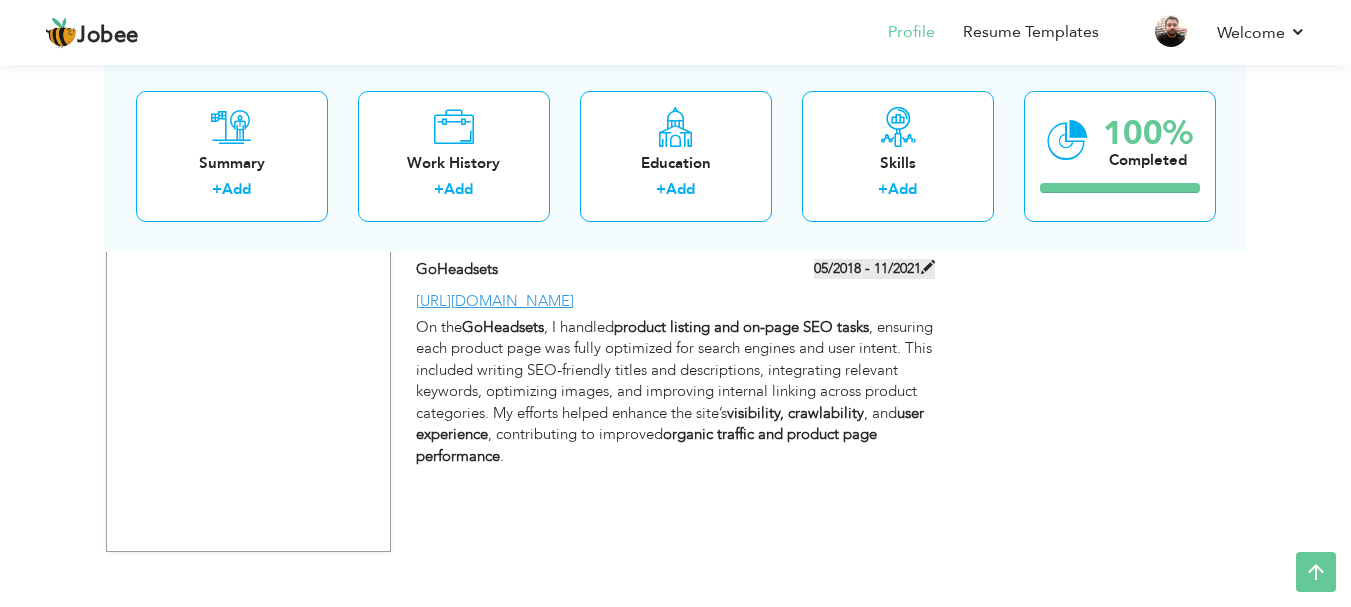 click at bounding box center (928, 267) 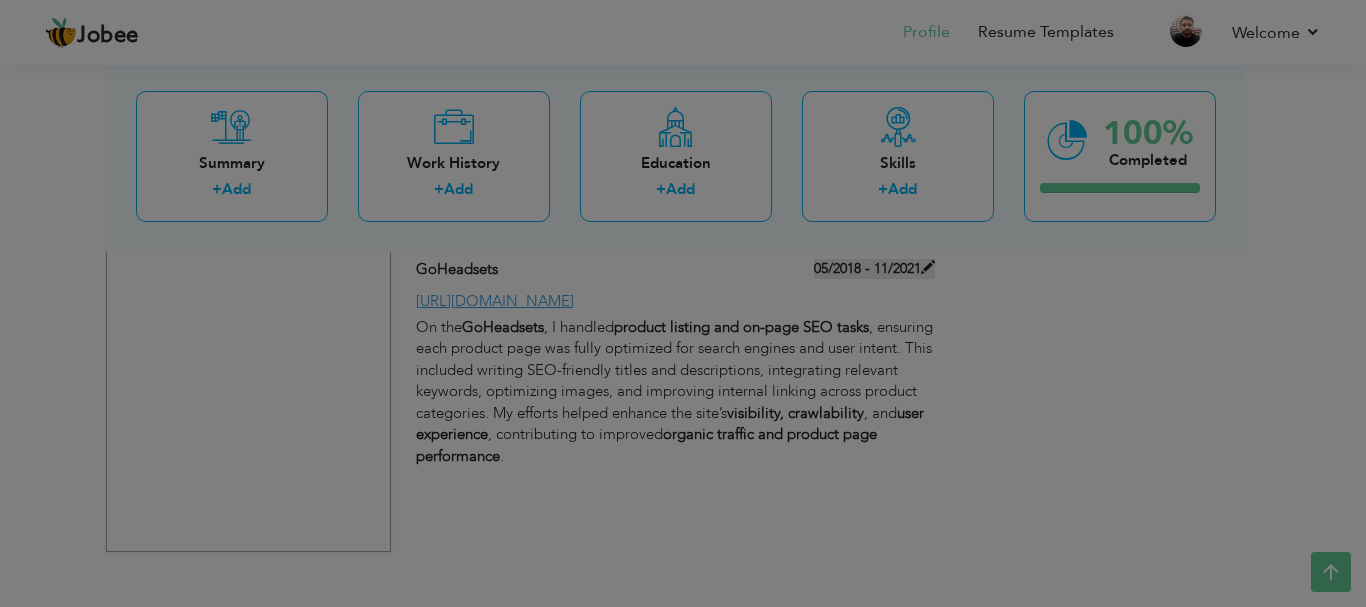scroll, scrollTop: 0, scrollLeft: 0, axis: both 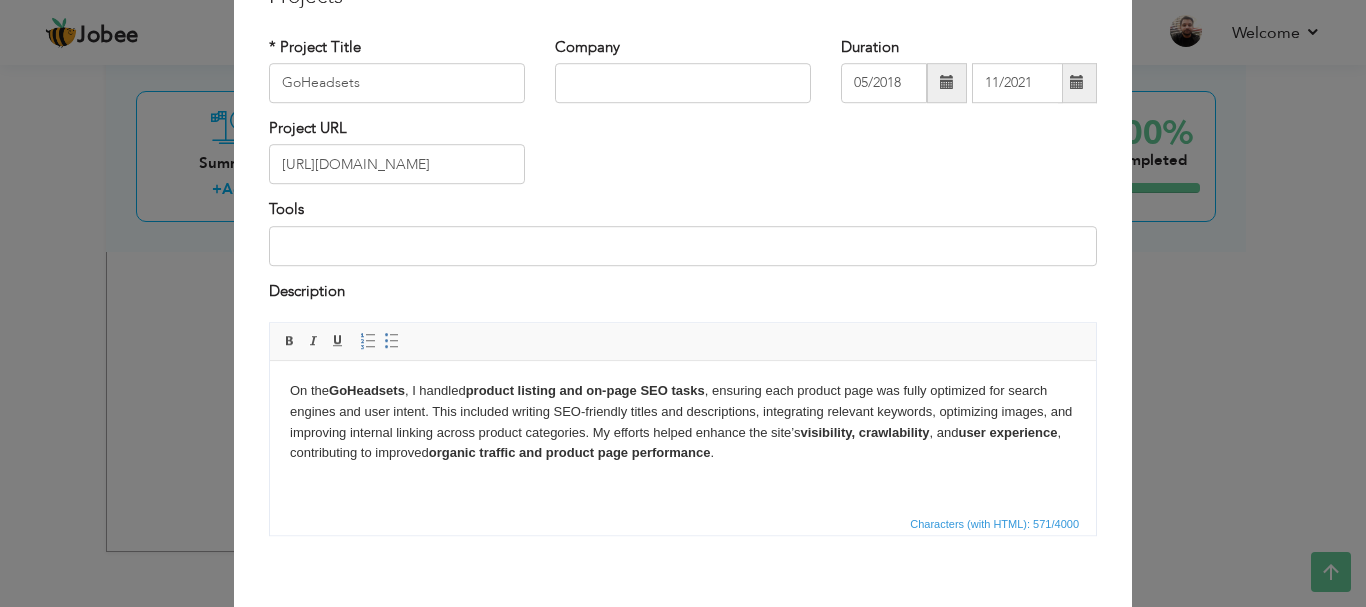 click on "On the  GoHeadsets , I handled  product listing and on-page SEO tasks , ensuring each product page was fully optimized for search engines and user intent. This included writing SEO-friendly titles and descriptions, integrating relevant keywords, optimizing images, and improving internal linking across product categories. My efforts helped enhance the site’s  visibility, crawlability , and  user experience , contributing to improved  organic traffic and product page performance ." at bounding box center (683, 422) 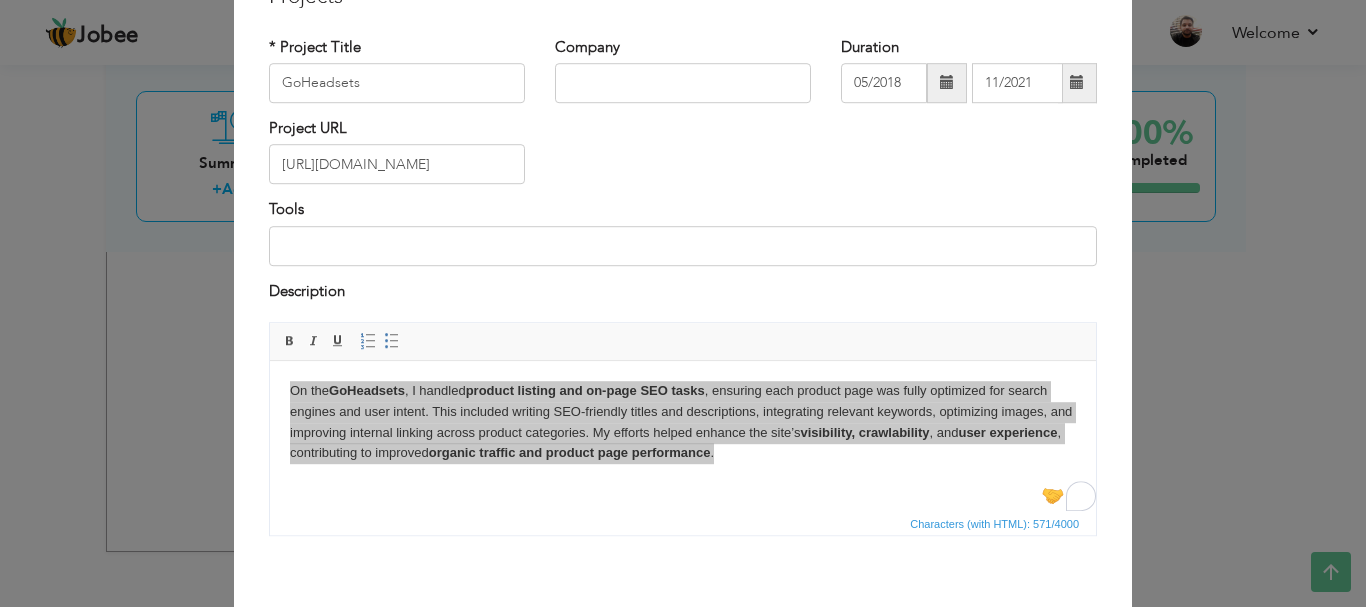 click on "×
Projects
* Project Title
GoHeadsets
Company
Duration 05/2018 11/2021 ." at bounding box center [683, 303] 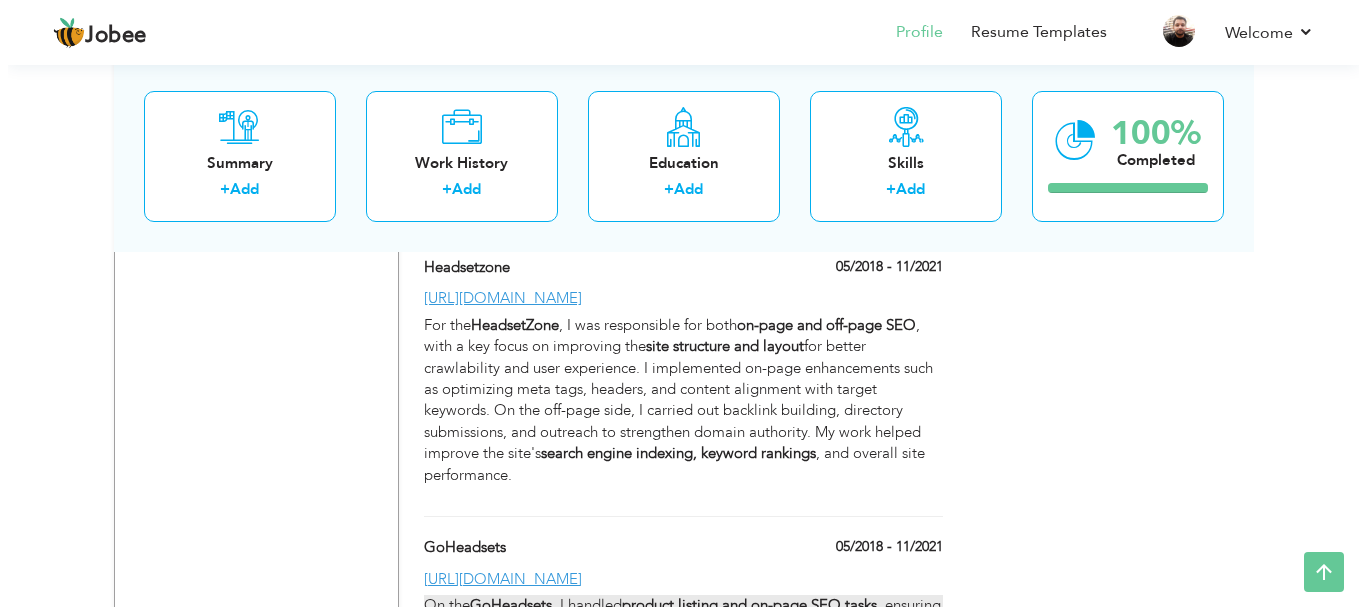 scroll, scrollTop: 3588, scrollLeft: 0, axis: vertical 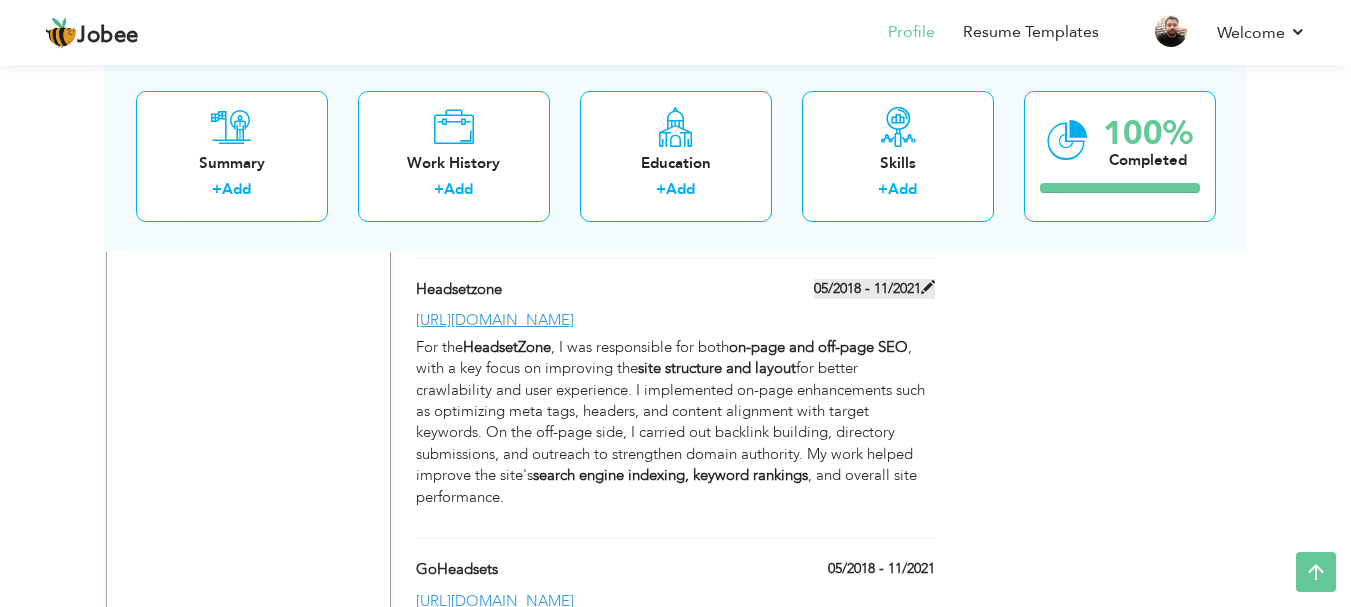 click on "05/2018 -  11/2021" at bounding box center (874, 289) 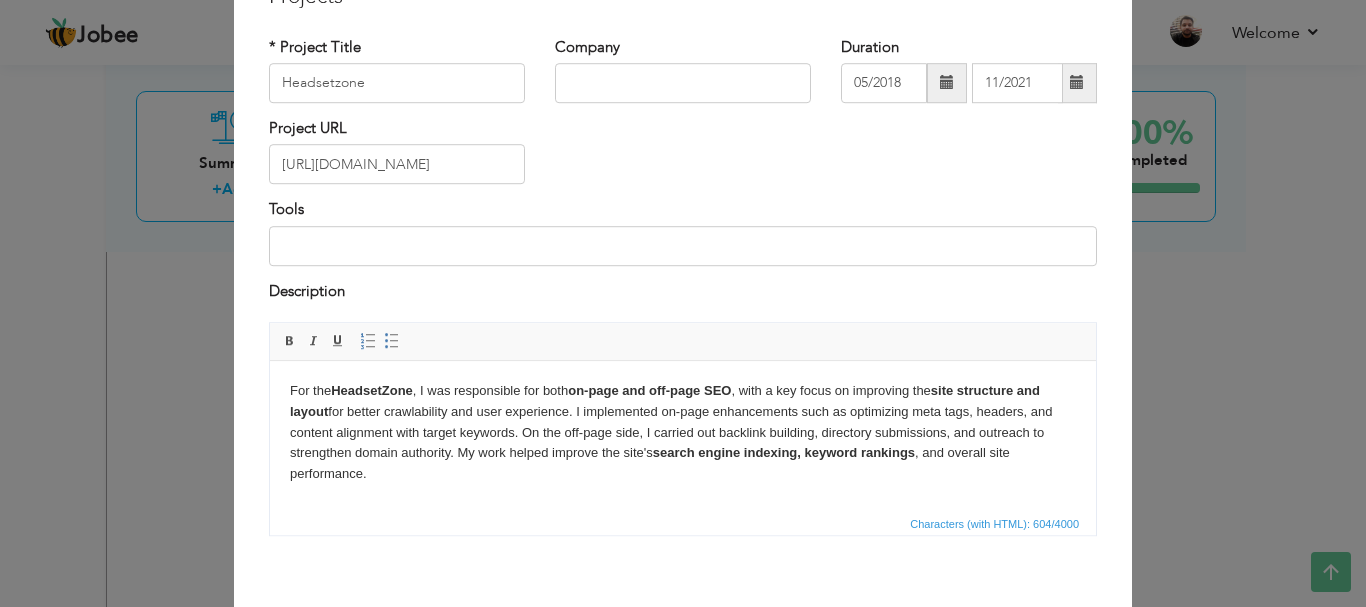 scroll, scrollTop: 0, scrollLeft: 0, axis: both 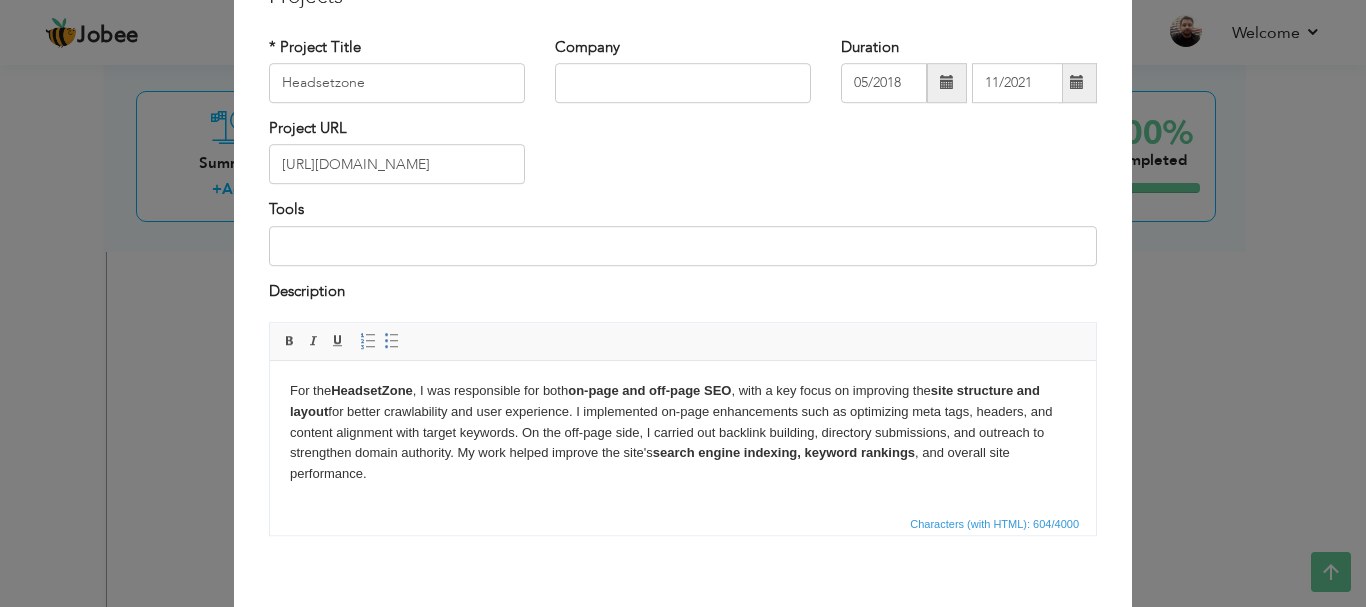 click on "For the  HeadsetZone , I was responsible for both  on-page and off-page SEO , with a key focus on improving the  site structure and layout  for better crawlability and user experience. I implemented on-page enhancements such as optimizing meta tags, headers, and content alignment with target keywords. On the off-page side, I carried out backlink building, directory submissions, and outreach to strengthen domain authority. My work helped improve the site's  search engine indexing, keyword rankings , and overall site performance." at bounding box center (683, 433) 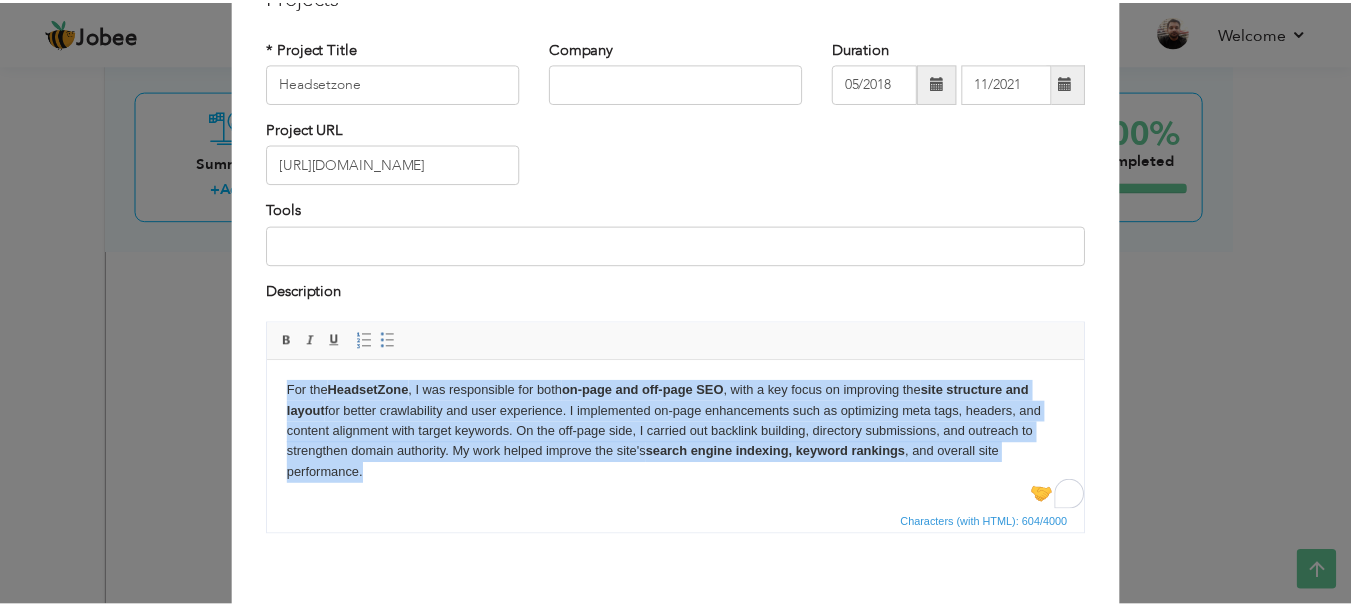 scroll, scrollTop: 0, scrollLeft: 0, axis: both 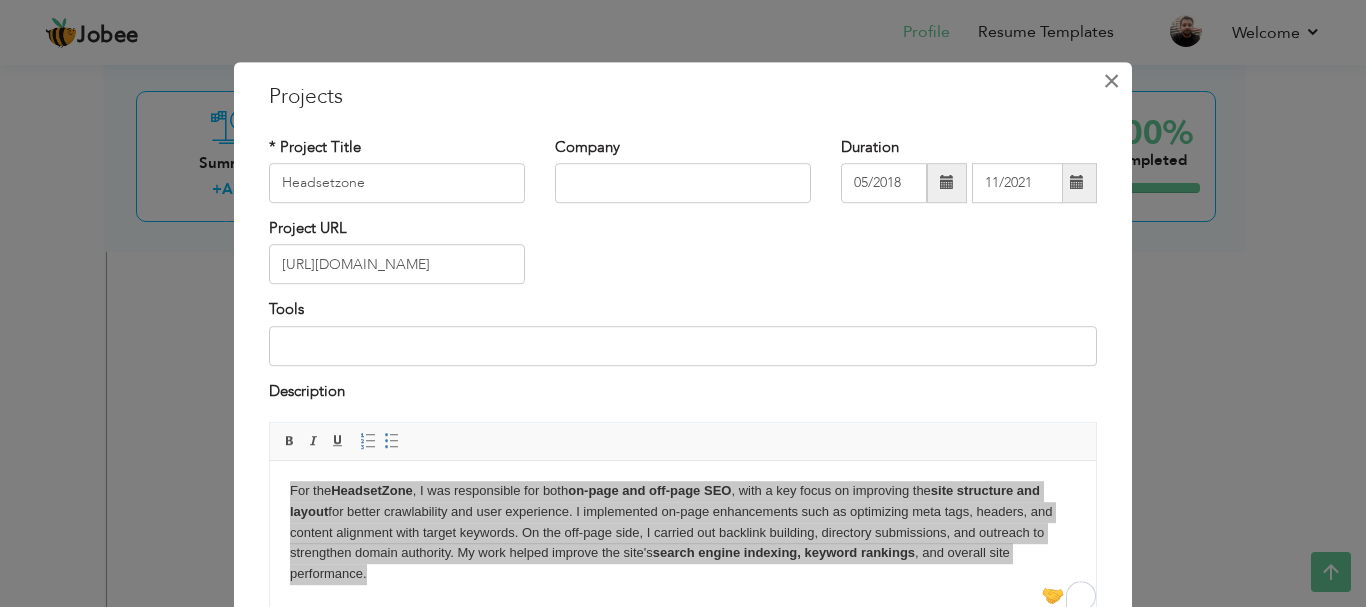 click on "×" at bounding box center [1111, 81] 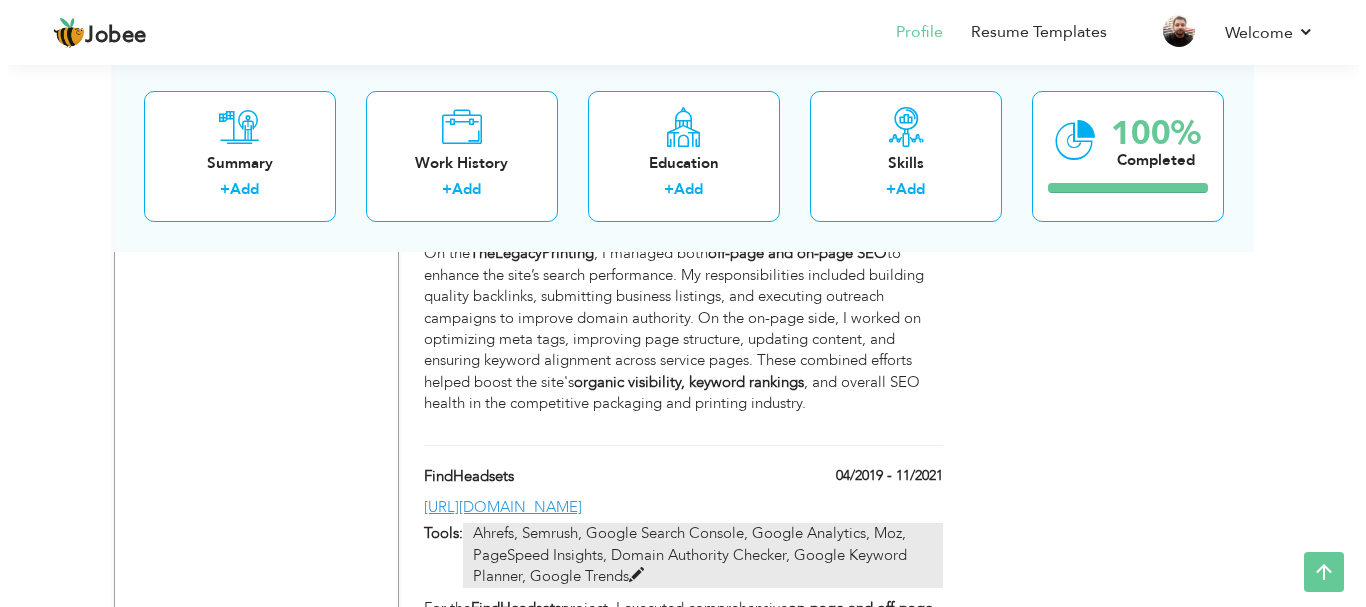 scroll, scrollTop: 2688, scrollLeft: 0, axis: vertical 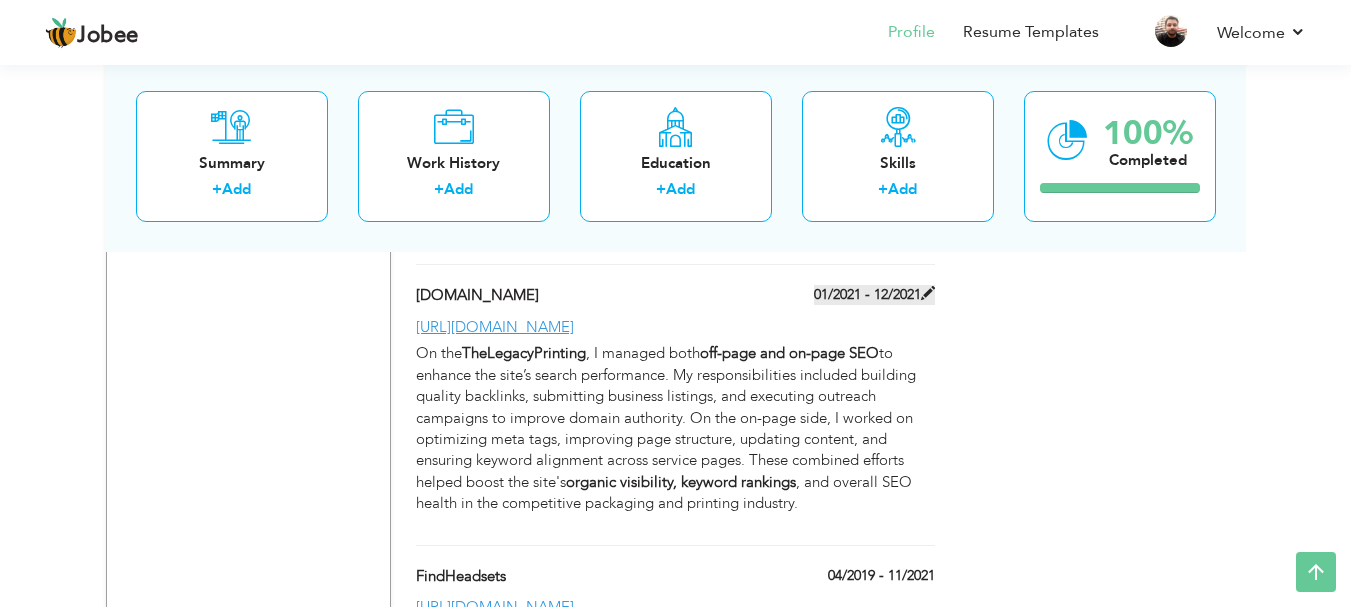 click on "01/2021 -  12/2021" at bounding box center [874, 295] 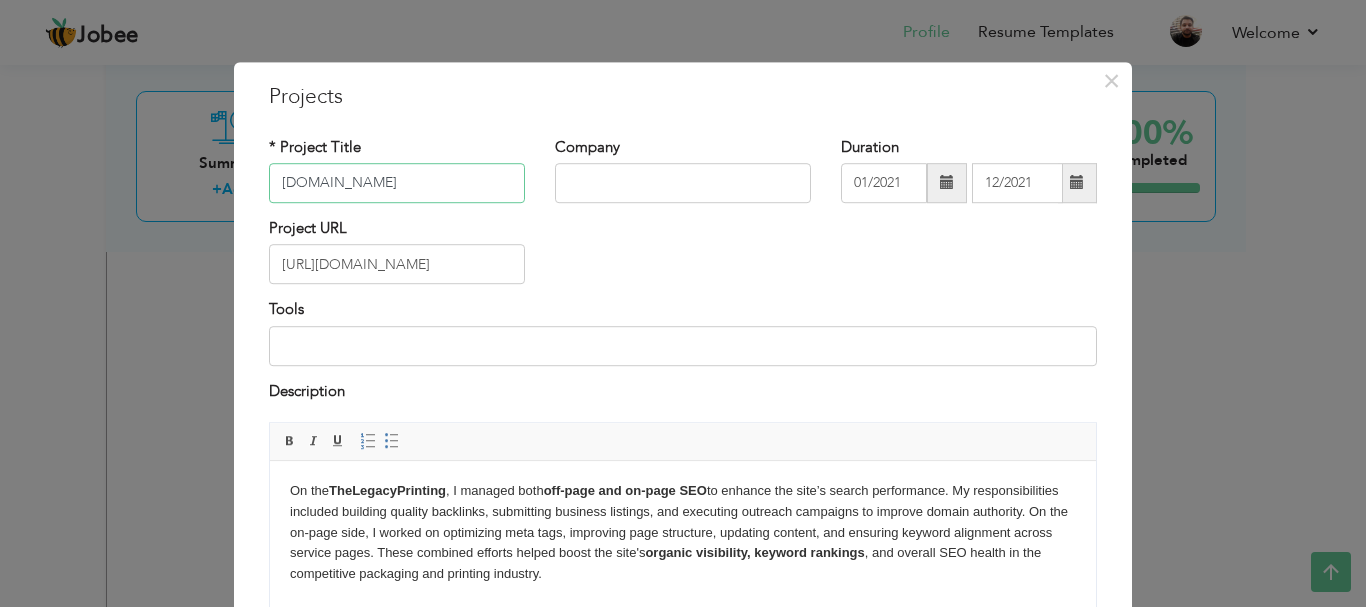 click on "[DOMAIN_NAME]" at bounding box center (397, 183) 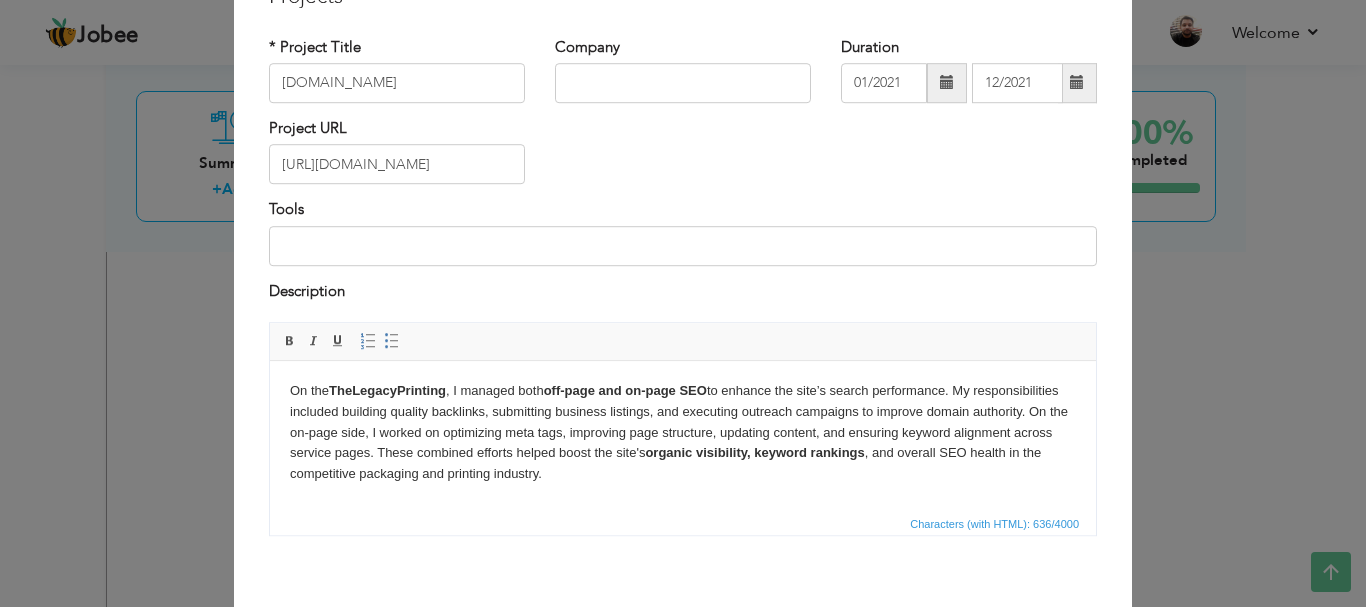 click on "On the  TheLegacyPrinting , I managed both  off-page and on-page SEO  to enhance the site’s search performance. My responsibilities included building quality backlinks, submitting business listings, and executing outreach campaigns to improve domain authority. On the on-page side, I worked on optimizing meta tags, improving page structure, updating content, and ensuring keyword alignment across service pages. These combined efforts helped boost the site's  organic visibility, keyword rankings , and overall SEO health in the competitive packaging and printing industry." at bounding box center [683, 433] 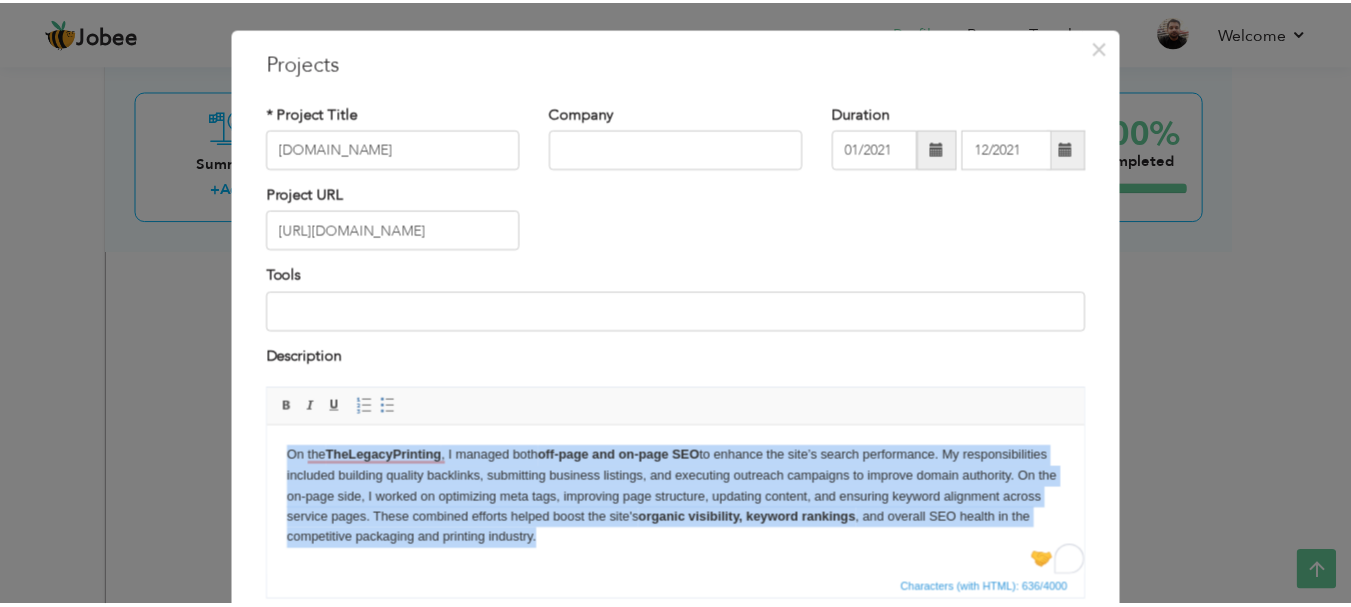 scroll, scrollTop: 0, scrollLeft: 0, axis: both 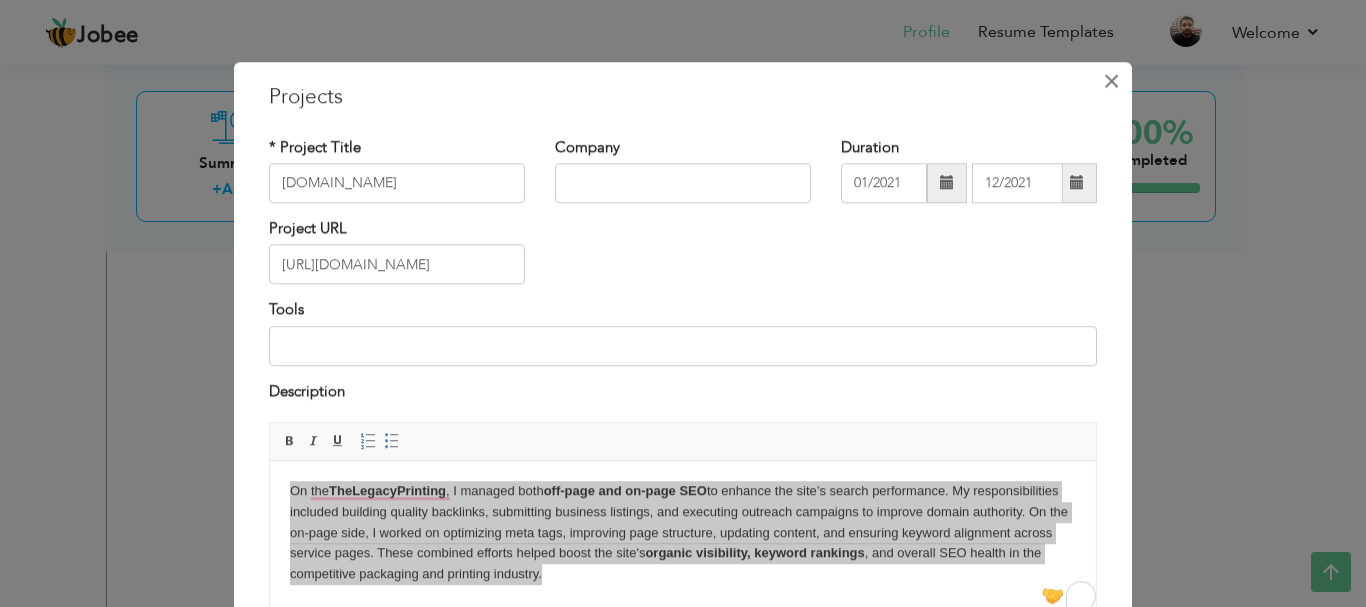 click on "×" at bounding box center (1111, 81) 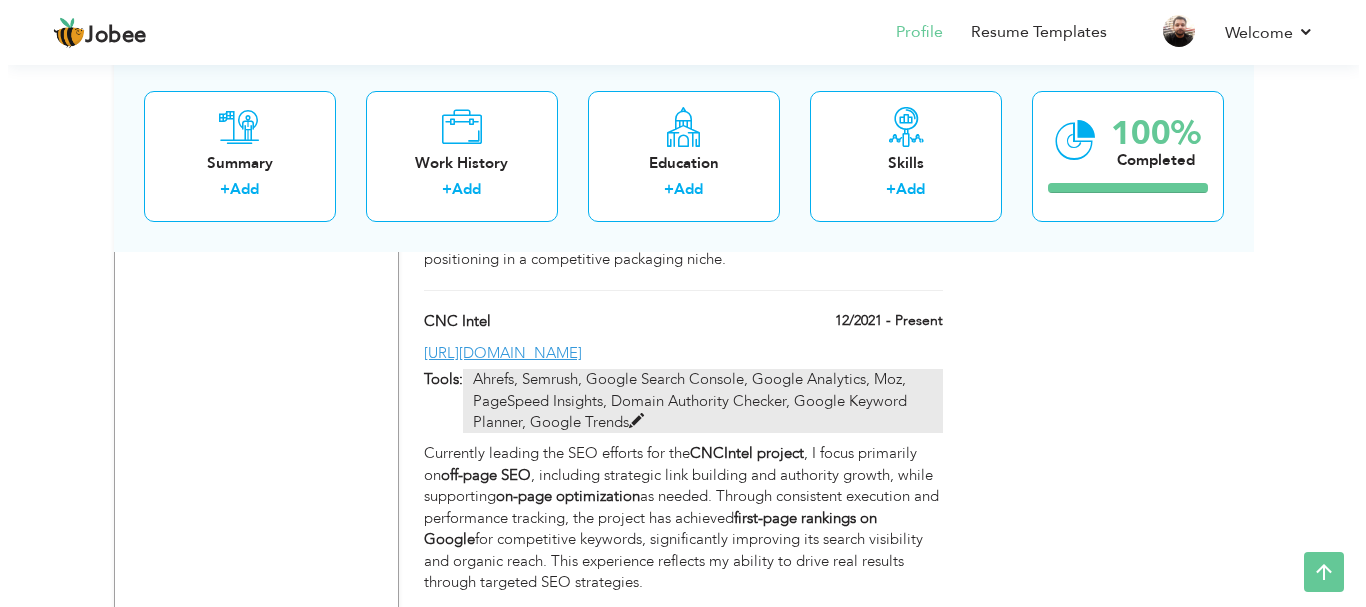 scroll, scrollTop: 2388, scrollLeft: 0, axis: vertical 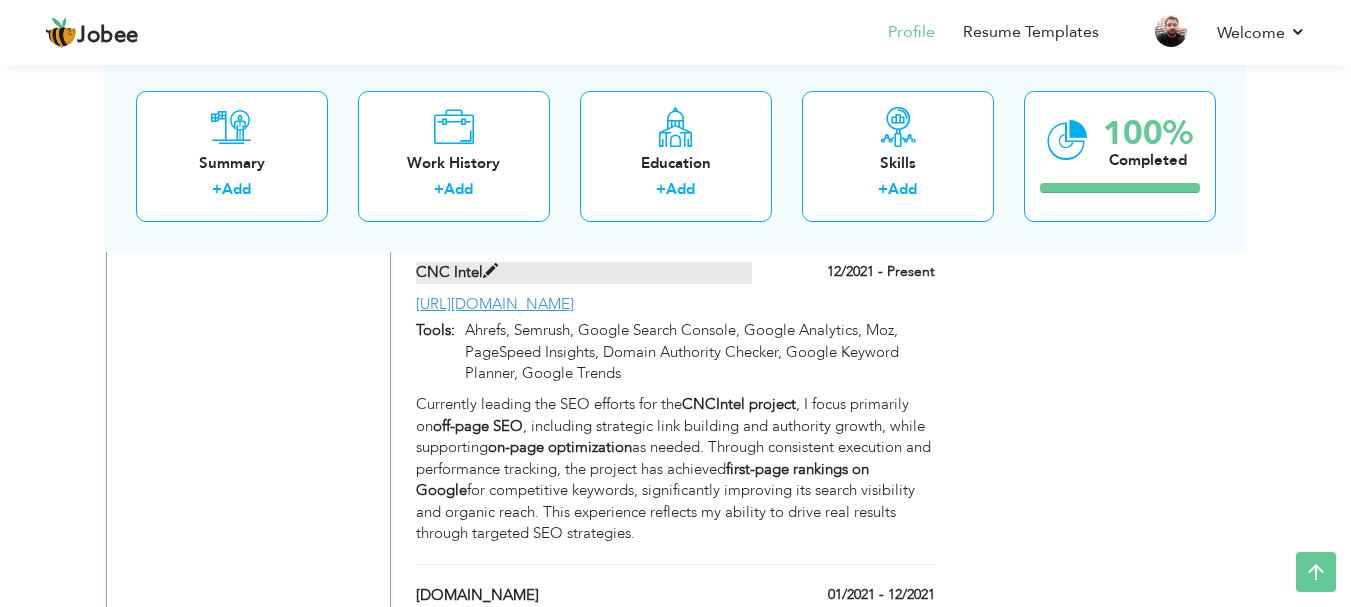 click on "CNC Intel" at bounding box center (584, 272) 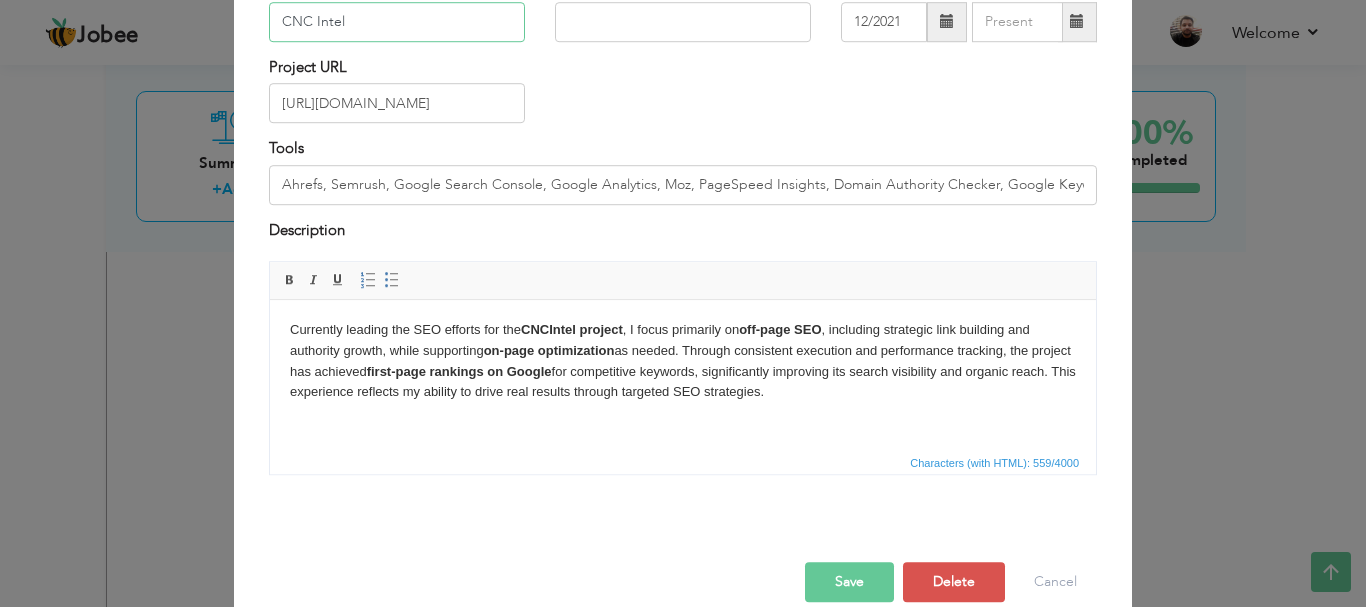 scroll, scrollTop: 191, scrollLeft: 0, axis: vertical 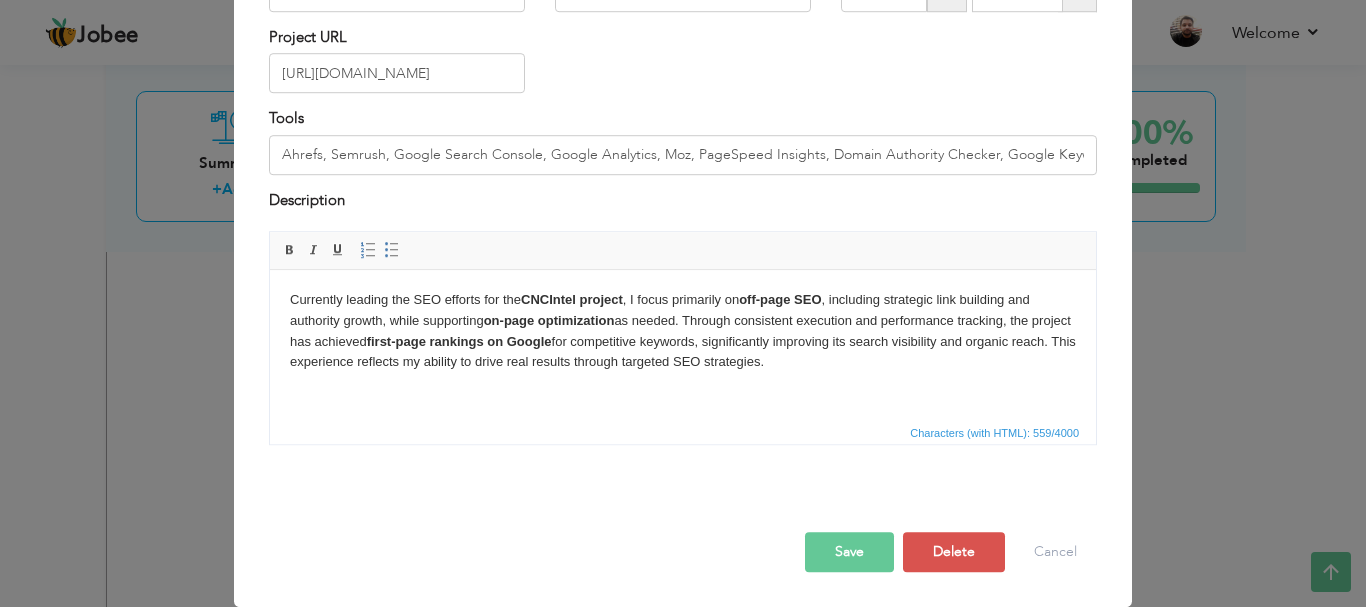 click on "Currently leading the SEO efforts for the  CNCIntel project , I focus primarily on  off-page SEO , including strategic link building and authority growth, while supporting  on-page optimization  as needed. Through consistent execution and performance tracking, the project has achieved  first-page rankings on Google  for competitive keywords, significantly improving its search visibility and organic reach. This experience reflects my ability to drive real results through targeted SEO strategies." at bounding box center [683, 331] 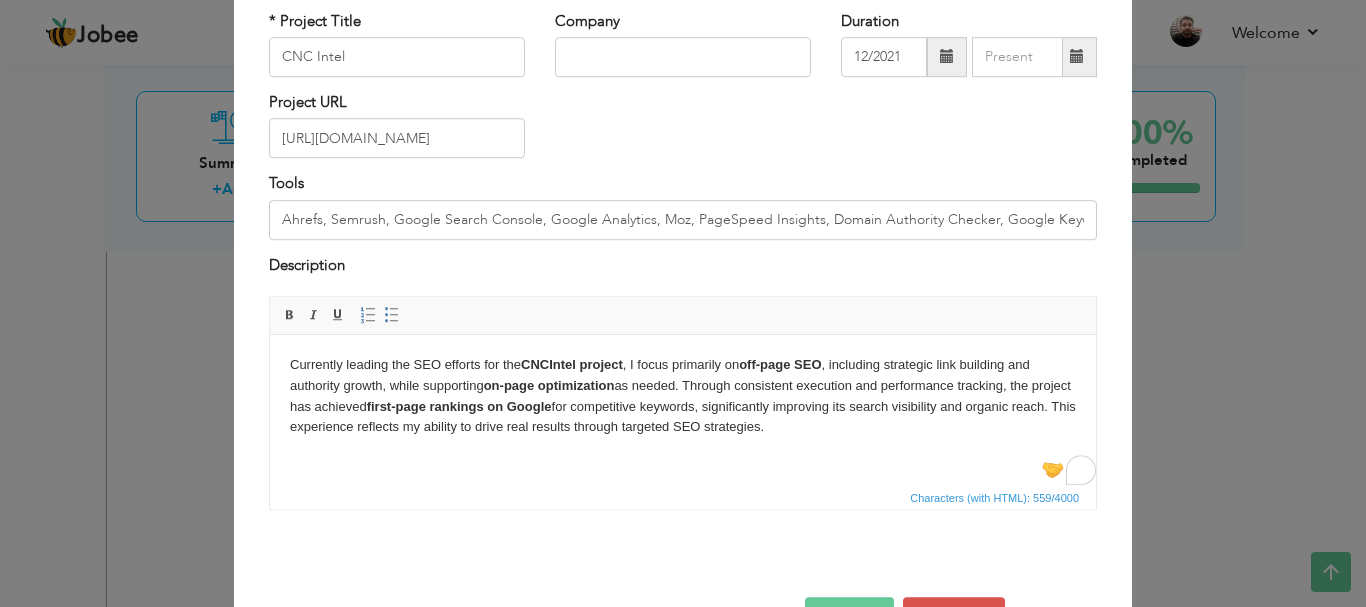 scroll, scrollTop: 91, scrollLeft: 0, axis: vertical 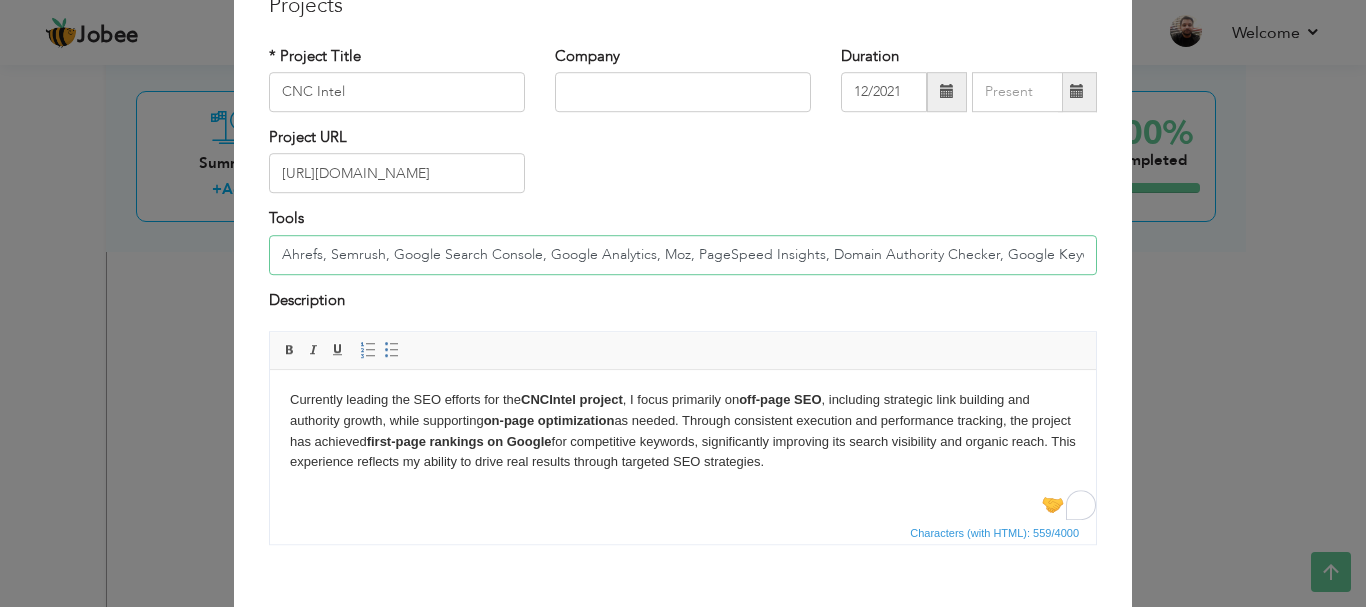 click on "Ahrefs, Semrush, Google Search Console, Google Analytics, Moz, PageSpeed Insights, Domain Authority Checker, Google Keyword Planner, Google Trends" at bounding box center (683, 255) 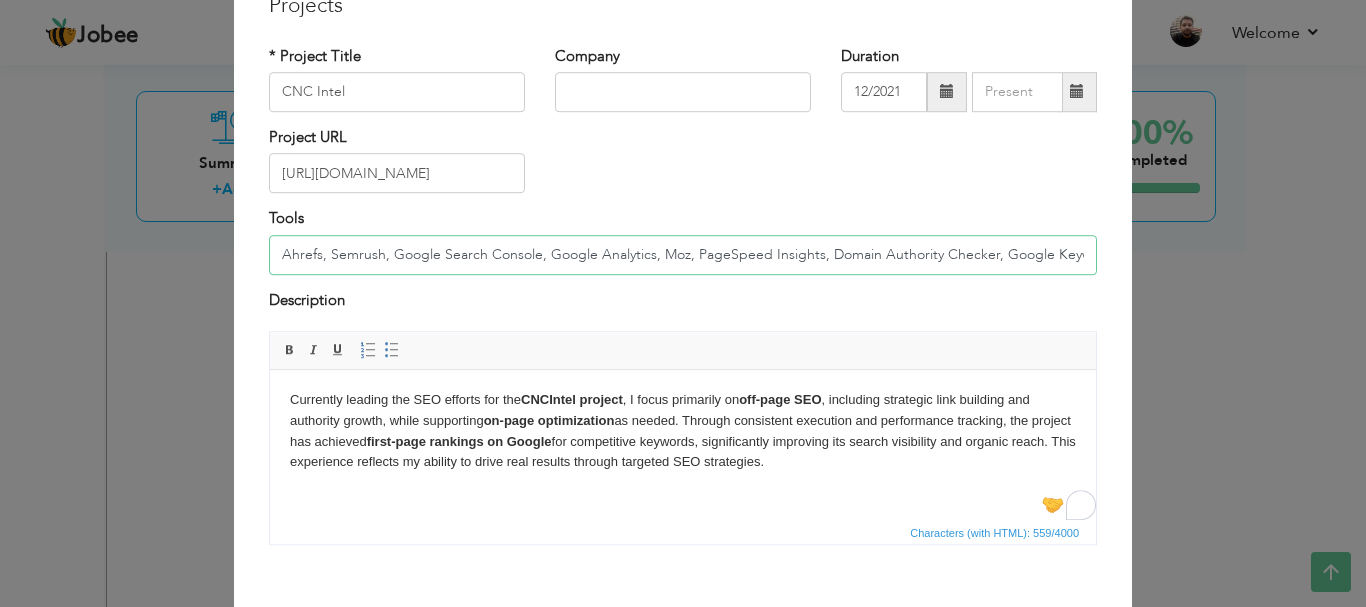 drag, startPoint x: 278, startPoint y: 251, endPoint x: 314, endPoint y: 251, distance: 36 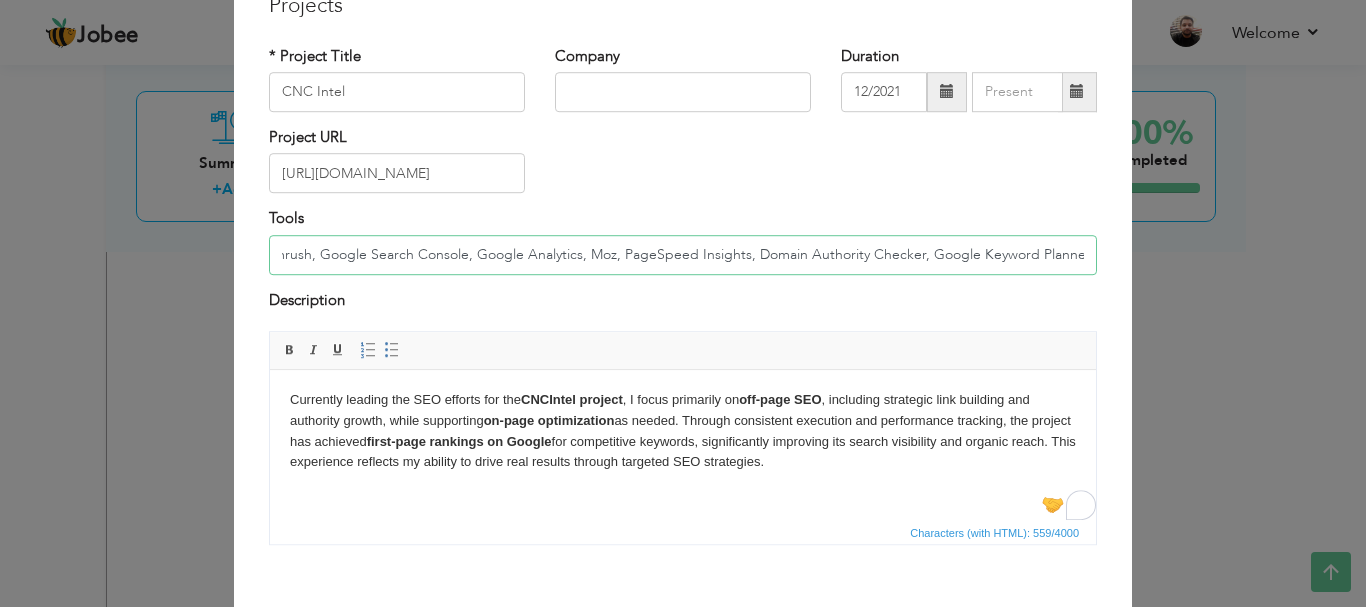 scroll, scrollTop: 0, scrollLeft: 163, axis: horizontal 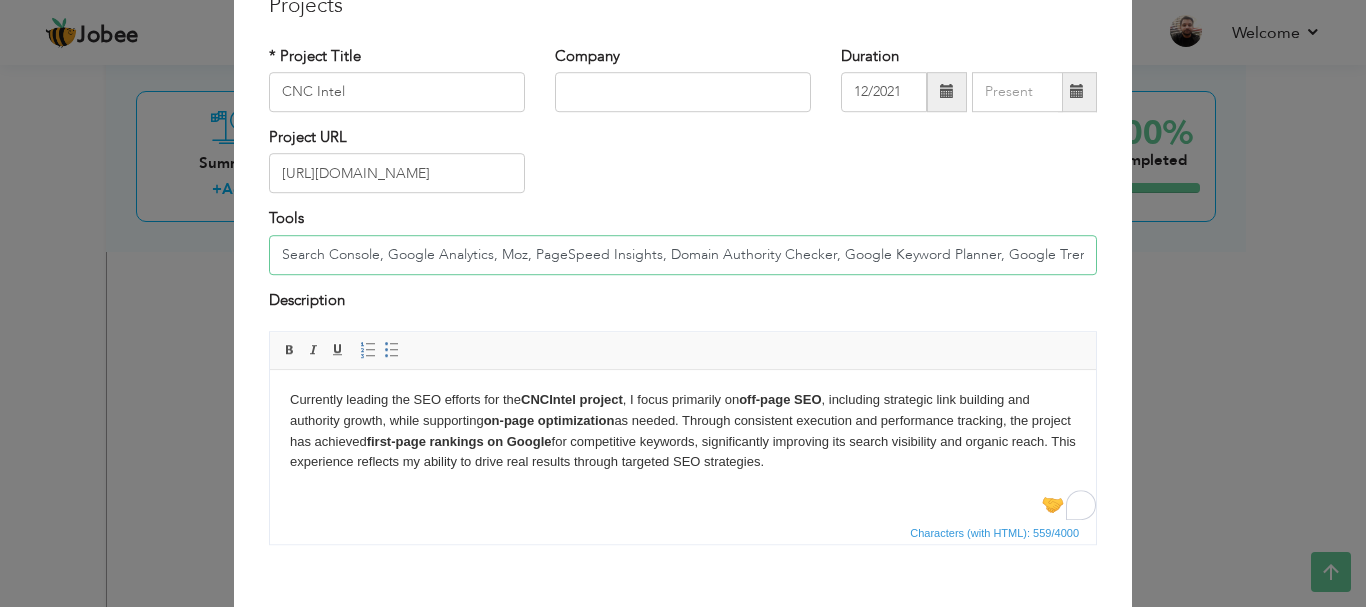 drag, startPoint x: 989, startPoint y: 255, endPoint x: 979, endPoint y: 257, distance: 10.198039 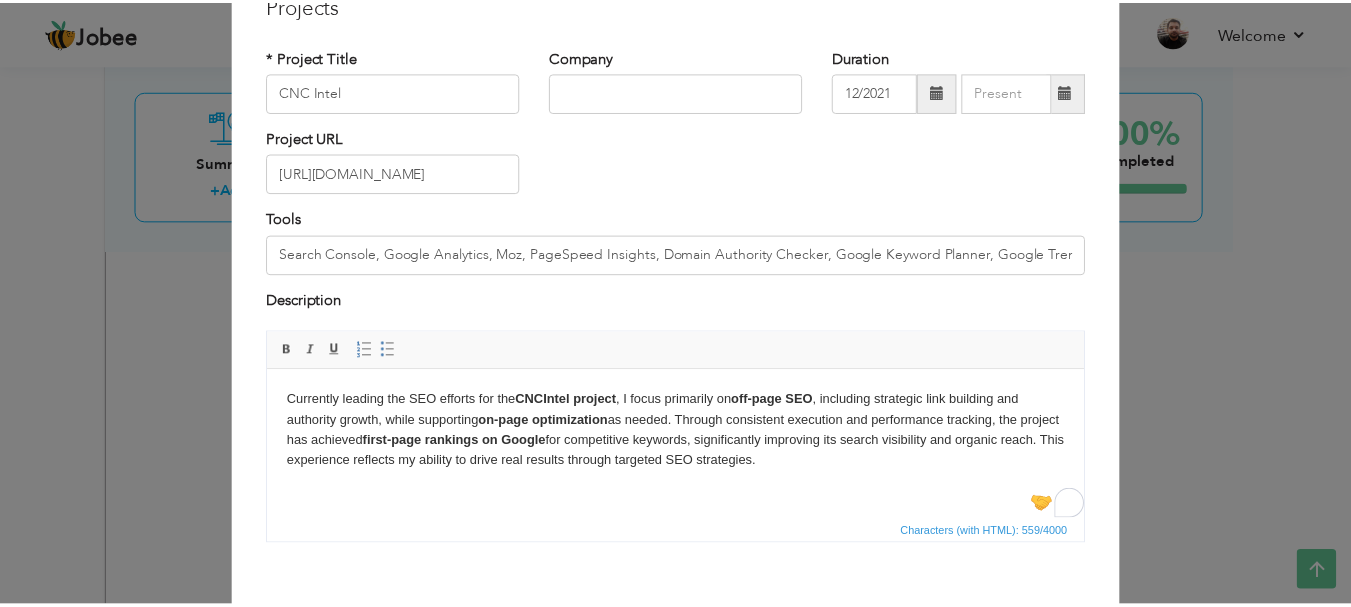 scroll, scrollTop: 0, scrollLeft: 0, axis: both 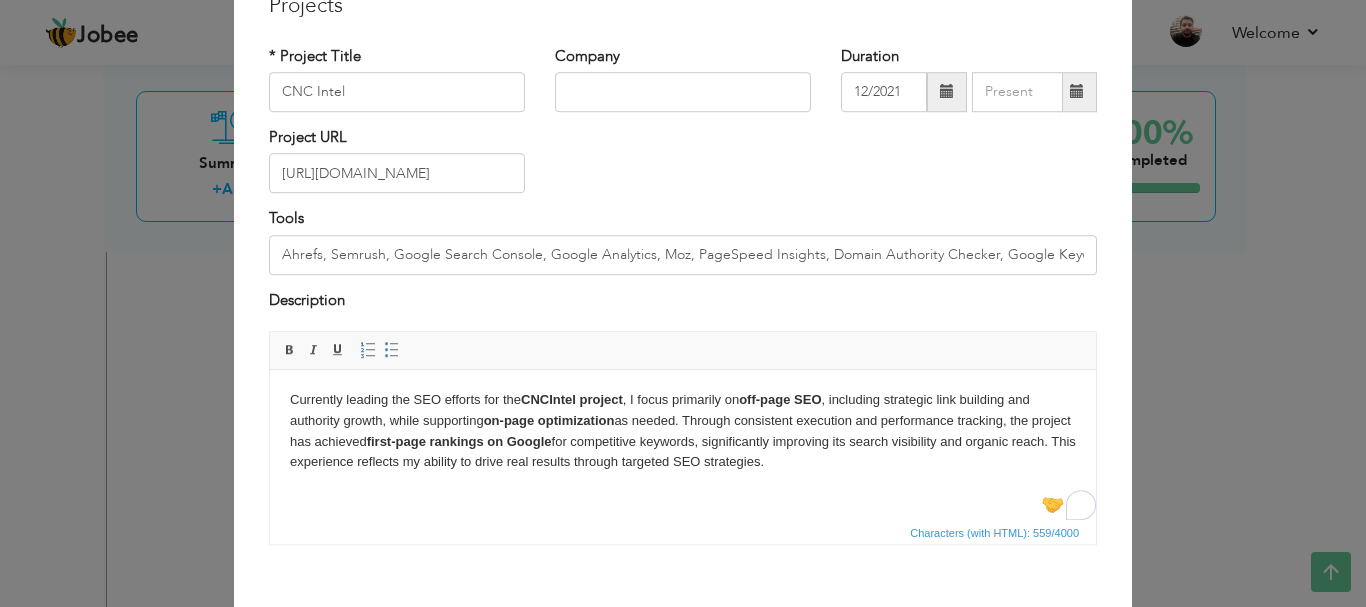 click on "×
Projects
* Project Title
CNC Intel
Company
Duration 12/2021 Project URL" at bounding box center [683, 303] 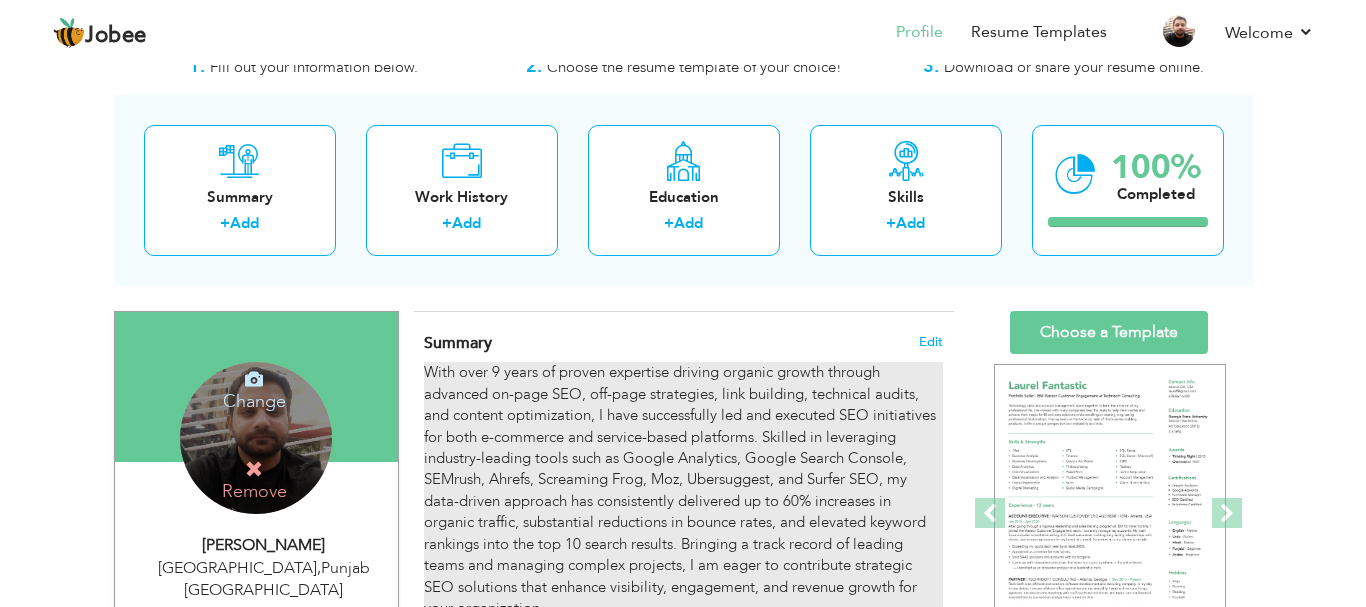 scroll, scrollTop: 100, scrollLeft: 0, axis: vertical 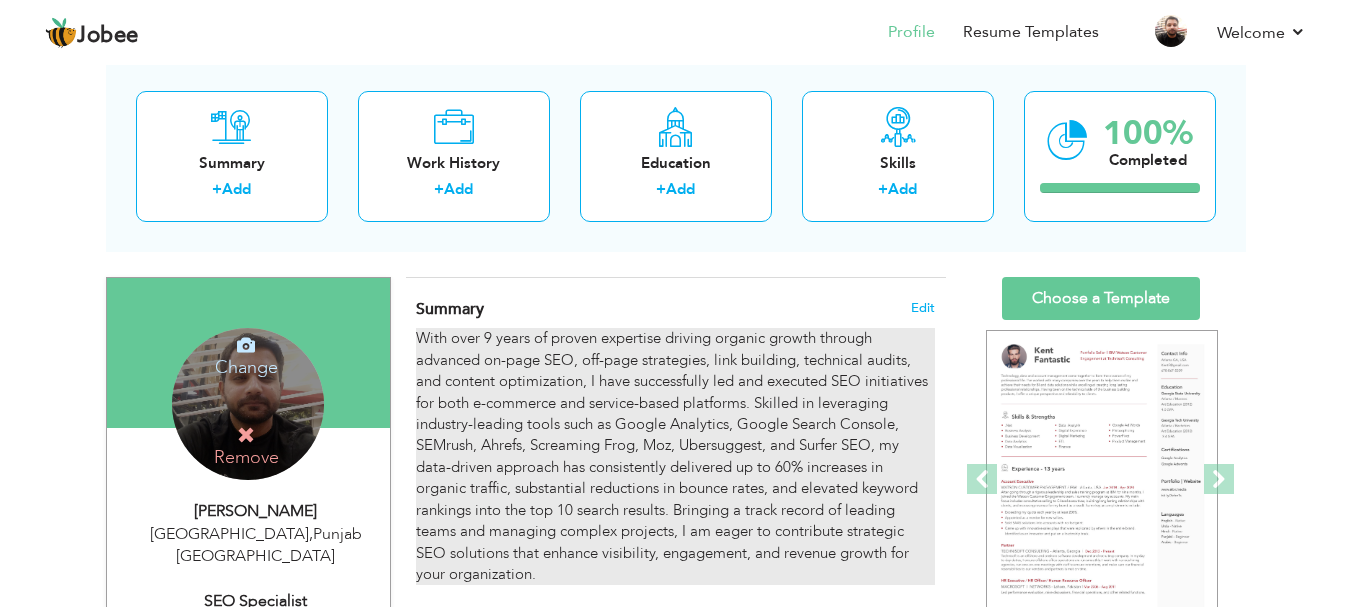 click on "With over 9 years of proven expertise driving organic growth through advanced on-page SEO, off-page strategies, link building, technical audits, and content optimization, I have successfully led and executed SEO initiatives for both e-commerce and service-based platforms. Skilled in leveraging industry-leading tools such as Google Analytics, Google Search Console, SEMrush, Ahrefs, Screaming Frog, Moz, Ubersuggest, and Surfer SEO, my data-driven approach has consistently delivered up to 60% increases in organic traffic, substantial reductions in bounce rates, and elevated keyword rankings into the top 10 search results. Bringing a track record of leading teams and managing complex projects, I am eager to contribute strategic SEO solutions that enhance visibility, engagement, and revenue growth for your organization." at bounding box center [675, 456] 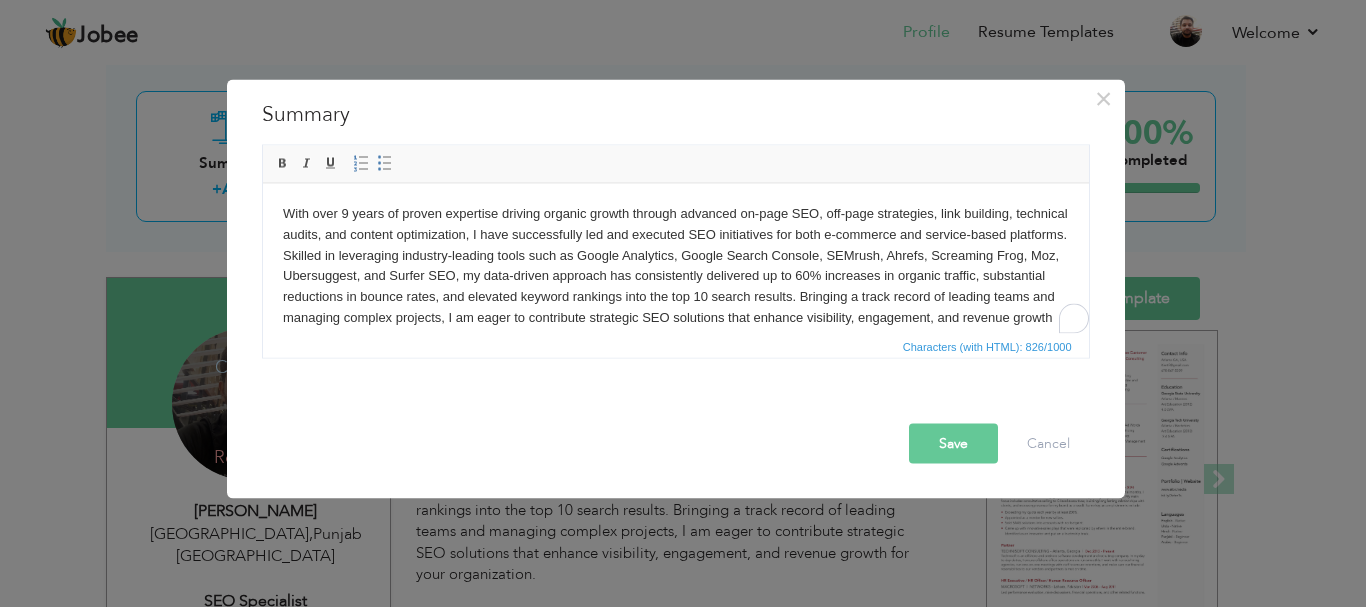 click on "With over 9 years of proven expertise driving organic growth through advanced on-page SEO, off-page strategies, link building, technical audits, and content optimization, I have successfully led and executed SEO initiatives for both e-commerce and service-based platforms. Skilled in leveraging industry-leading tools such as Google Analytics, Google Search Console, SEMrush, Ahrefs, Screaming Frog, Moz, Ubersuggest, and Surfer SEO, my data-driven approach has consistently delivered up to 60% increases in organic traffic, substantial reductions in bounce rates, and elevated keyword rankings into the top 10 search results. Bringing a track record of leading teams and managing complex projects, I am eager to contribute strategic SEO solutions that enhance visibility, engagement, and revenue growth for your organization." at bounding box center [675, 276] 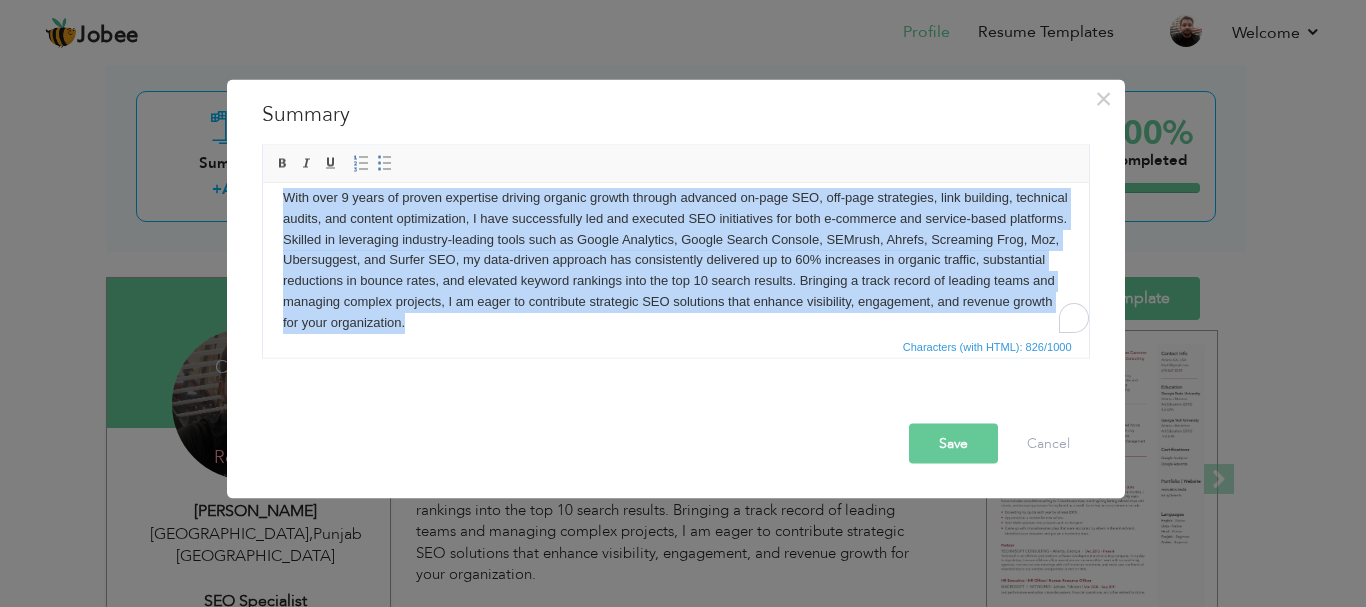 scroll, scrollTop: 36, scrollLeft: 0, axis: vertical 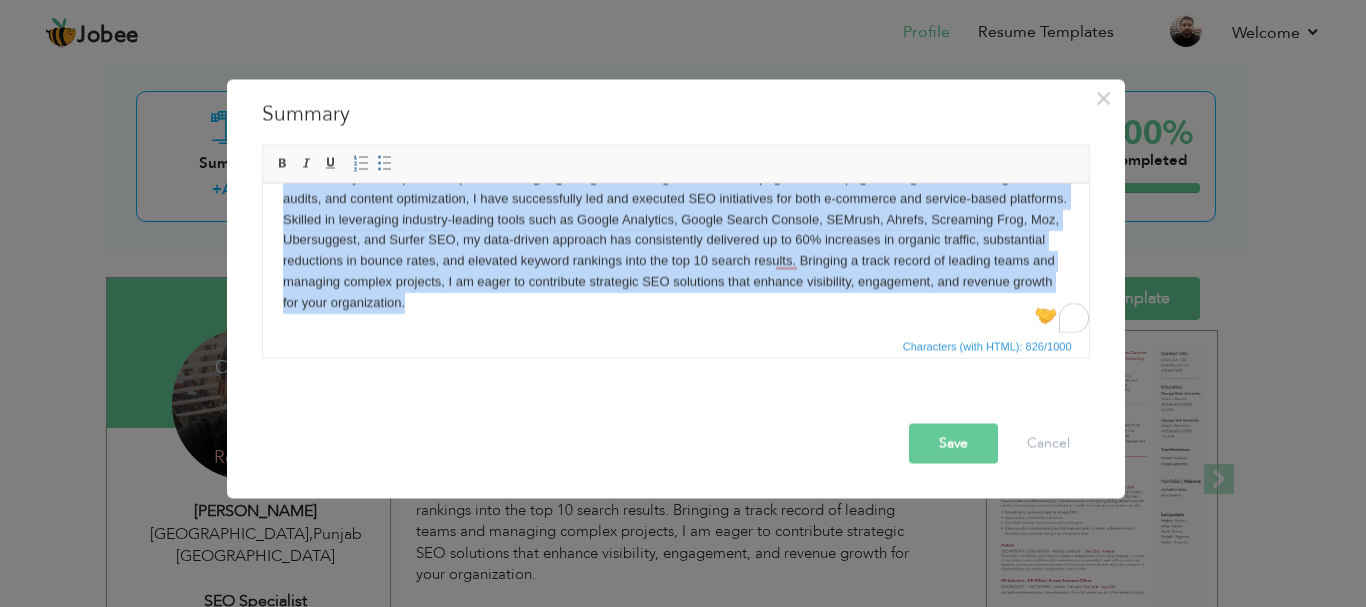 click on "With over 9 years of proven expertise driving organic growth through advanced on-page SEO, off-page strategies, link building, technical audits, and content optimization, I have successfully led and executed SEO initiatives for both e-commerce and service-based platforms. Skilled in leveraging industry-leading tools such as Google Analytics, Google Search Console, SEMrush, Ahrefs, Screaming Frog, Moz, Ubersuggest, and Surfer SEO, my data-driven approach has consistently delivered up to 60% increases in organic traffic, substantial reductions in bounce rates, and elevated keyword rankings into the top 10 search results. Bringing a track record of leading teams and managing complex projects, I am eager to contribute strategic SEO solutions that enhance visibility, engagement, and revenue growth for your organization." at bounding box center (675, 240) 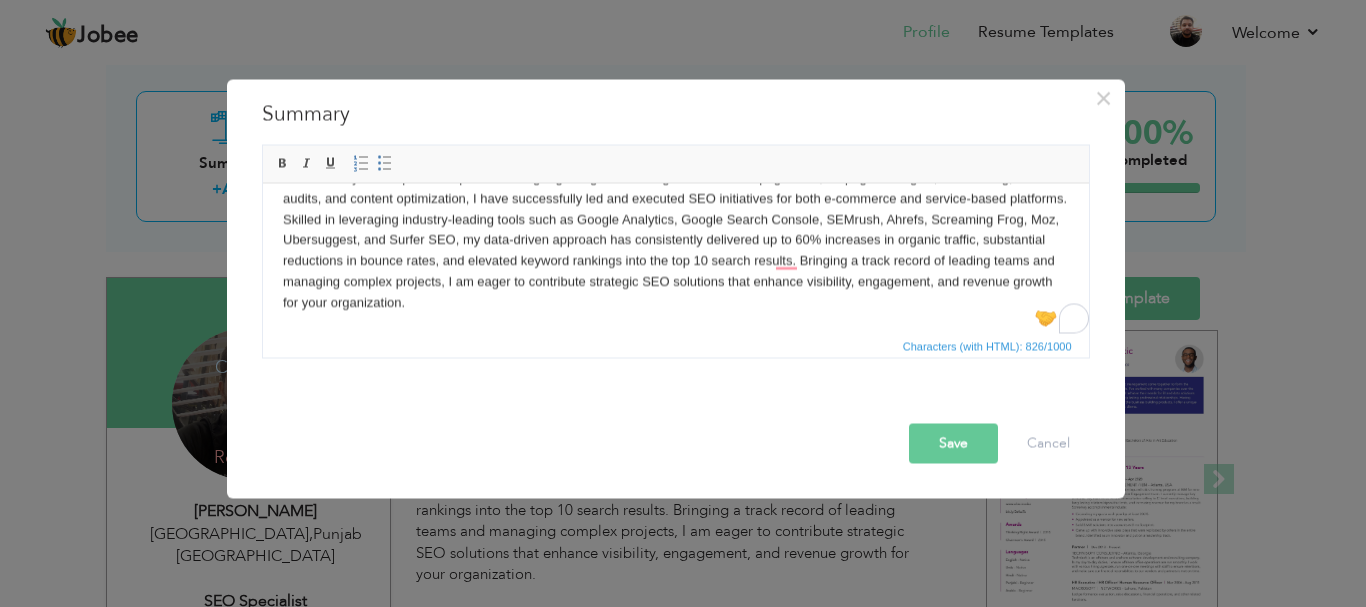 scroll, scrollTop: 11, scrollLeft: 0, axis: vertical 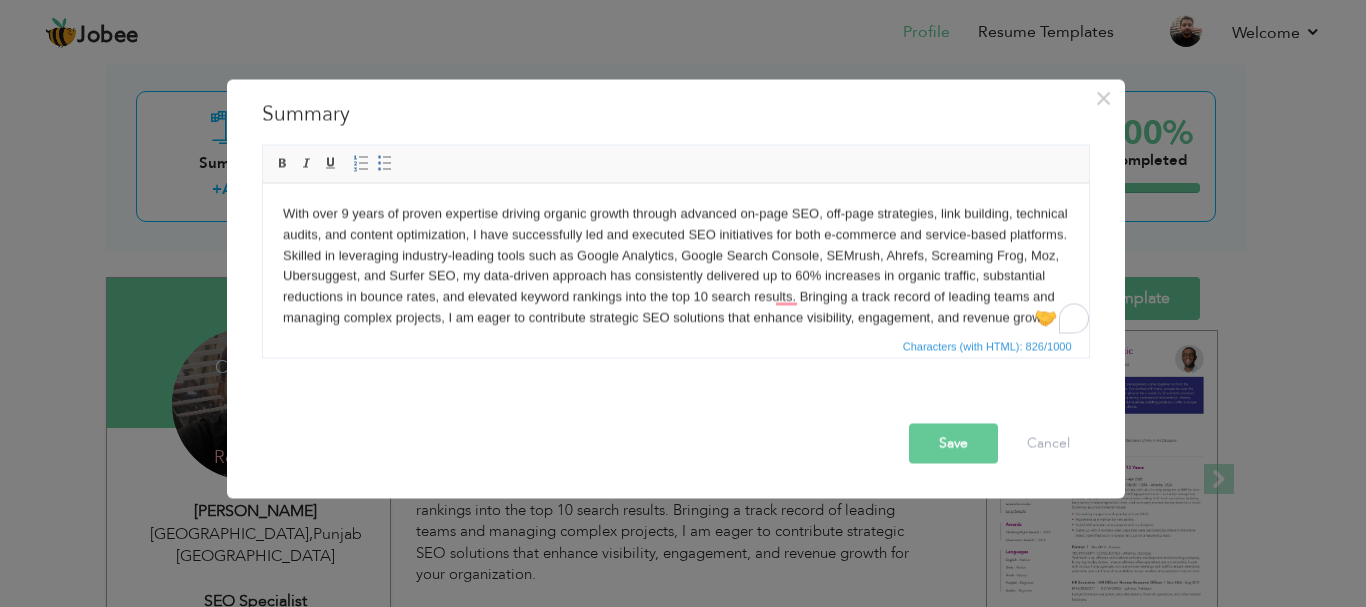 click on "With over 9 years of proven expertise driving organic growth through advanced on-page SEO, off-page strategies, link building, technical audits, and content optimization, I have successfully led and executed SEO initiatives for both e-commerce and service-based platforms. Skilled in leveraging industry-leading tools such as Google Analytics, Google Search Console, SEMrush, Ahrefs, Screaming Frog, Moz, Ubersuggest, and Surfer SEO, my data-driven approach has consistently delivered up to 60% increases in organic traffic, substantial reductions in bounce rates, and elevated keyword rankings into the top 10 search results. Bringing a track record of leading teams and managing complex projects, I am eager to contribute strategic SEO solutions that enhance visibility, engagement, and revenue growth for your organization." at bounding box center (675, 276) 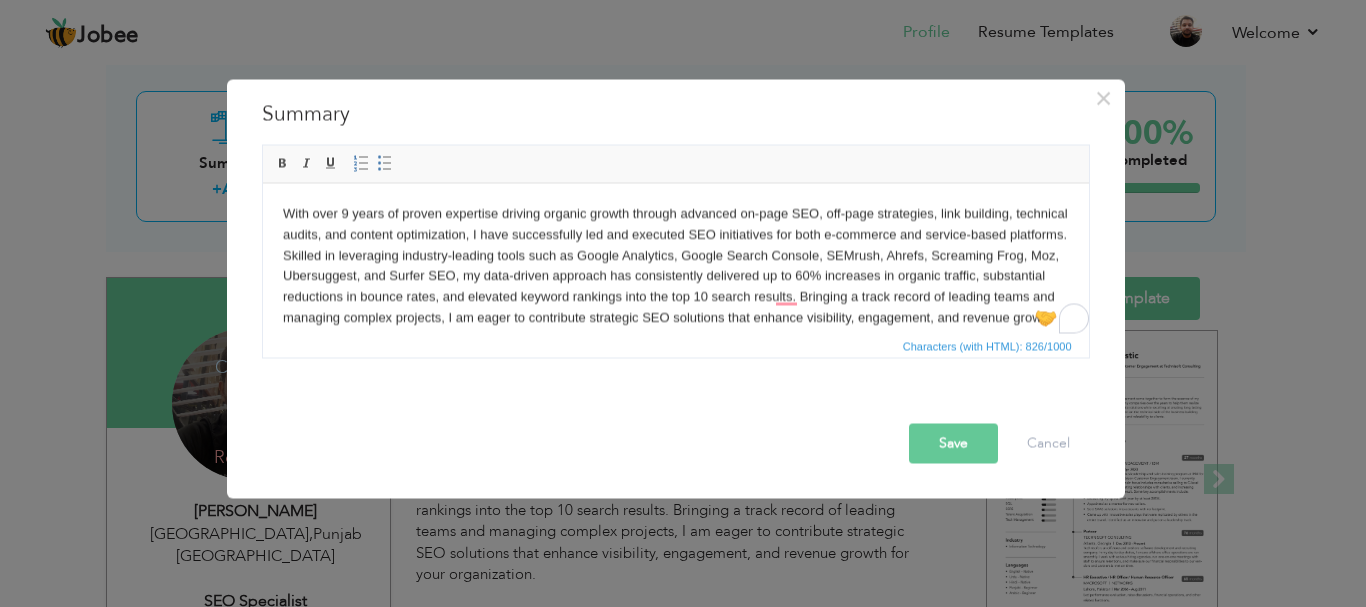 click on "With over 9 years of proven expertise driving organic growth through advanced on-page SEO, off-page strategies, link building, technical audits, and content optimization, I have successfully led and executed SEO initiatives for both e-commerce and service-based platforms. Skilled in leveraging industry-leading tools such as Google Analytics, Google Search Console, SEMrush, Ahrefs, Screaming Frog, Moz, Ubersuggest, and Surfer SEO, my data-driven approach has consistently delivered up to 60% increases in organic traffic, substantial reductions in bounce rates, and elevated keyword rankings into the top 10 search results. Bringing a track record of leading teams and managing complex projects, I am eager to contribute strategic SEO solutions that enhance visibility, engagement, and revenue growth for your organization." at bounding box center (675, 276) 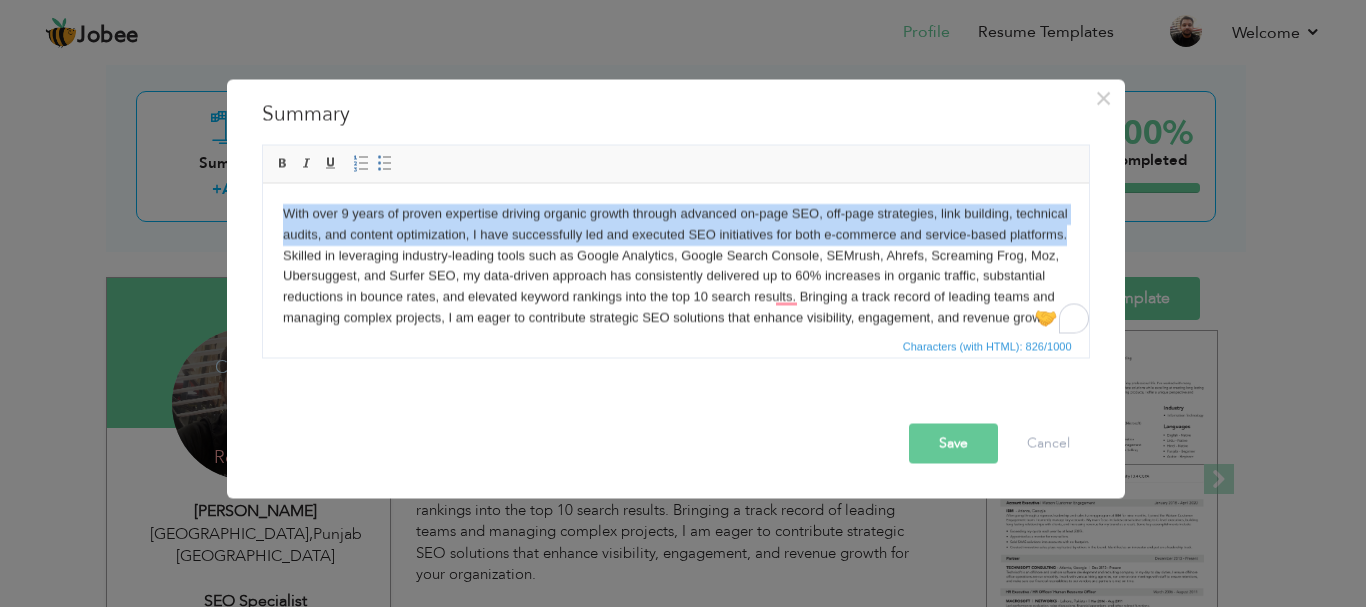 drag, startPoint x: 281, startPoint y: 213, endPoint x: 378, endPoint y: 260, distance: 107.78683 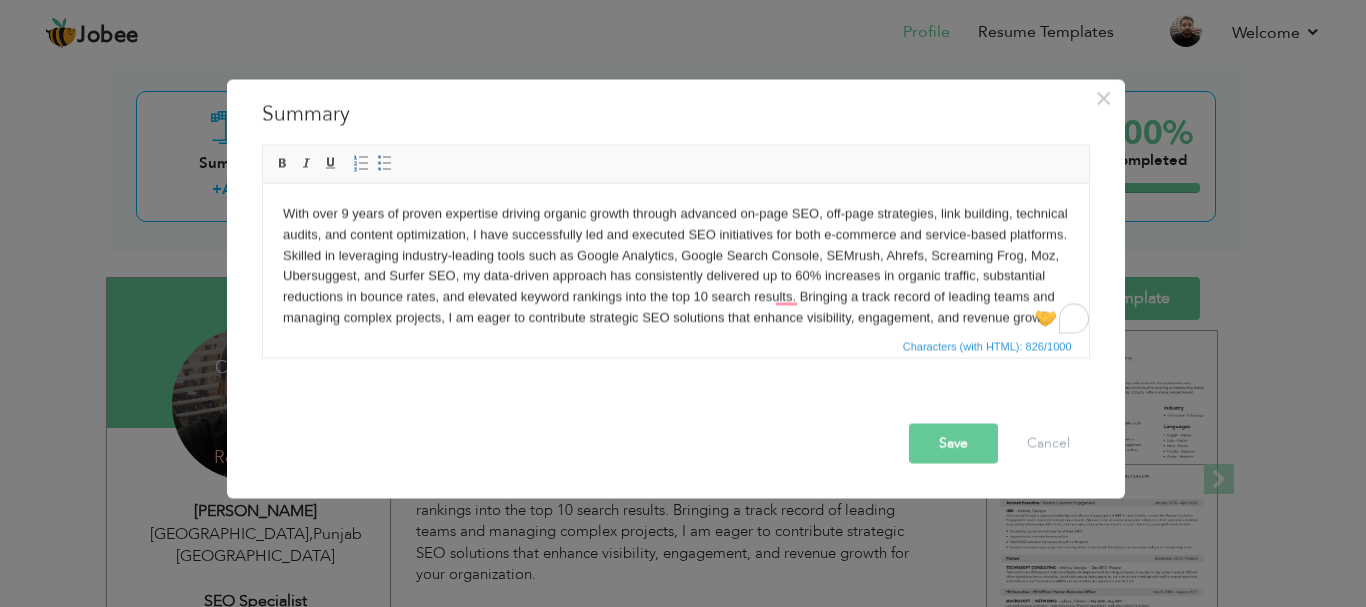 click on "With over 9 years of proven expertise driving organic growth through advanced on-page SEO, off-page strategies, link building, technical audits, and content optimization, I have successfully led and executed SEO initiatives for both e-commerce and service-based platforms. Skilled in leveraging industry-leading tools such as Google Analytics, Google Search Console, SEMrush, Ahrefs, Screaming Frog, Moz, Ubersuggest, and Surfer SEO, my data-driven approach has consistently delivered up to 60% increases in organic traffic, substantial reductions in bounce rates, and elevated keyword rankings into the top 10 search results. Bringing a track record of leading teams and managing complex projects, I am eager to contribute strategic SEO solutions that enhance visibility, engagement, and revenue growth for your organization." at bounding box center [675, 276] 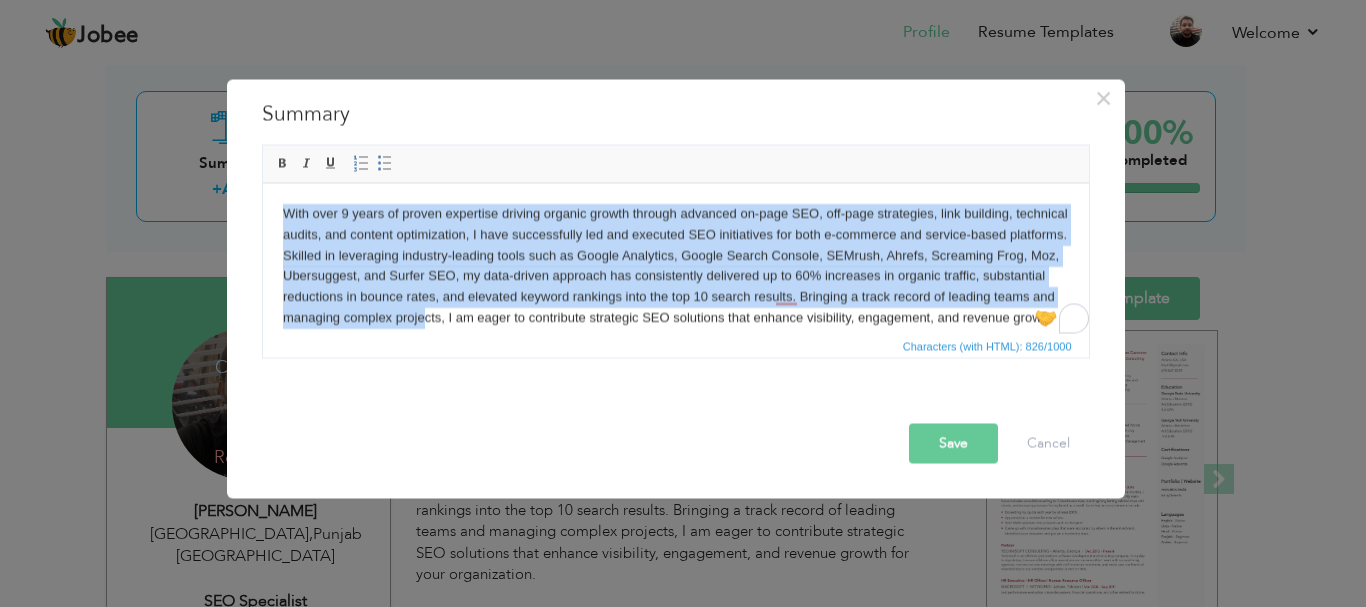 scroll, scrollTop: 36, scrollLeft: 0, axis: vertical 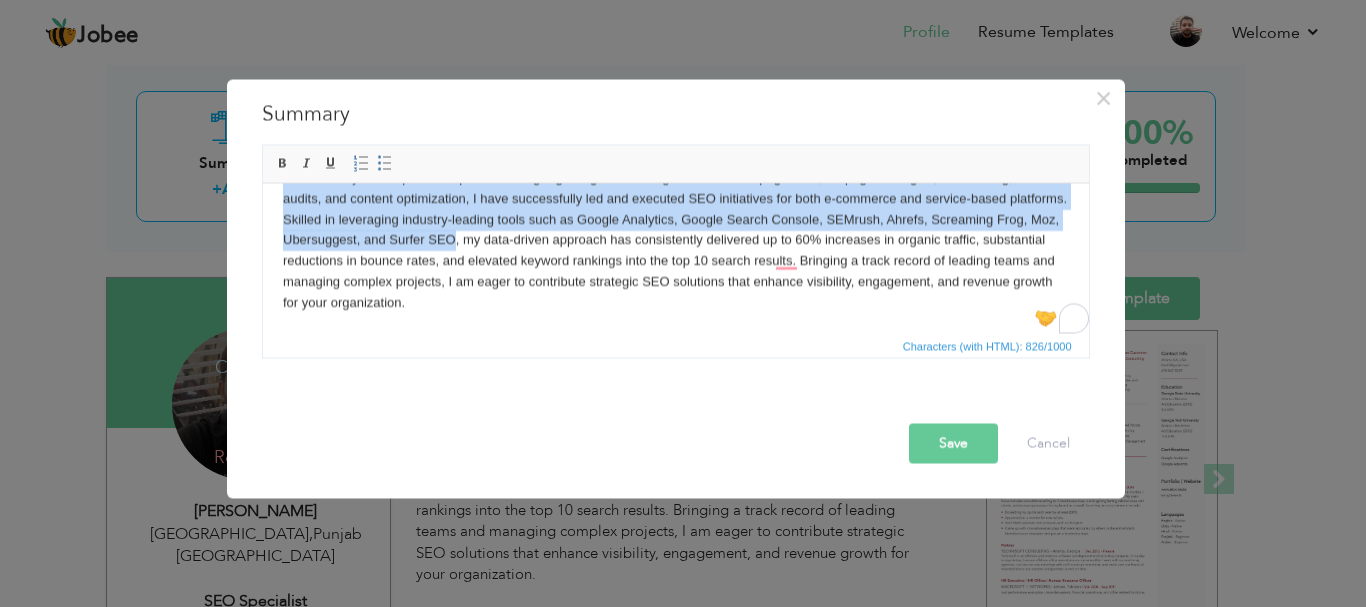 drag, startPoint x: 286, startPoint y: 217, endPoint x: 585, endPoint y: 249, distance: 300.7075 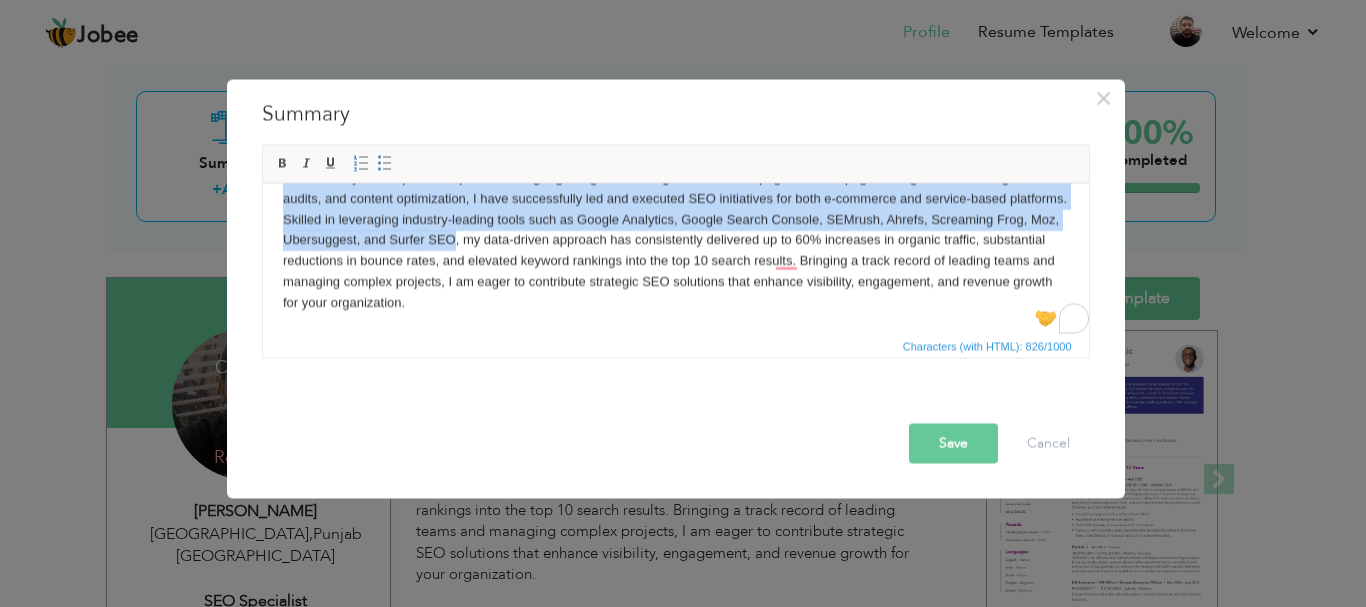 scroll, scrollTop: 11, scrollLeft: 0, axis: vertical 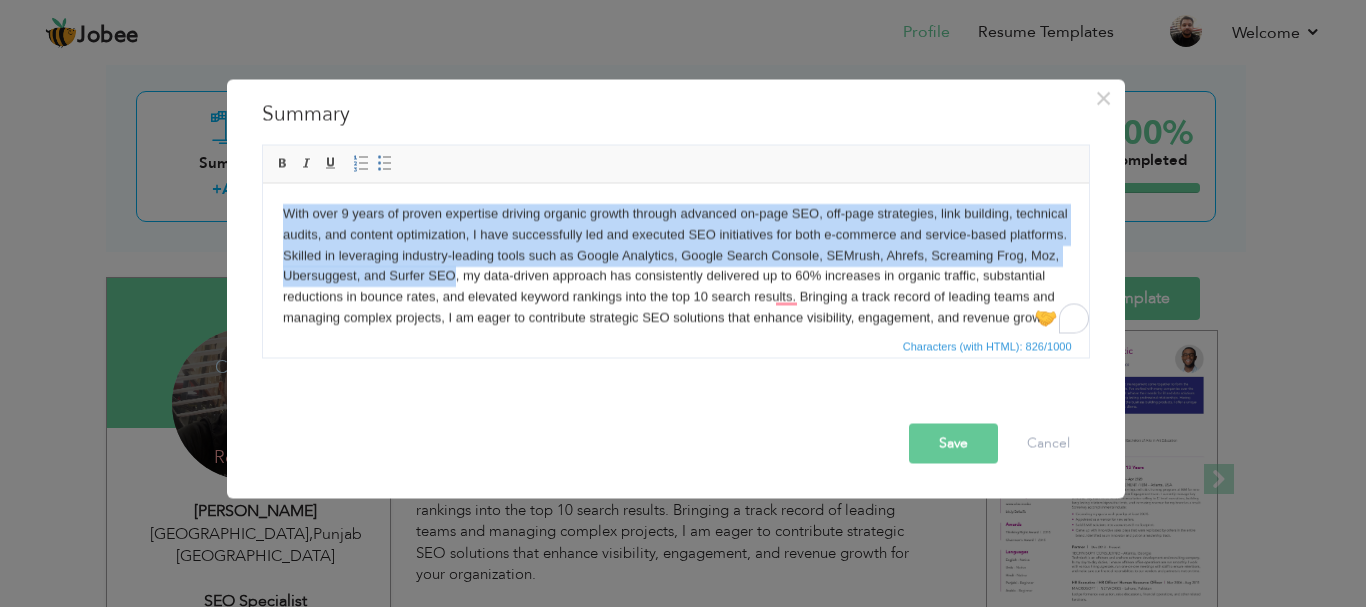 click on "With over 9 years of proven expertise driving organic growth through advanced on-page SEO, off-page strategies, link building, technical audits, and content optimization, I have successfully led and executed SEO initiatives for both e-commerce and service-based platforms. Skilled in leveraging industry-leading tools such as Google Analytics, Google Search Console, SEMrush, Ahrefs, Screaming Frog, Moz, Ubersuggest, and Surfer SEO, my data-driven approach has consistently delivered up to 60% increases in organic traffic, substantial reductions in bounce rates, and elevated keyword rankings into the top 10 search results. Bringing a track record of leading teams and managing complex projects, I am eager to contribute strategic SEO solutions that enhance visibility, engagement, and revenue growth for your organization." at bounding box center (675, 276) 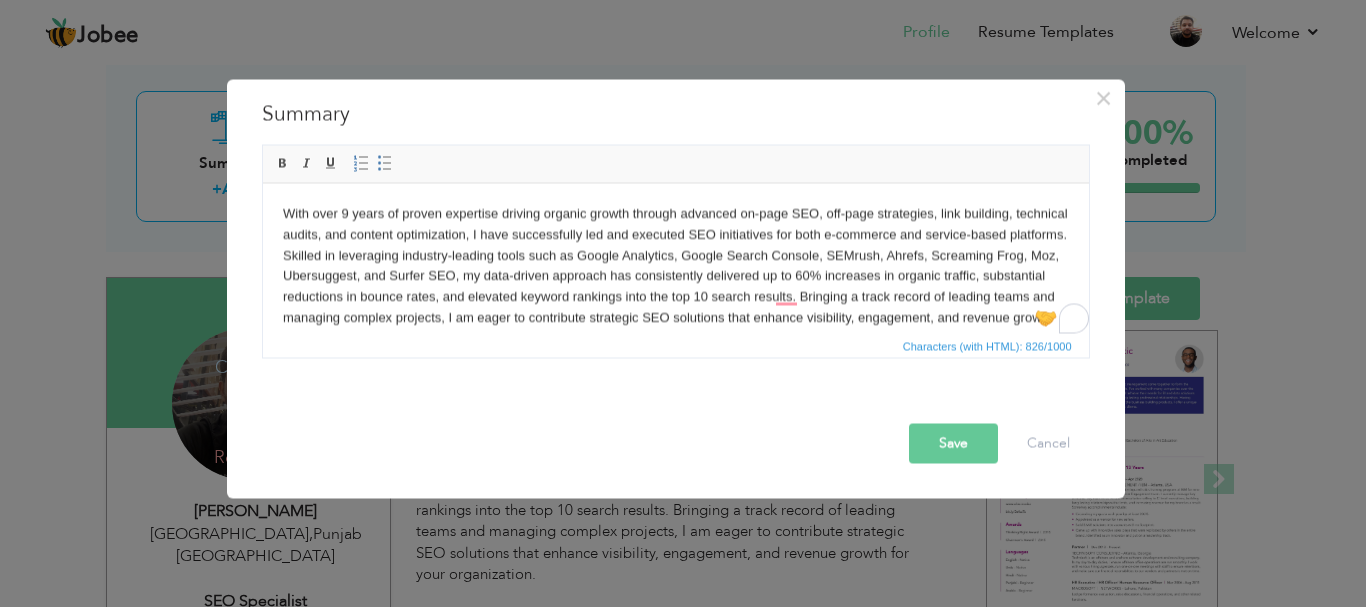 scroll, scrollTop: 36, scrollLeft: 0, axis: vertical 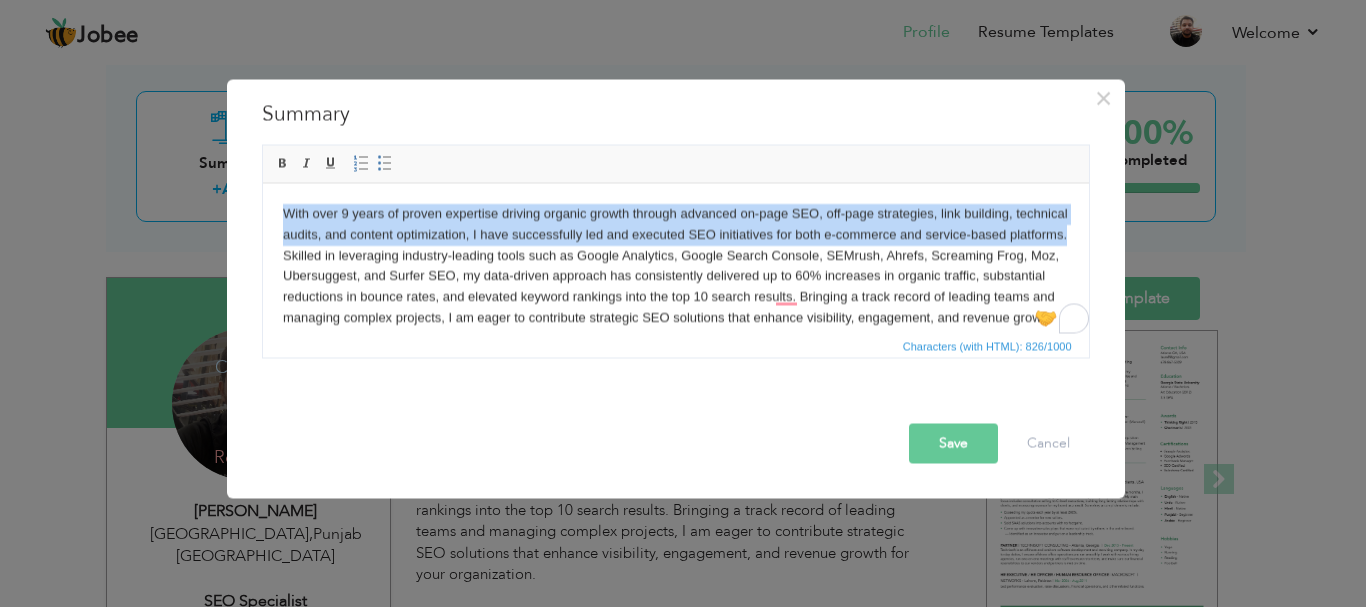 drag, startPoint x: 285, startPoint y: 213, endPoint x: 377, endPoint y: 256, distance: 101.55294 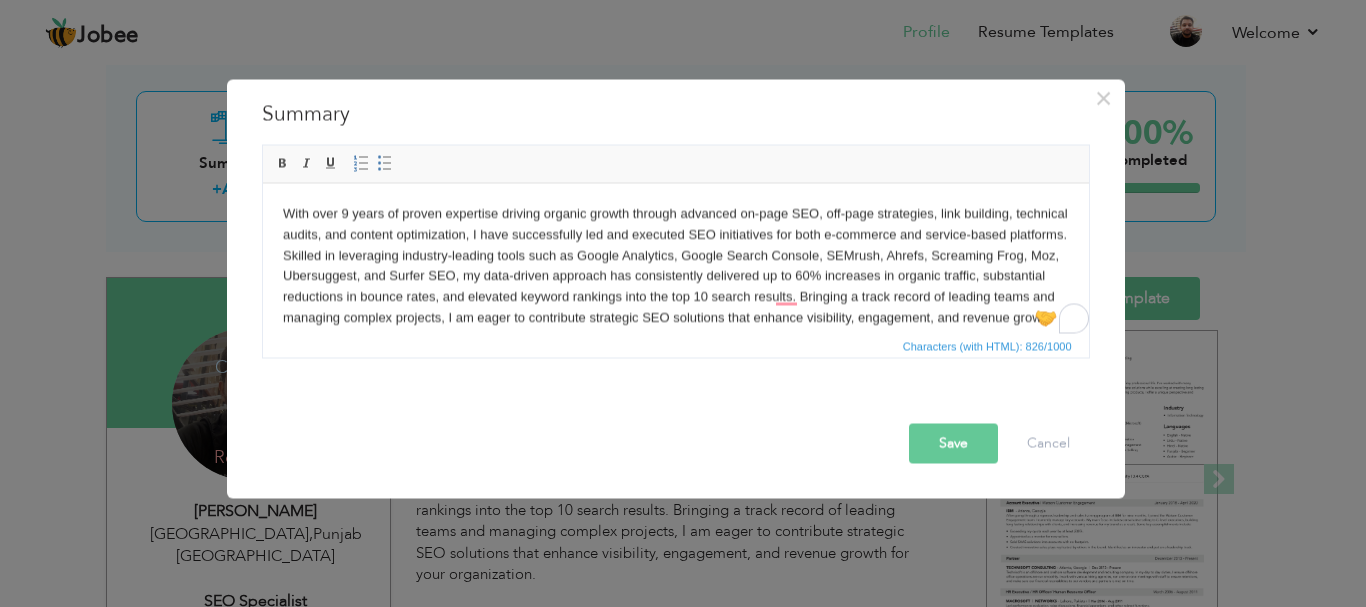 click on "With over 9 years of proven expertise driving organic growth through advanced on-page SEO, off-page strategies, link building, technical audits, and content optimization, I have successfully led and executed SEO initiatives for both e-commerce and service-based platforms. Skilled in leveraging industry-leading tools such as Google Analytics, Google Search Console, SEMrush, Ahrefs, Screaming Frog, Moz, Ubersuggest, and Surfer SEO, my data-driven approach has consistently delivered up to 60% increases in organic traffic, substantial reductions in bounce rates, and elevated keyword rankings into the top 10 search results. Bringing a track record of leading teams and managing complex projects, I am eager to contribute strategic SEO solutions that enhance visibility, engagement, and revenue growth for your organization." at bounding box center [675, 276] 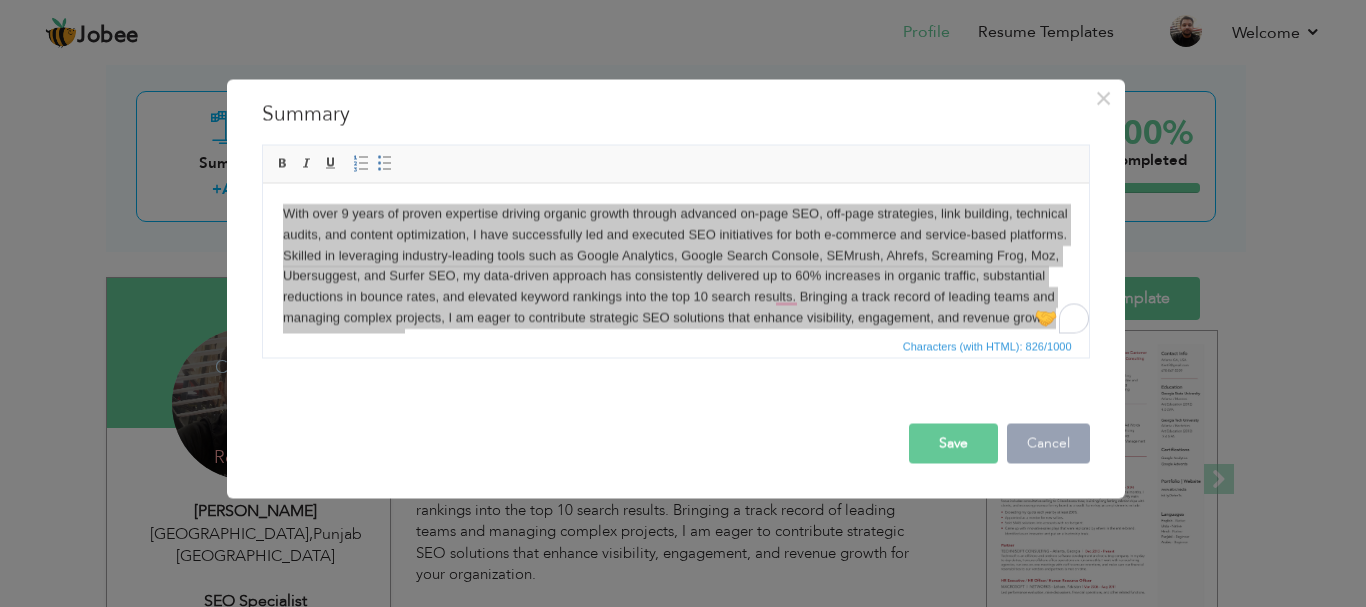 click on "Cancel" at bounding box center (1048, 443) 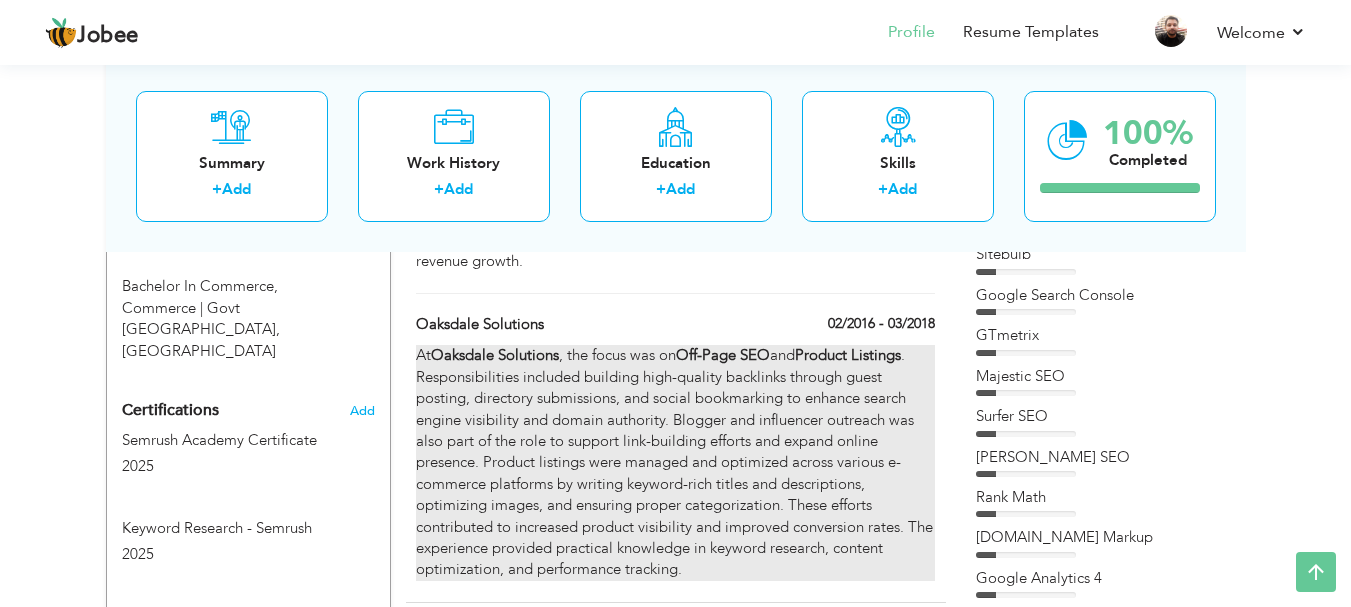 scroll, scrollTop: 1100, scrollLeft: 0, axis: vertical 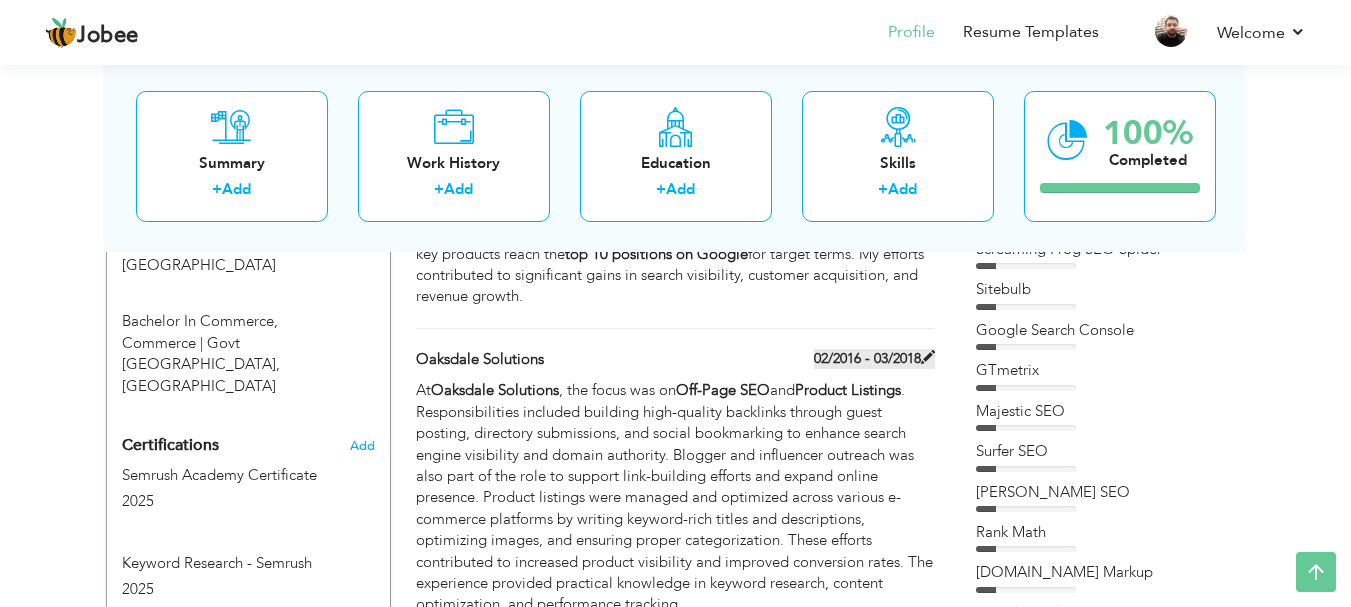 click on "02/2016 - 03/2018" at bounding box center [874, 359] 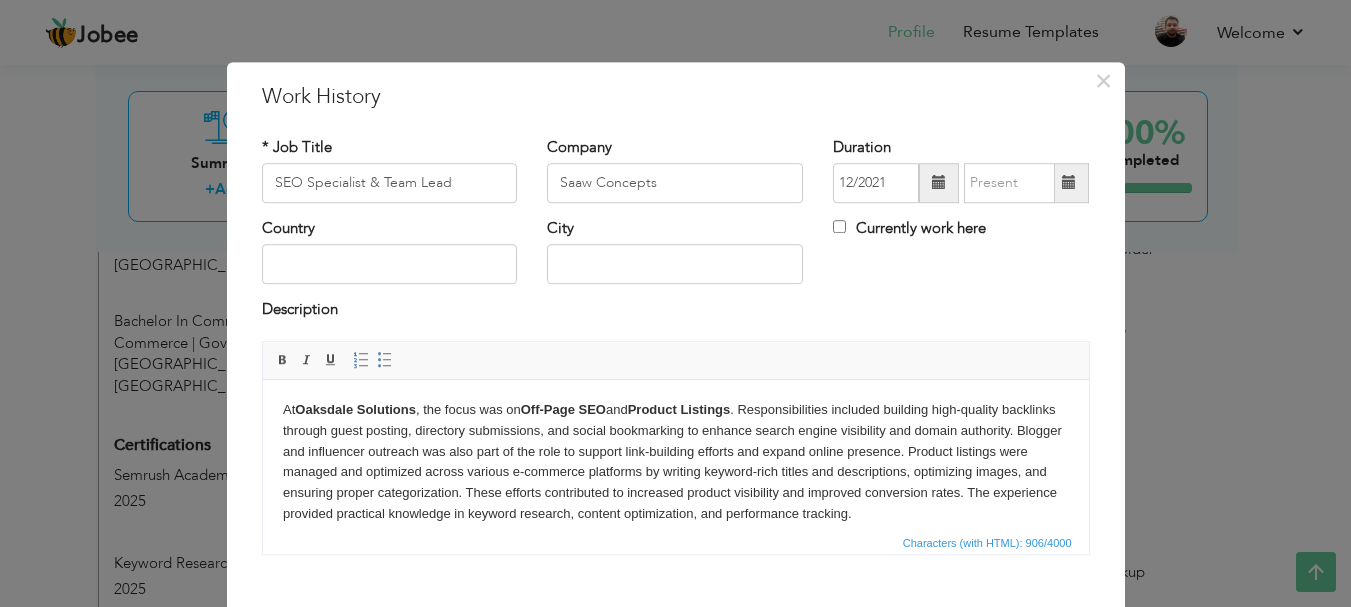 type on "Oaksdale Solutions" 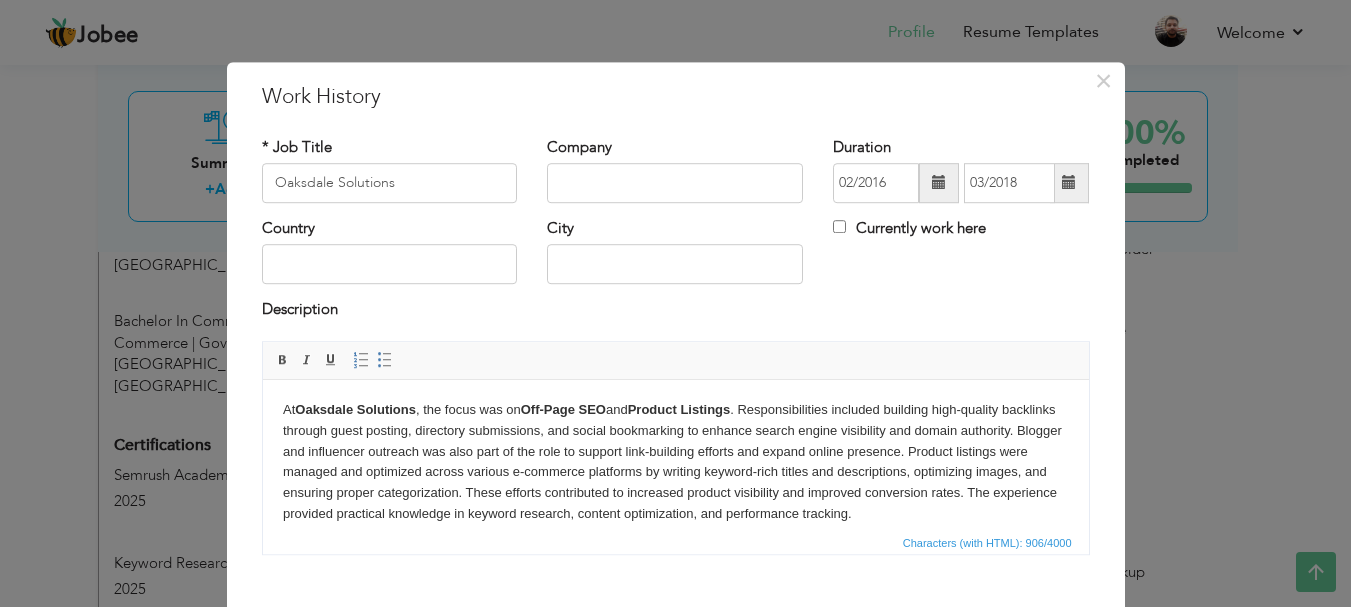 checkbox on "false" 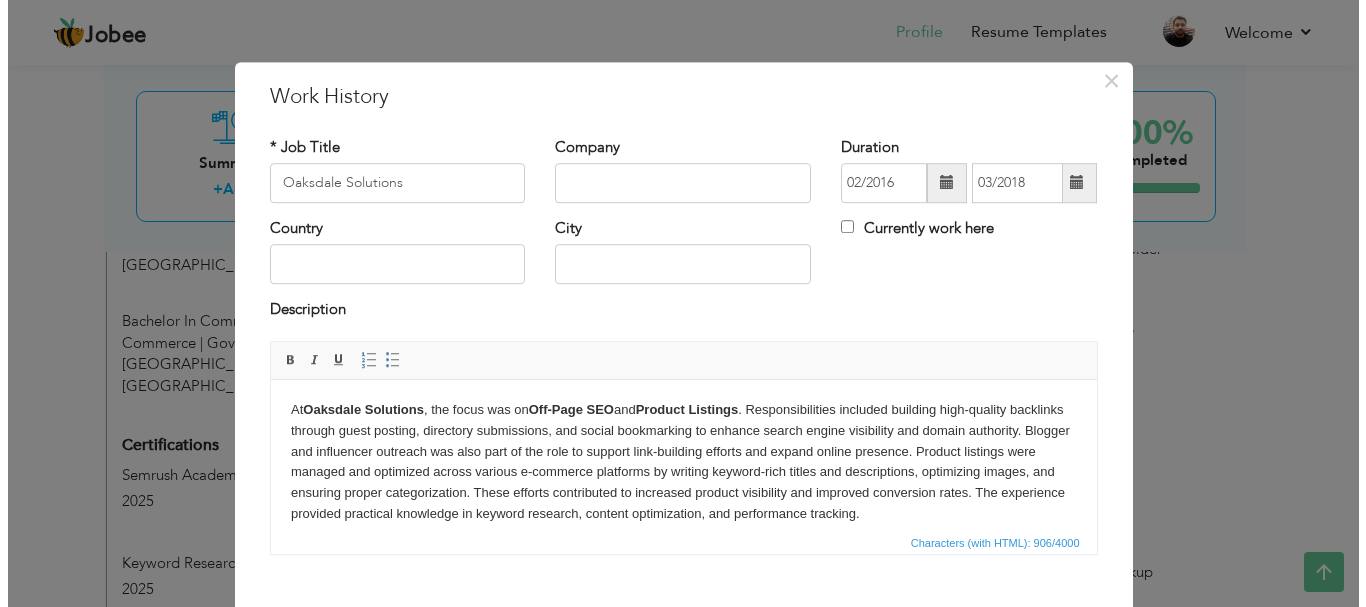 scroll, scrollTop: 1200, scrollLeft: 0, axis: vertical 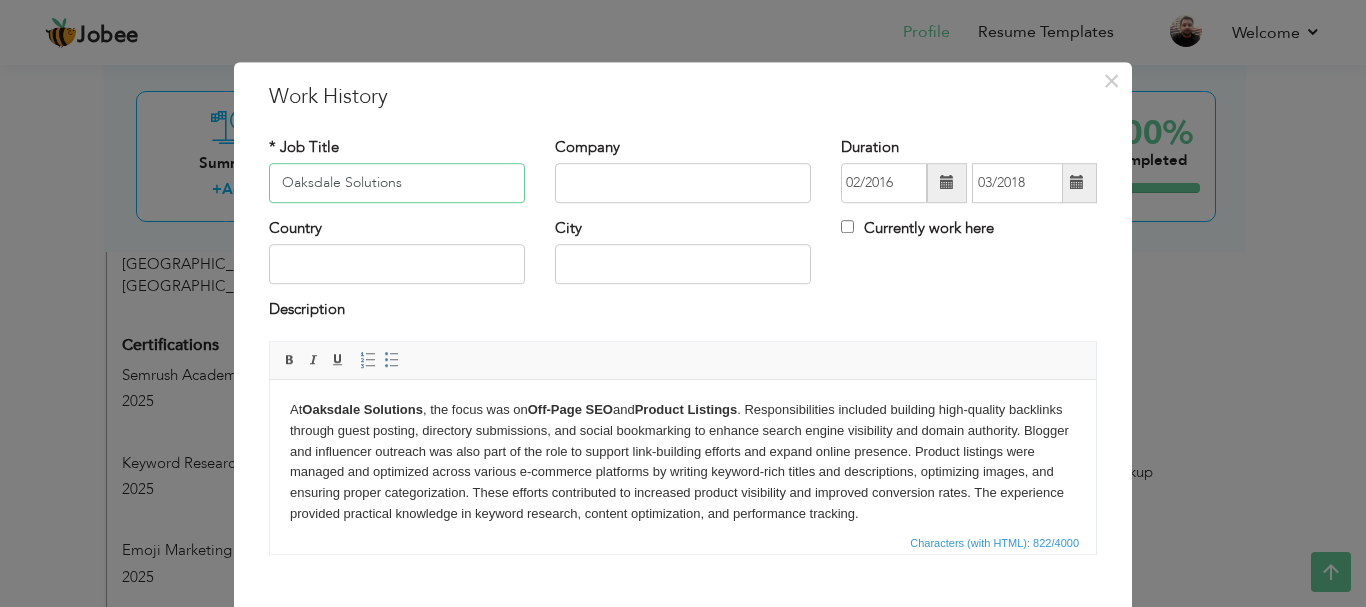 click on "Oaksdale Solutions" at bounding box center [397, 183] 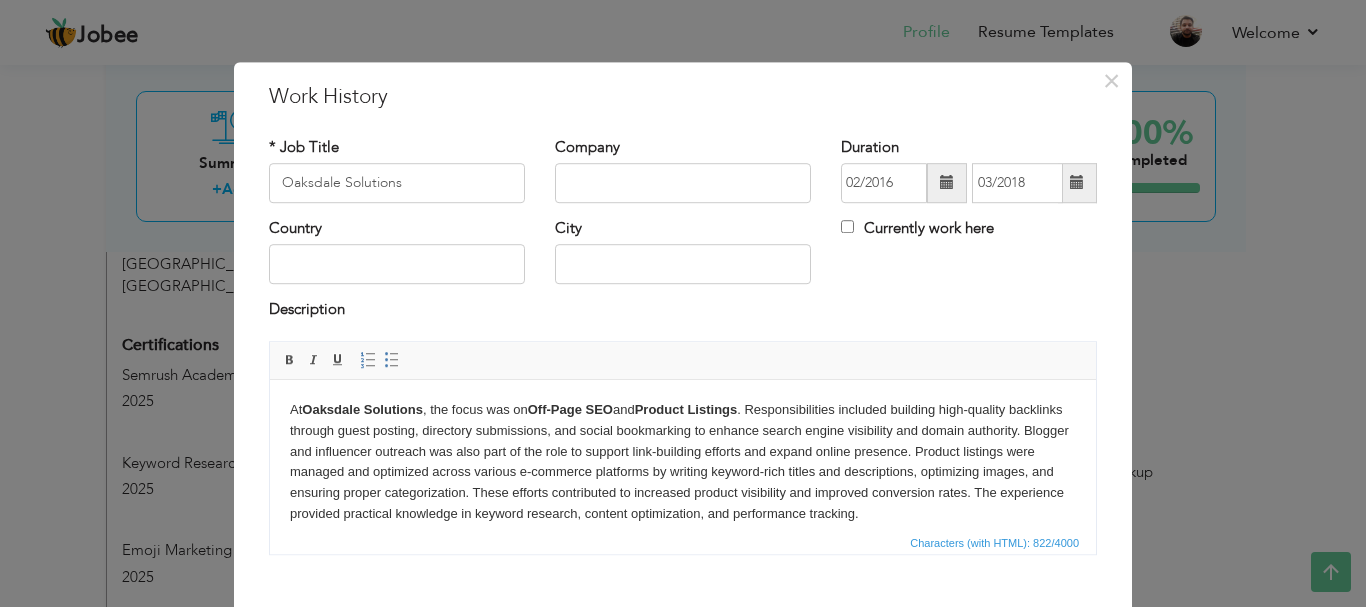 click on "At  [GEOGRAPHIC_DATA] Solutions , the focus was on  Off-Page SEO  and  Product Listings . Responsibilities included building high-quality backlinks through guest posting, directory submissions, and social bookmarking to enhance search engine visibility and domain authority. Blogger and influencer outreach was also part of the role to support link-building efforts and expand online presence. Product listings were managed and optimized across various e-commerce platforms by writing keyword-rich titles and descriptions, optimizing images, and ensuring proper categorization. These efforts contributed to increased product visibility and improved conversion rates. The experience provided practical knowledge in keyword research, content optimization, and performance tracking." at bounding box center (683, 461) 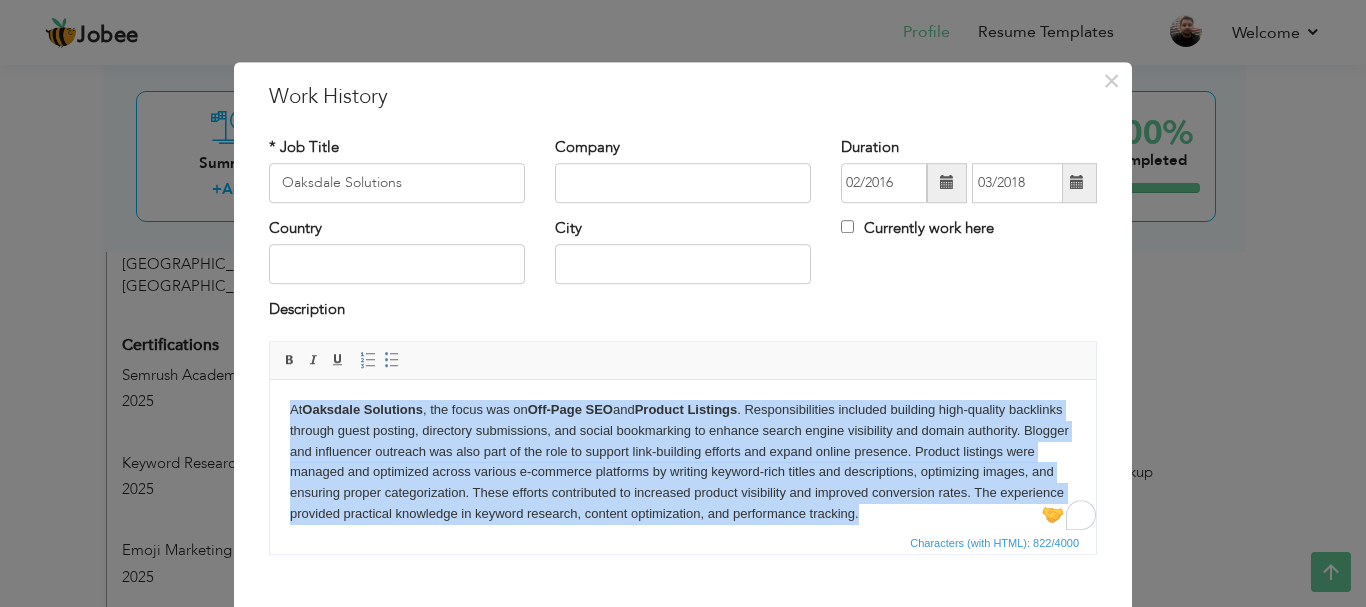click on "At  [GEOGRAPHIC_DATA] Solutions , the focus was on  Off-Page SEO  and  Product Listings . Responsibilities included building high-quality backlinks through guest posting, directory submissions, and social bookmarking to enhance search engine visibility and domain authority. Blogger and influencer outreach was also part of the role to support link-building efforts and expand online presence. Product listings were managed and optimized across various e-commerce platforms by writing keyword-rich titles and descriptions, optimizing images, and ensuring proper categorization. These efforts contributed to increased product visibility and improved conversion rates. The experience provided practical knowledge in keyword research, content optimization, and performance tracking." at bounding box center (683, 461) 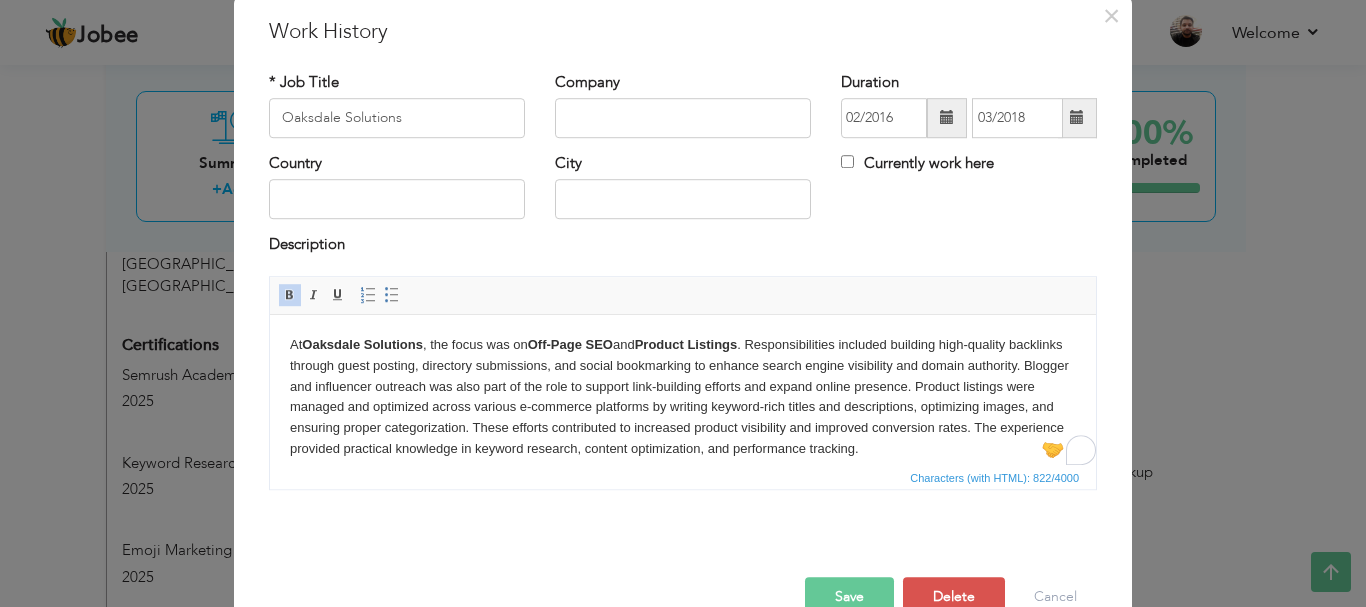 scroll, scrollTop: 100, scrollLeft: 0, axis: vertical 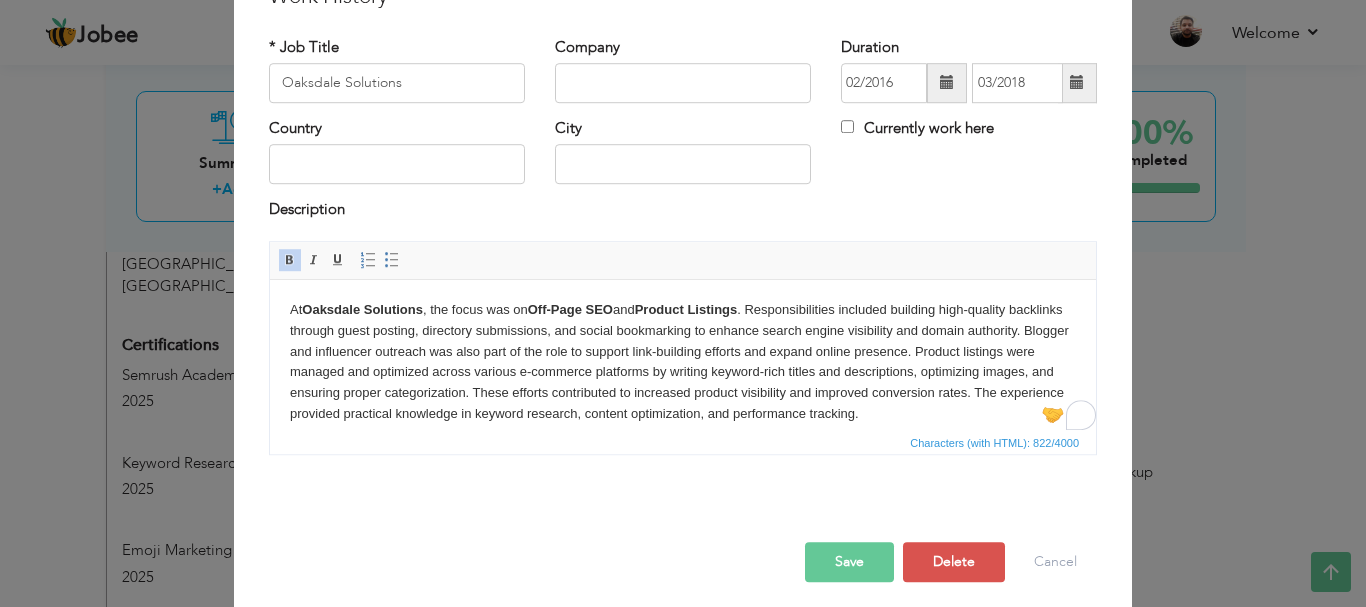 click on "At  [GEOGRAPHIC_DATA] Solutions , the focus was on  Off-Page SEO  and  Product Listings . Responsibilities included building high-quality backlinks through guest posting, directory submissions, and social bookmarking to enhance search engine visibility and domain authority. Blogger and influencer outreach was also part of the role to support link-building efforts and expand online presence. Product listings were managed and optimized across various e-commerce platforms by writing keyword-rich titles and descriptions, optimizing images, and ensuring proper categorization. These efforts contributed to increased product visibility and improved conversion rates. The experience provided practical knowledge in keyword research, content optimization, and performance tracking." at bounding box center [683, 361] 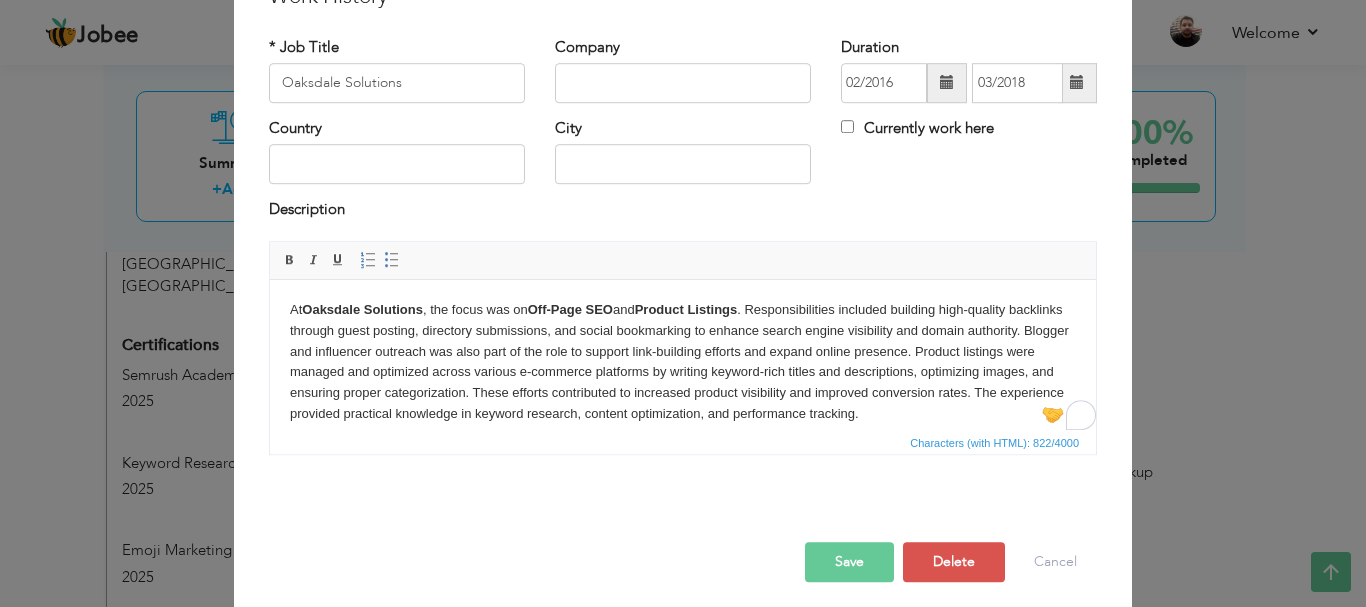 click on "At  [GEOGRAPHIC_DATA] Solutions , the focus was on  Off-Page SEO  and  Product Listings . Responsibilities included building high-quality backlinks through guest posting, directory submissions, and social bookmarking to enhance search engine visibility and domain authority. Blogger and influencer outreach was also part of the role to support link-building efforts and expand online presence. Product listings were managed and optimized across various e-commerce platforms by writing keyword-rich titles and descriptions, optimizing images, and ensuring proper categorization. These efforts contributed to increased product visibility and improved conversion rates. The experience provided practical knowledge in keyword research, content optimization, and performance tracking." at bounding box center [683, 361] 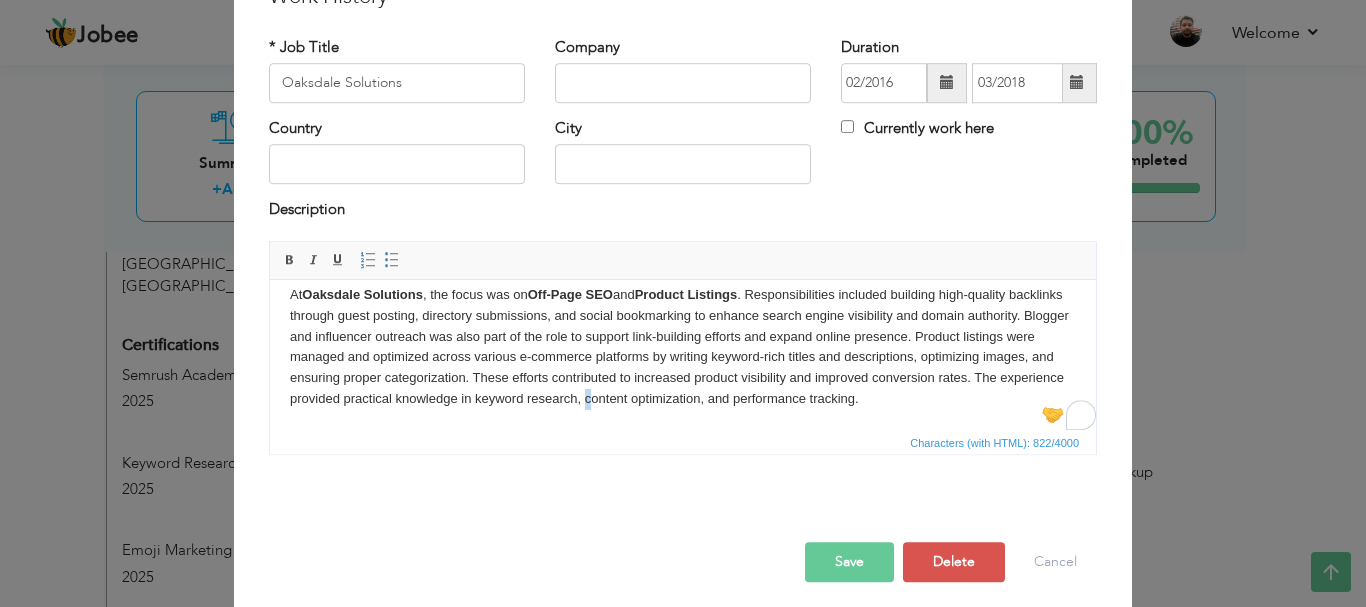 scroll, scrollTop: 15, scrollLeft: 0, axis: vertical 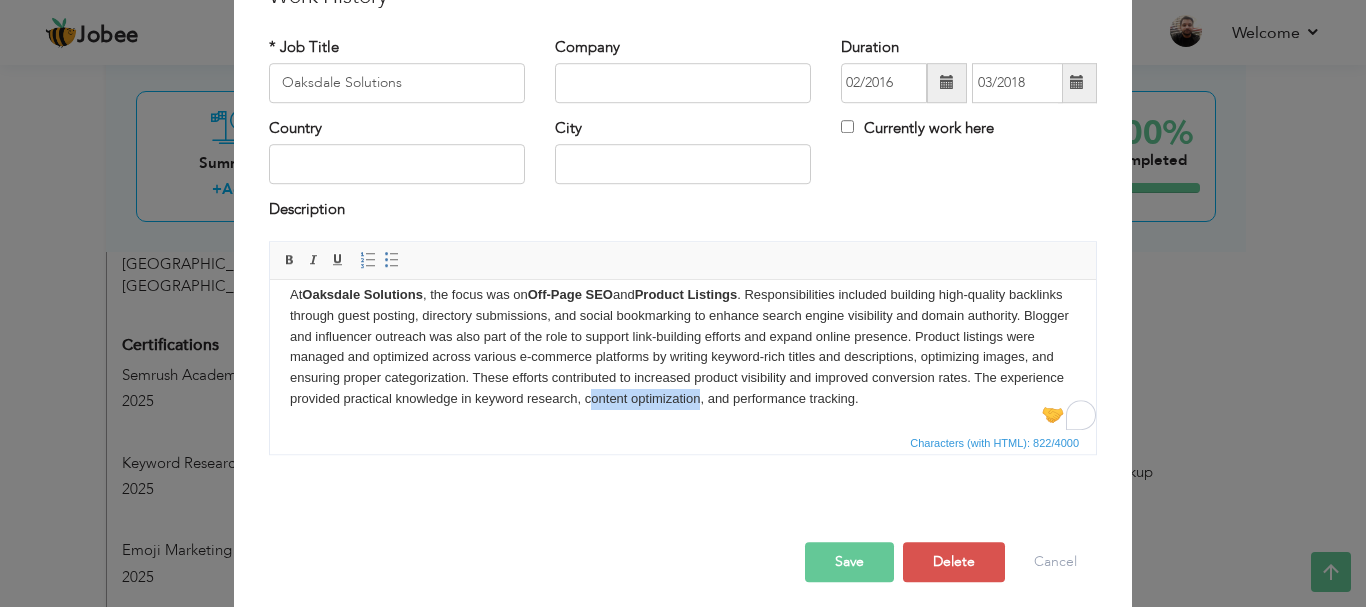 drag, startPoint x: 785, startPoint y: 417, endPoint x: 892, endPoint y: 405, distance: 107.67079 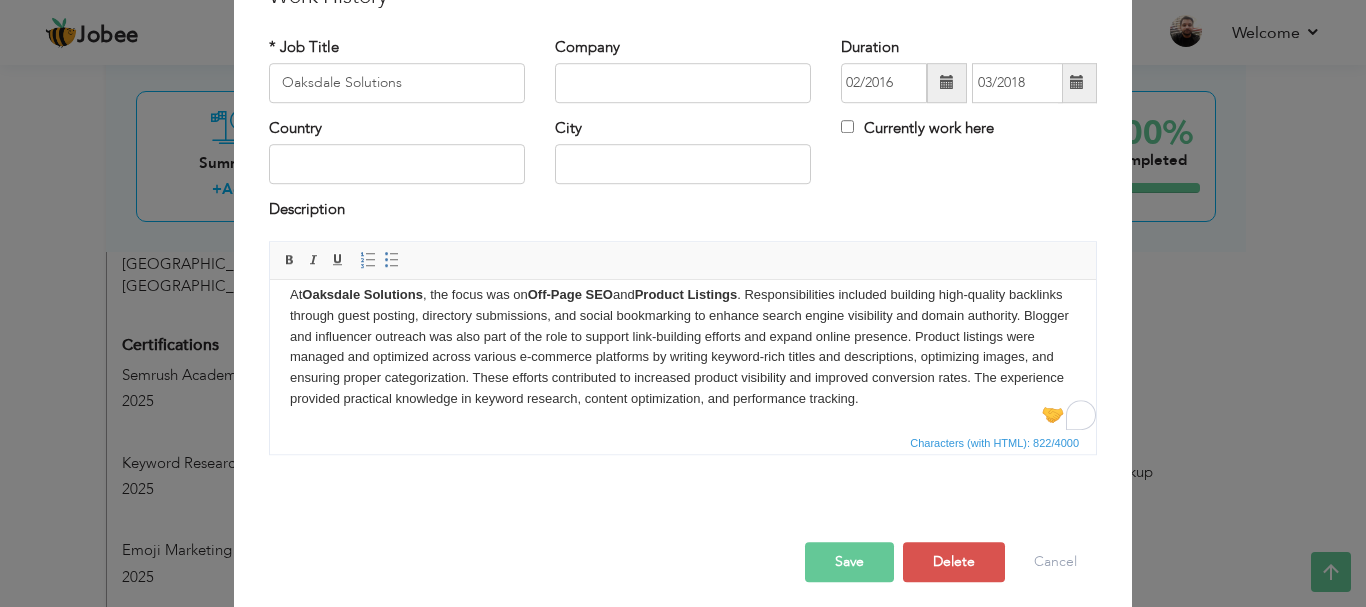 click on "At  [GEOGRAPHIC_DATA] Solutions , the focus was on  Off-Page SEO  and  Product Listings . Responsibilities included building high-quality backlinks through guest posting, directory submissions, and social bookmarking to enhance search engine visibility and domain authority. Blogger and influencer outreach was also part of the role to support link-building efforts and expand online presence. Product listings were managed and optimized across various e-commerce platforms by writing keyword-rich titles and descriptions, optimizing images, and ensuring proper categorization. These efforts contributed to increased product visibility and improved conversion rates. The experience provided practical knowledge in keyword research, content optimization, and performance tracking." at bounding box center [683, 346] 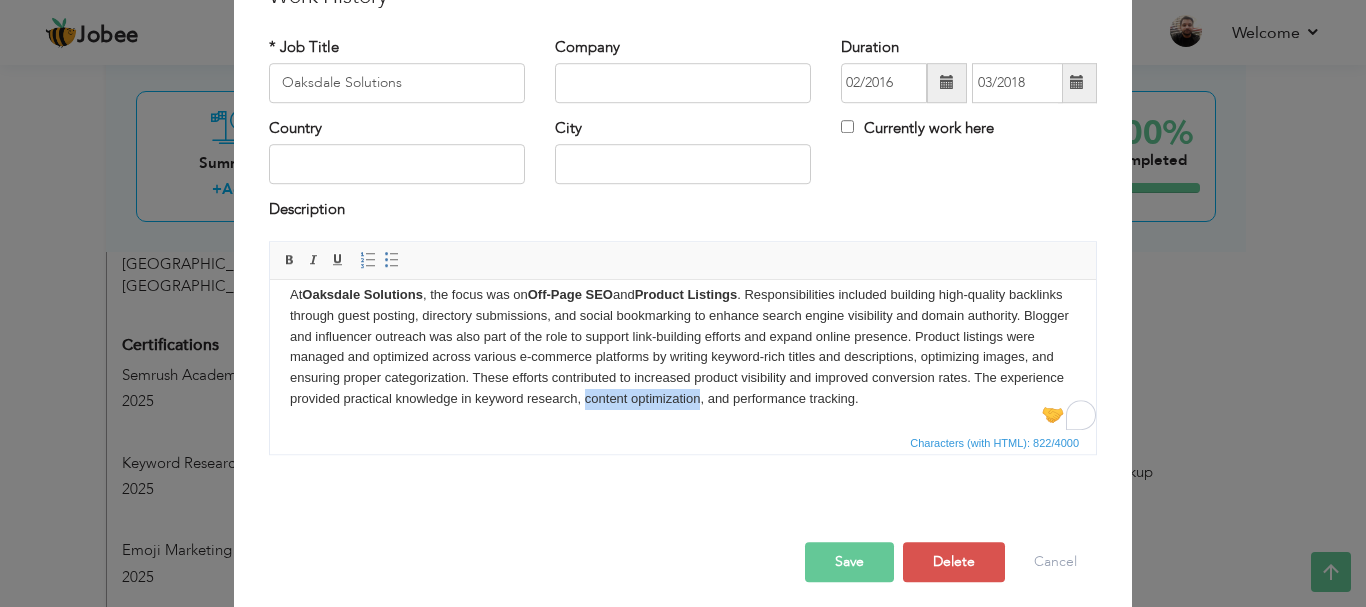 drag, startPoint x: 782, startPoint y: 401, endPoint x: 893, endPoint y: 396, distance: 111.11256 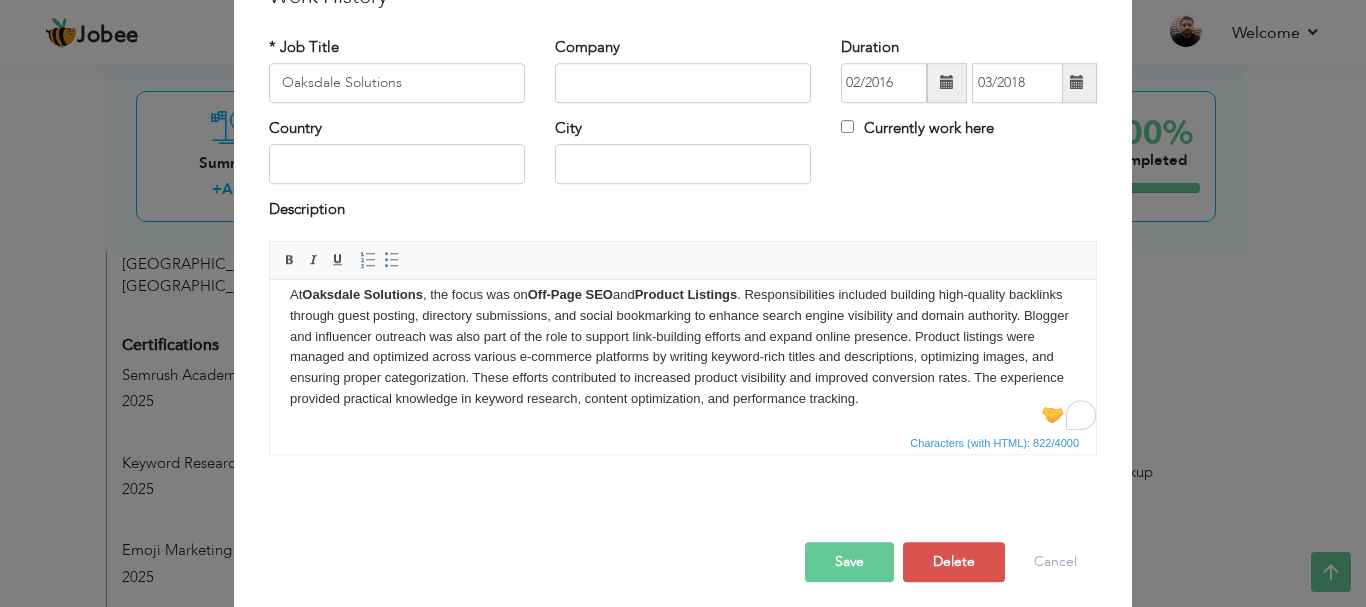 click on "At  [GEOGRAPHIC_DATA] Solutions , the focus was on  Off-Page SEO  and  Product Listings . Responsibilities included building high-quality backlinks through guest posting, directory submissions, and social bookmarking to enhance search engine visibility and domain authority. Blogger and influencer outreach was also part of the role to support link-building efforts and expand online presence. Product listings were managed and optimized across various e-commerce platforms by writing keyword-rich titles and descriptions, optimizing images, and ensuring proper categorization. These efforts contributed to increased product visibility and improved conversion rates. The experience provided practical knowledge in keyword research, content optimization, and performance tracking." at bounding box center (683, 346) 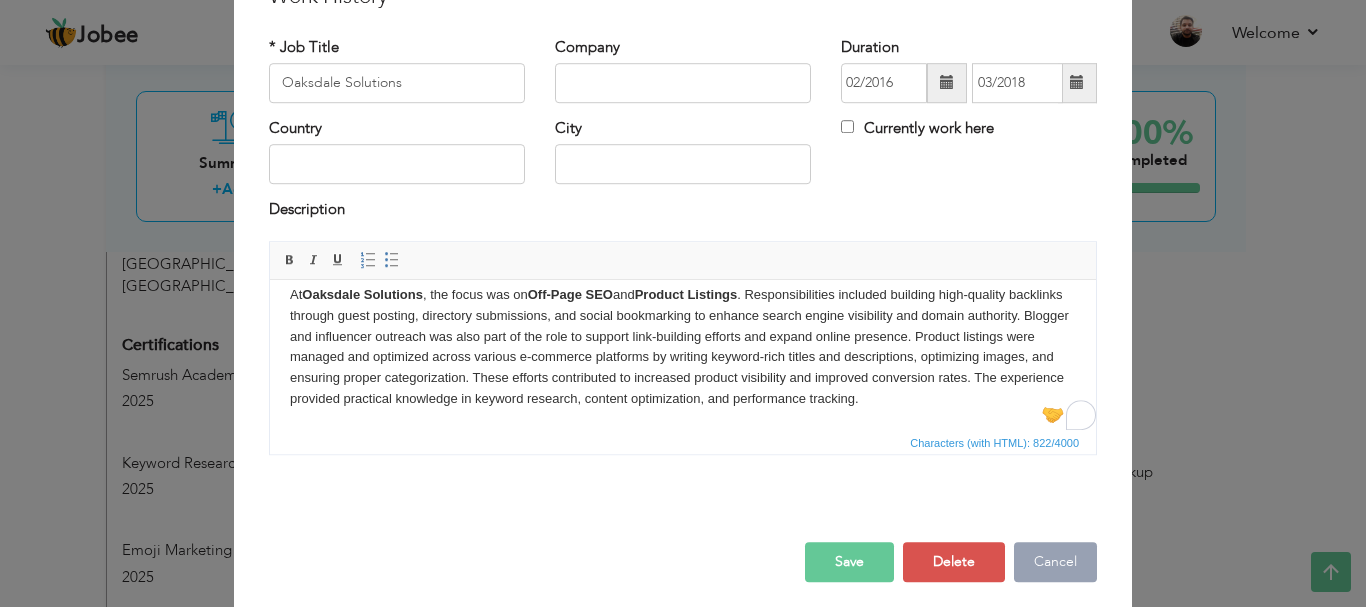 click on "Cancel" at bounding box center [1055, 562] 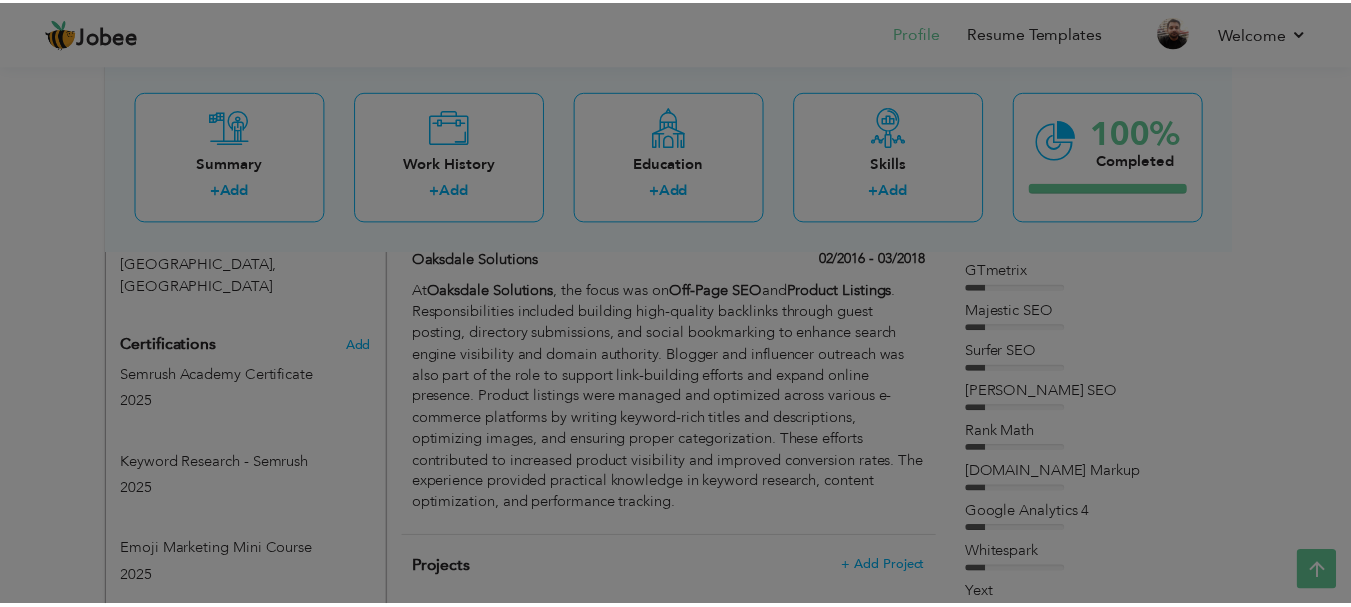scroll, scrollTop: 0, scrollLeft: 0, axis: both 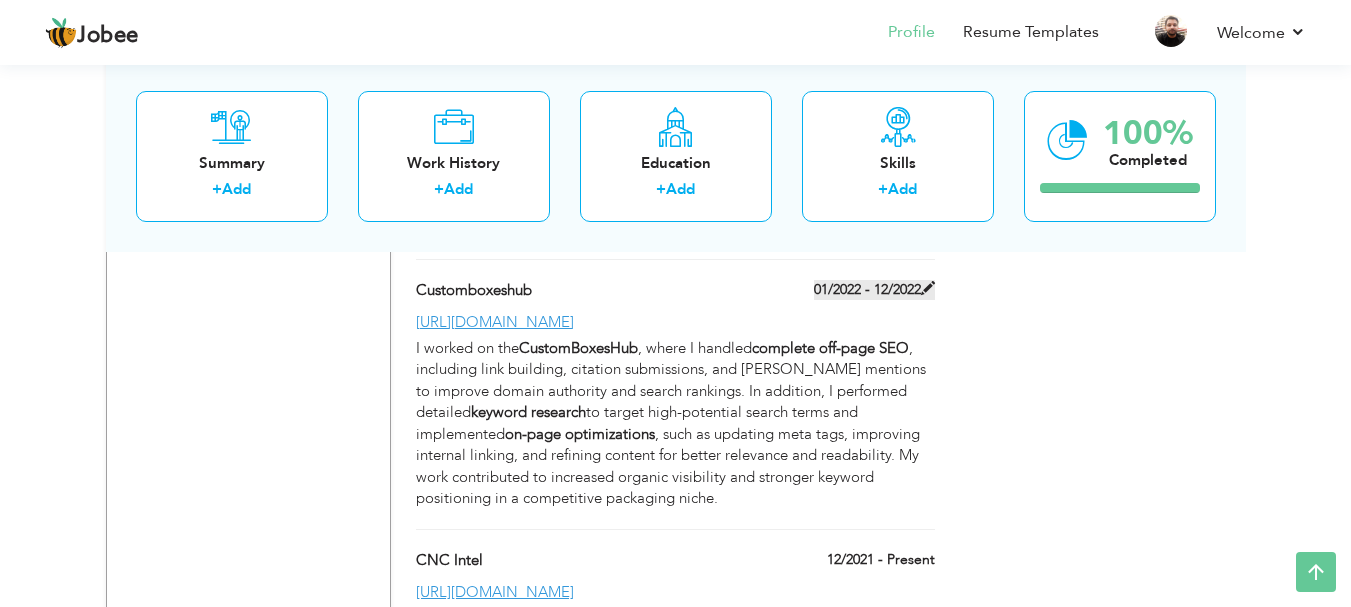 click on "01/2022 -  12/2022" at bounding box center [874, 290] 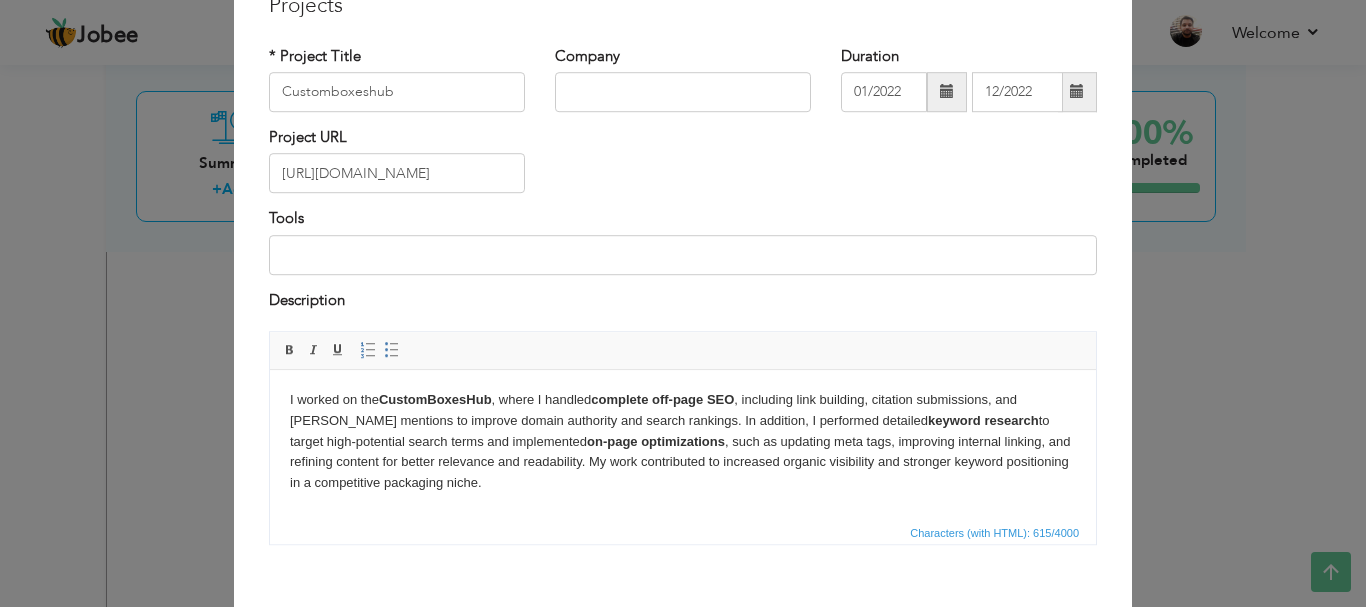 scroll, scrollTop: 0, scrollLeft: 0, axis: both 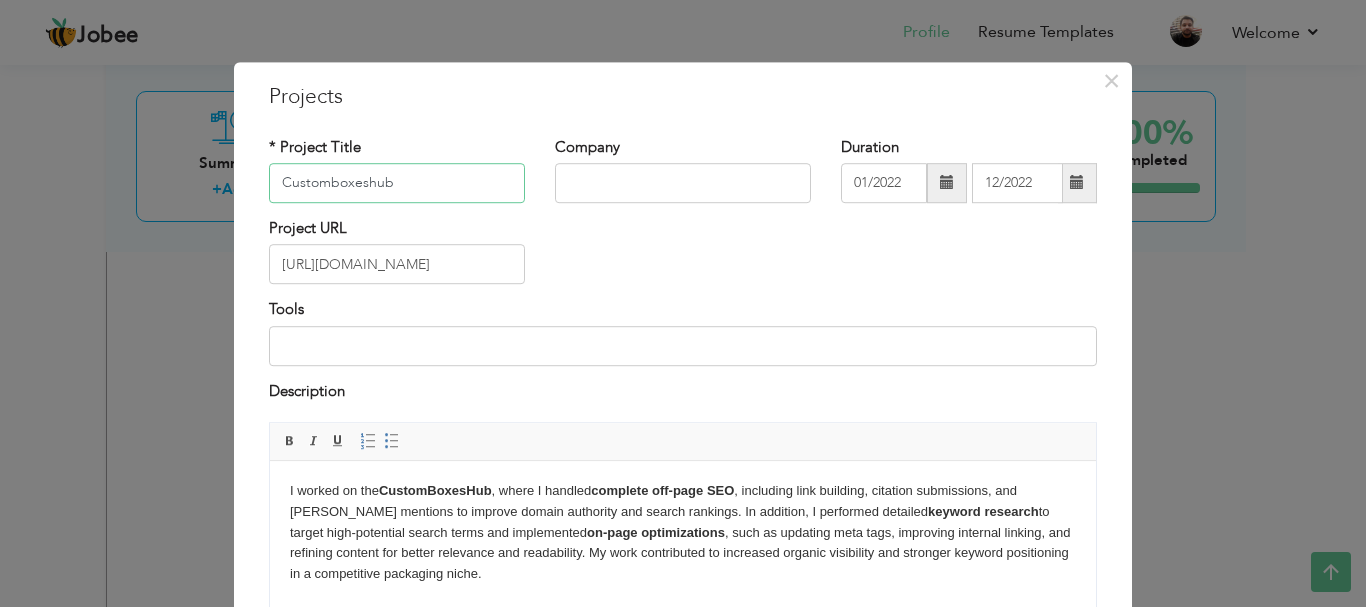 click on "Customboxeshub" at bounding box center (397, 183) 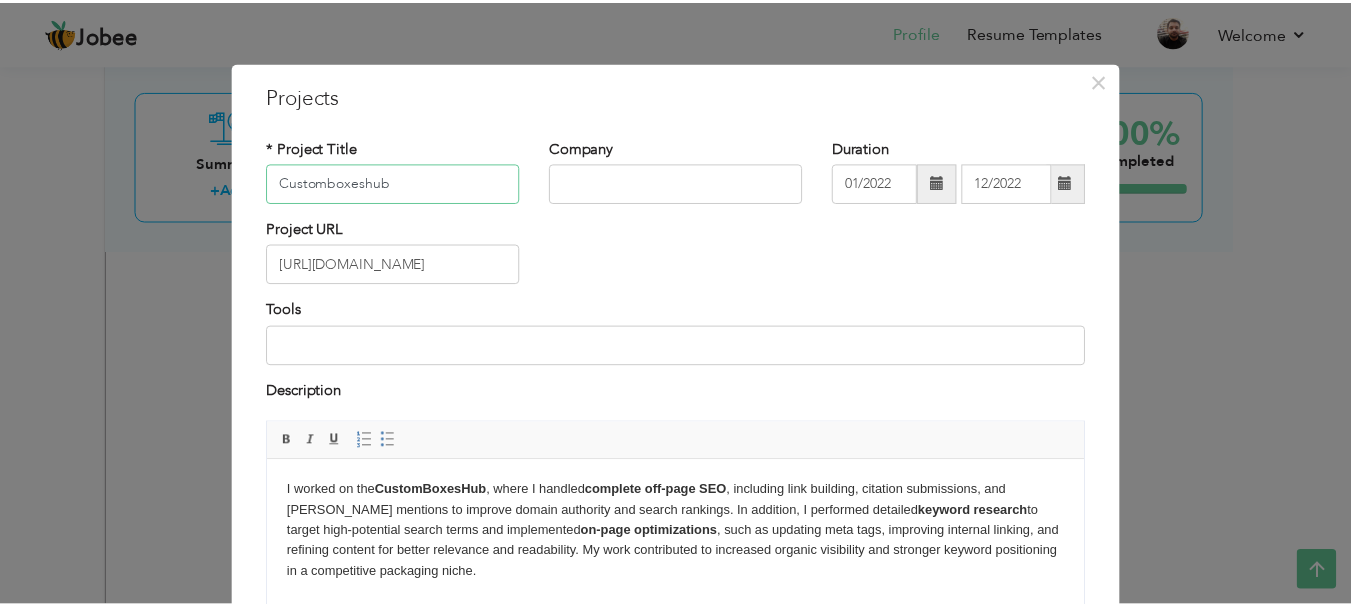 scroll, scrollTop: 191, scrollLeft: 0, axis: vertical 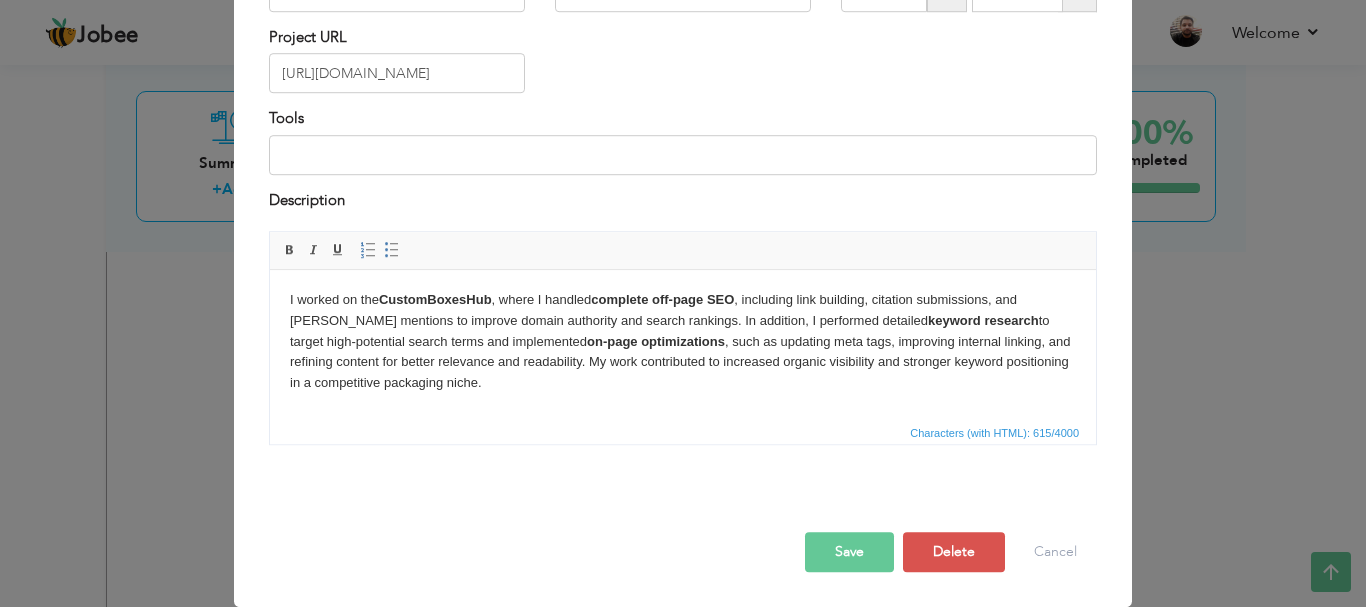 click on "I worked on the  CustomBoxesHub , where I handled  complete off-page SEO , including link building, citation submissions, and brand mentions to improve domain authority and search rankings. In addition, I performed detailed  keyword research  to target high-potential search terms and implemented  on-page optimizations , such as updating meta tags, improving internal linking, and refining content for better relevance and readability. My work contributed to increased organic visibility and stronger keyword positioning in a competitive packaging niche." at bounding box center [683, 342] 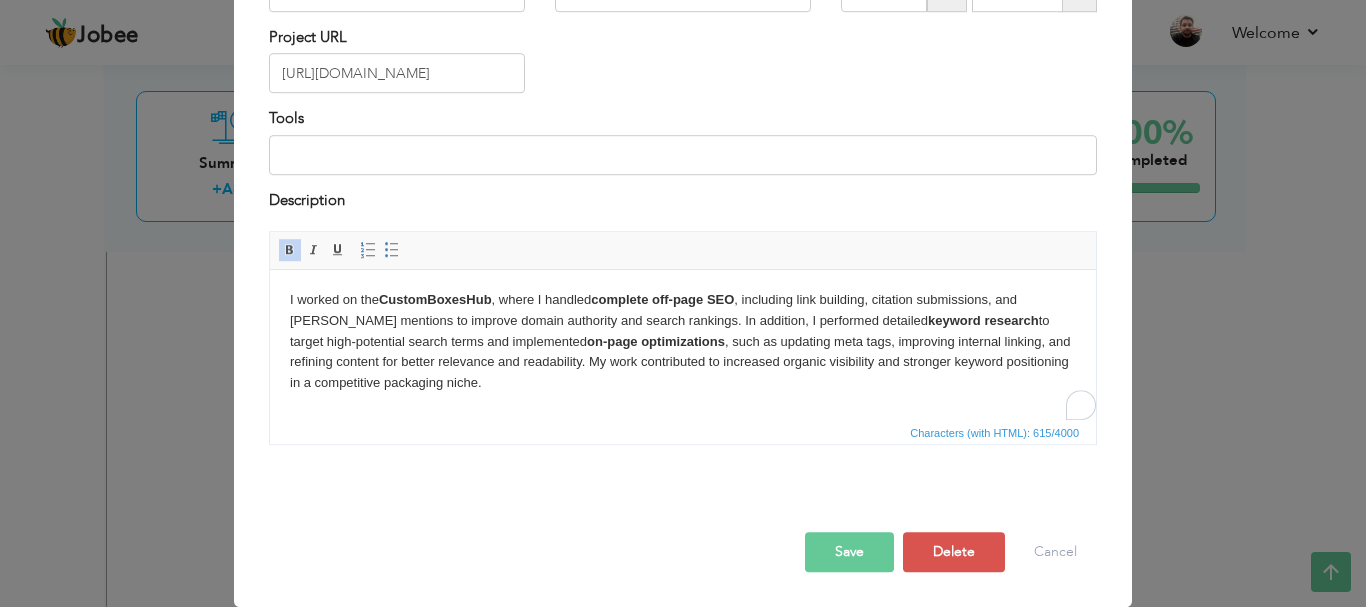 click on "I worked on the  CustomBoxesHub , where I handled  complete off-page SEO , including link building, citation submissions, and brand mentions to improve domain authority and search rankings. In addition, I performed detailed  keyword research  to target high-potential search terms and implemented  on-page optimizations , such as updating meta tags, improving internal linking, and refining content for better relevance and readability. My work contributed to increased organic visibility and stronger keyword positioning in a competitive packaging niche." at bounding box center (683, 342) 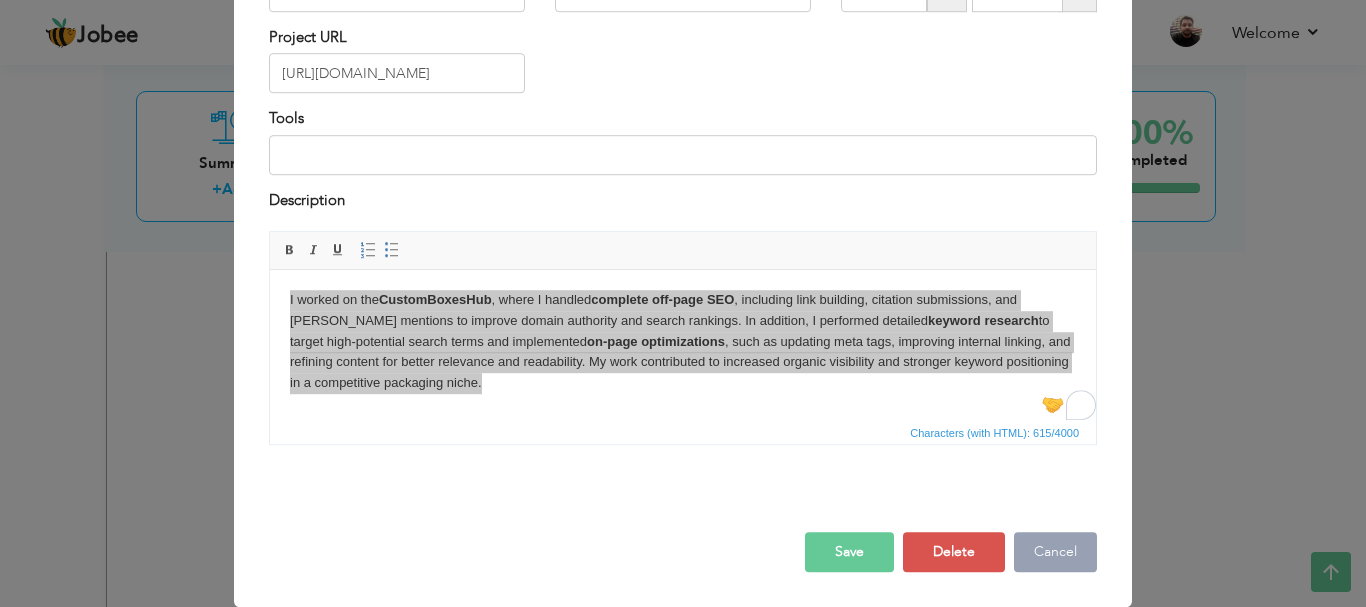 click on "Cancel" at bounding box center (1055, 552) 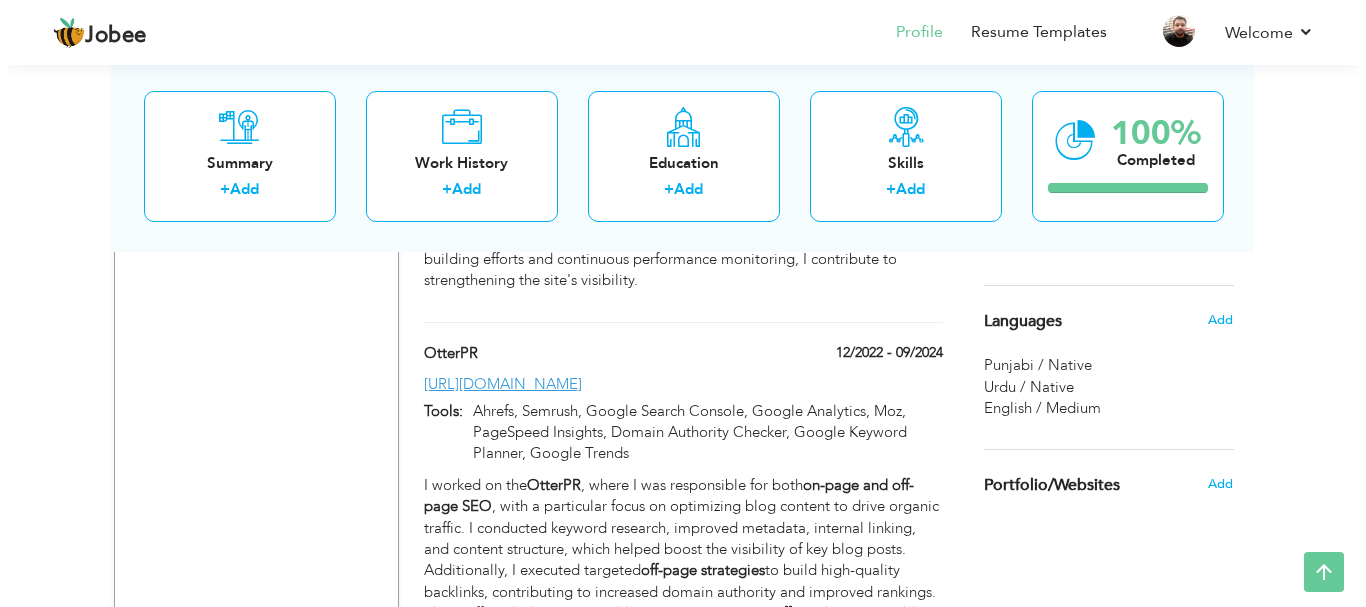 scroll, scrollTop: 1700, scrollLeft: 0, axis: vertical 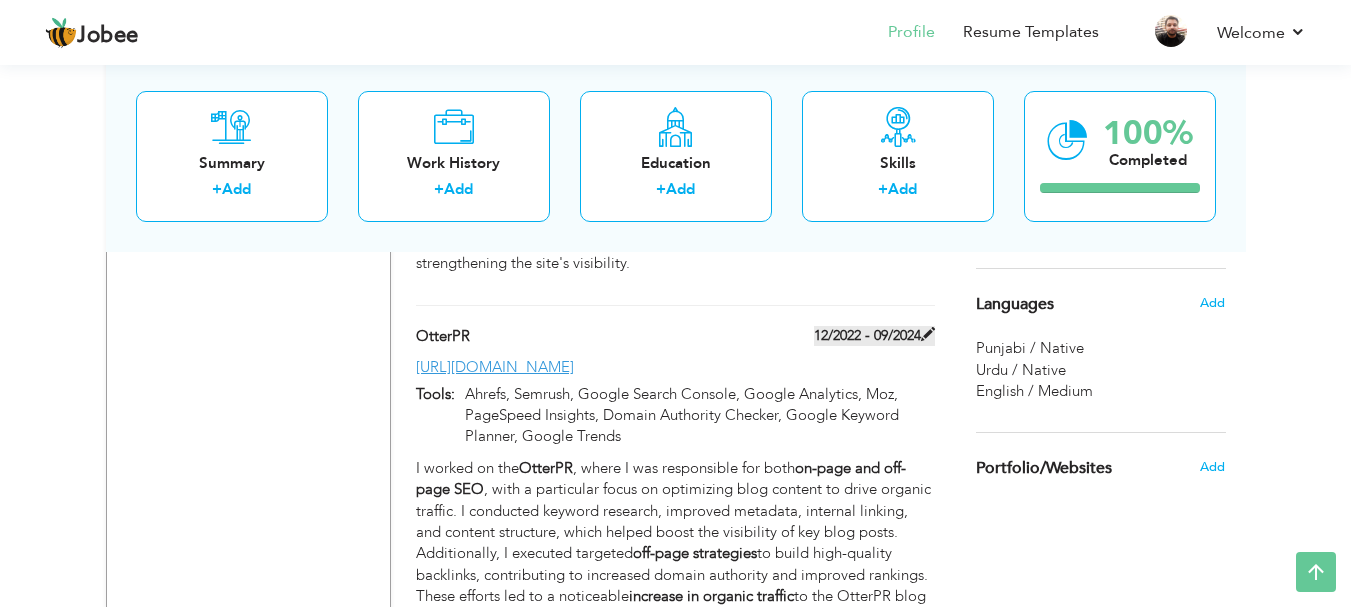 click on "12/2022 -  09/2024" at bounding box center (874, 336) 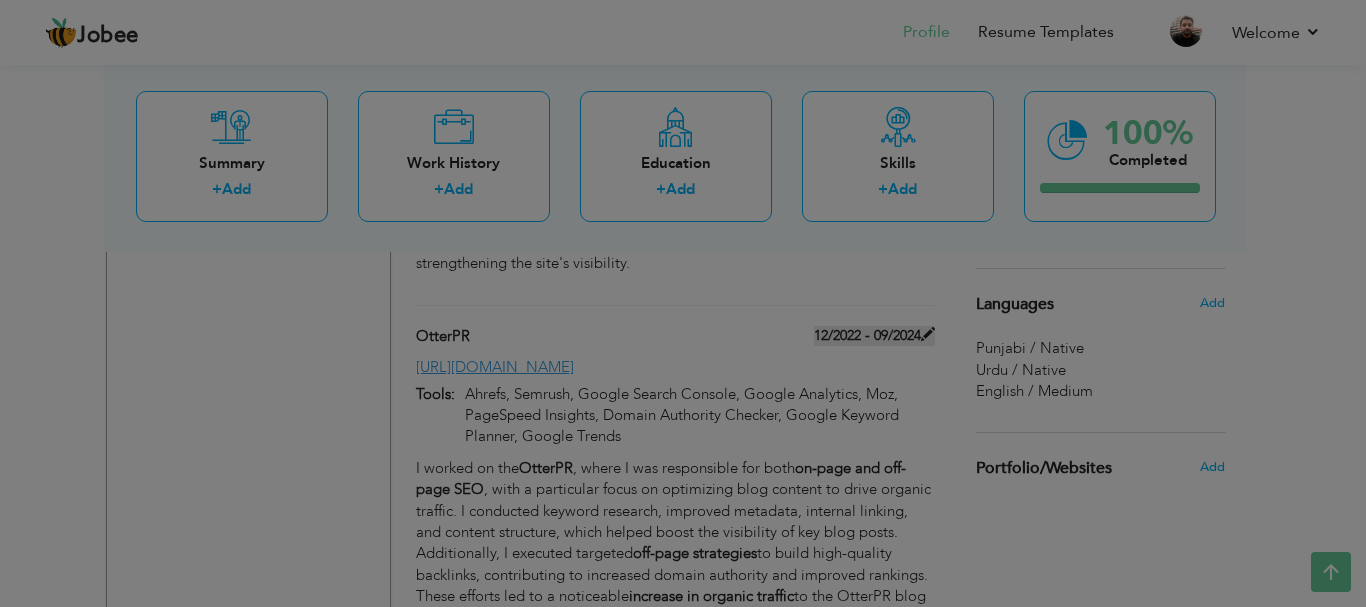 scroll, scrollTop: 0, scrollLeft: 0, axis: both 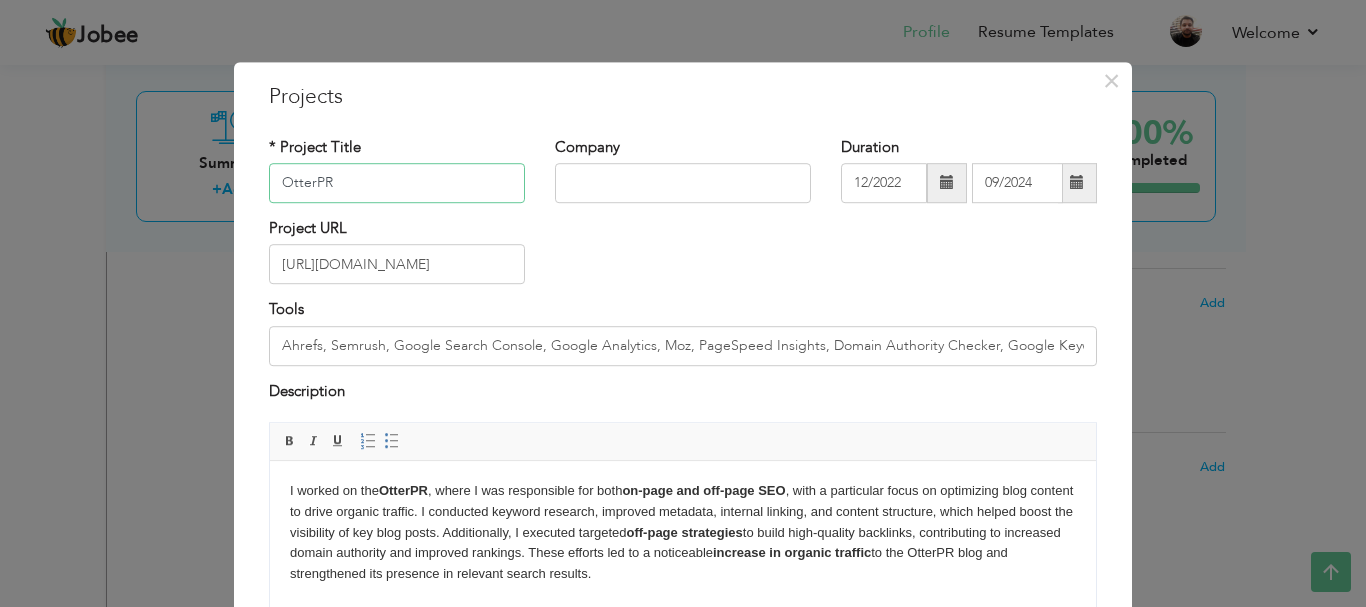 click on "OtterPR" at bounding box center [397, 183] 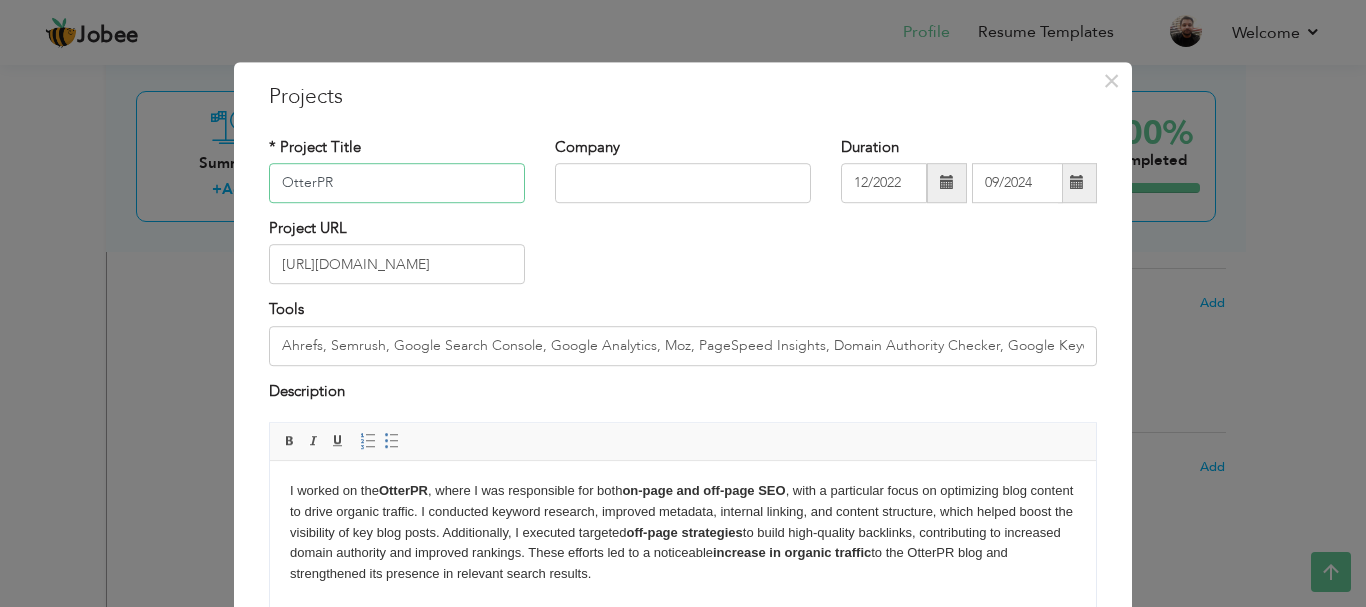 scroll, scrollTop: 100, scrollLeft: 0, axis: vertical 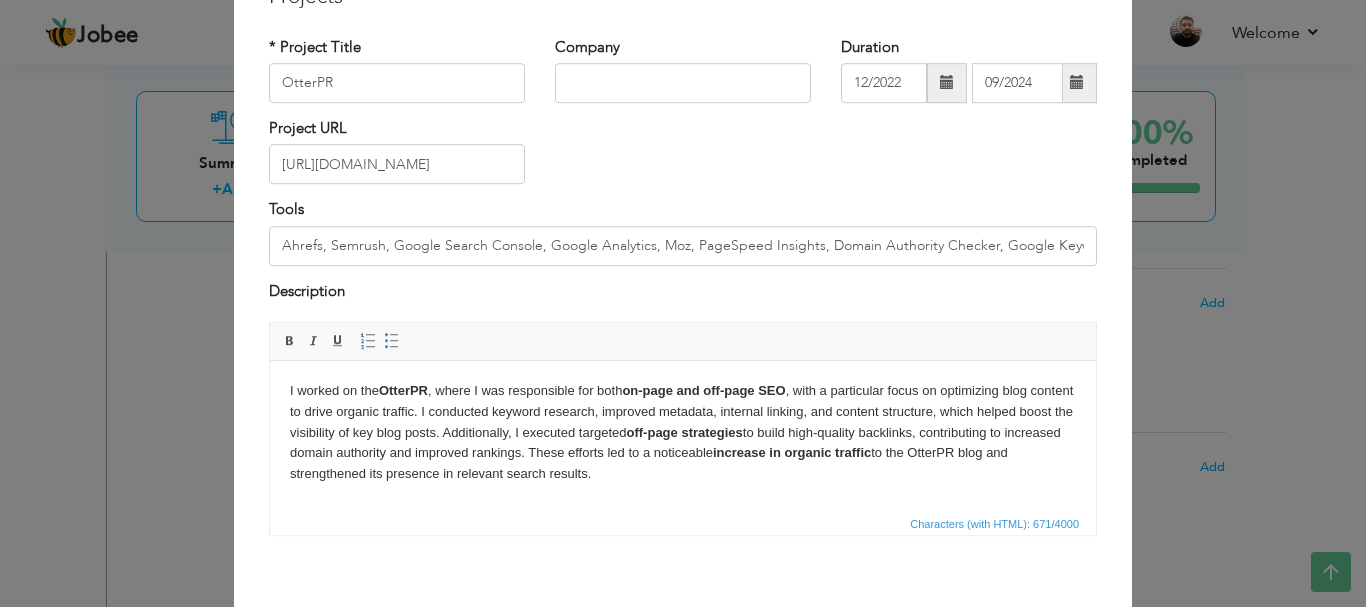 click on "I worked on the  OtterPR , where I was responsible for both  on-page and off-page SEO , with a particular focus on optimizing blog content to drive organic traffic. I conducted keyword research, improved metadata, internal linking, and content structure, which helped boost the visibility of key blog posts. Additionally, I executed targeted  off-page strategies  to build high-quality backlinks, contributing to increased domain authority and improved rankings. These efforts led to a noticeable  increase in organic traffic  to the OtterPR blog and strengthened its presence in relevant search results." at bounding box center (683, 433) 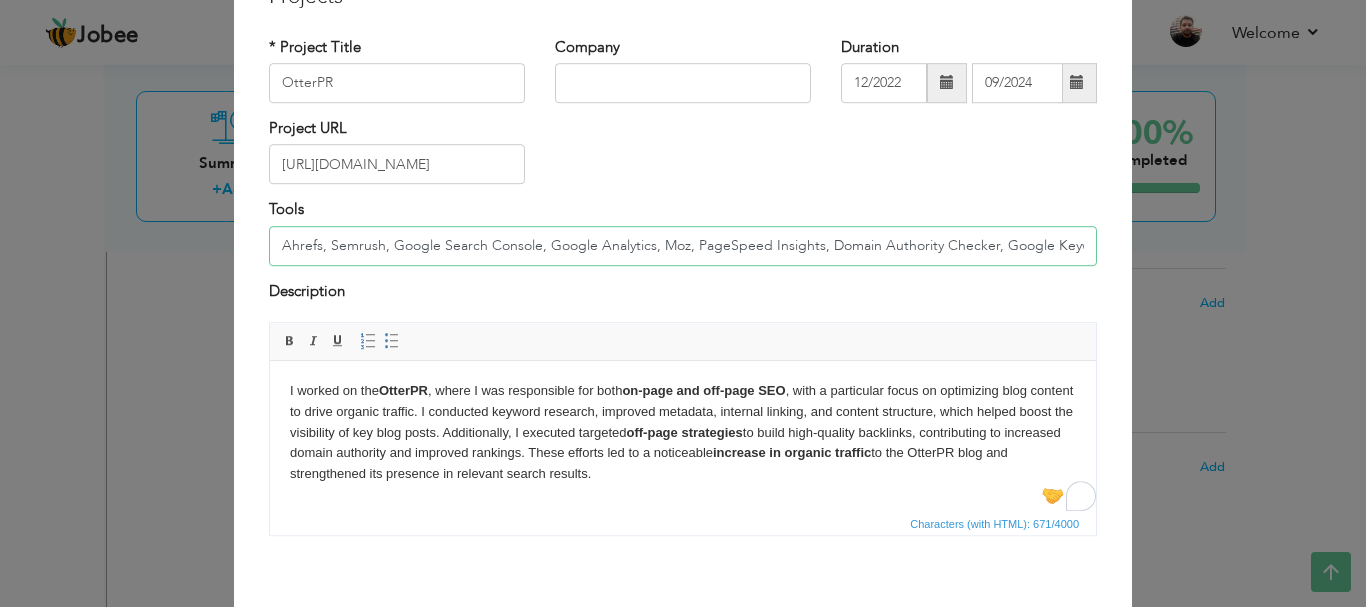 drag, startPoint x: 275, startPoint y: 244, endPoint x: 313, endPoint y: 246, distance: 38.052597 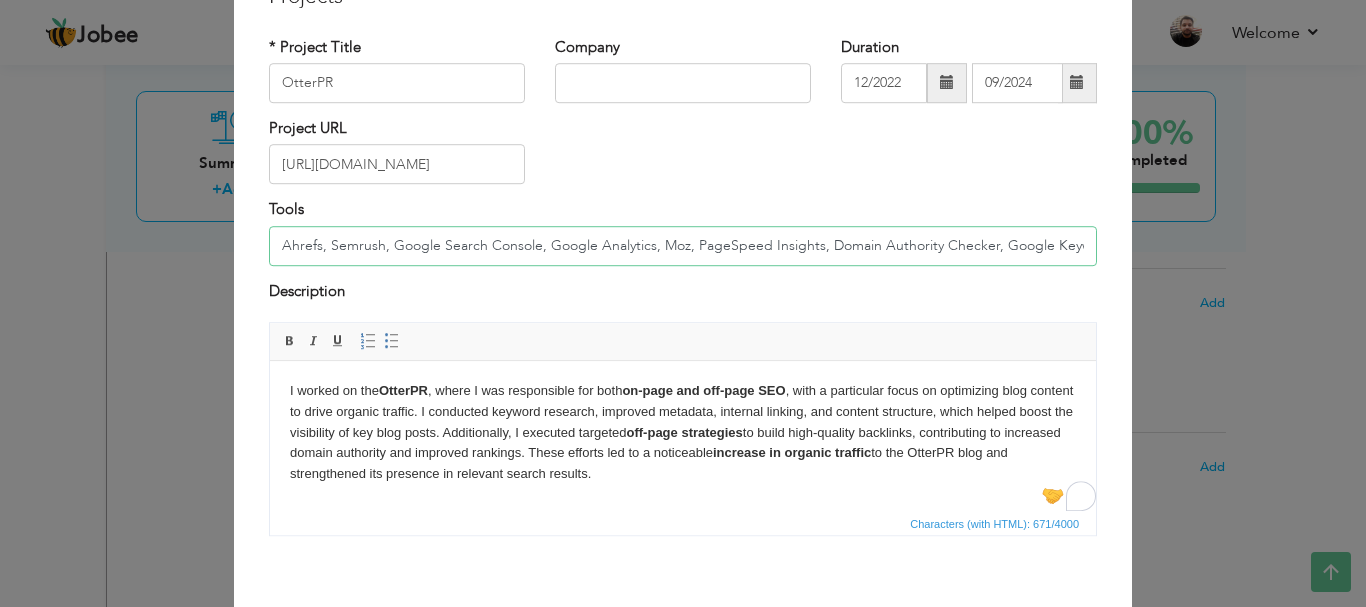 drag, startPoint x: 323, startPoint y: 241, endPoint x: 375, endPoint y: 241, distance: 52 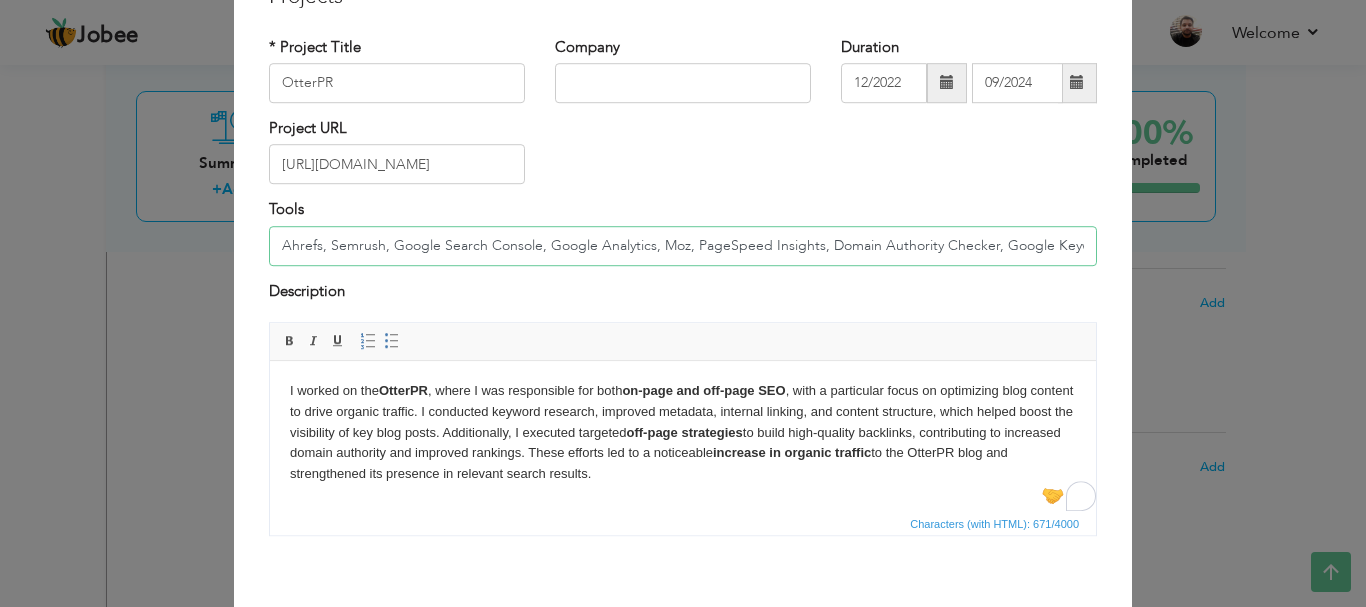 click on "Ahrefs, Semrush, Google Search Console, Google Analytics, Moz, PageSpeed Insights, Domain Authority Checker, Google Keyword Planner, Google Trends" at bounding box center [683, 246] 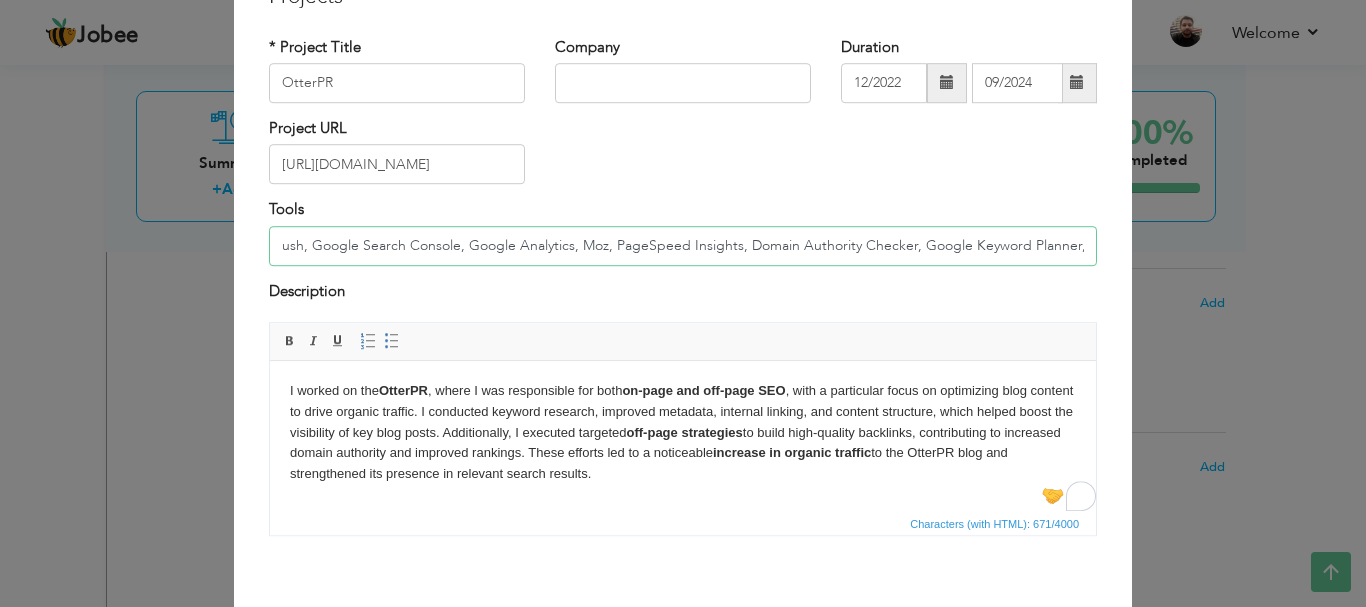 scroll, scrollTop: 0, scrollLeft: 163, axis: horizontal 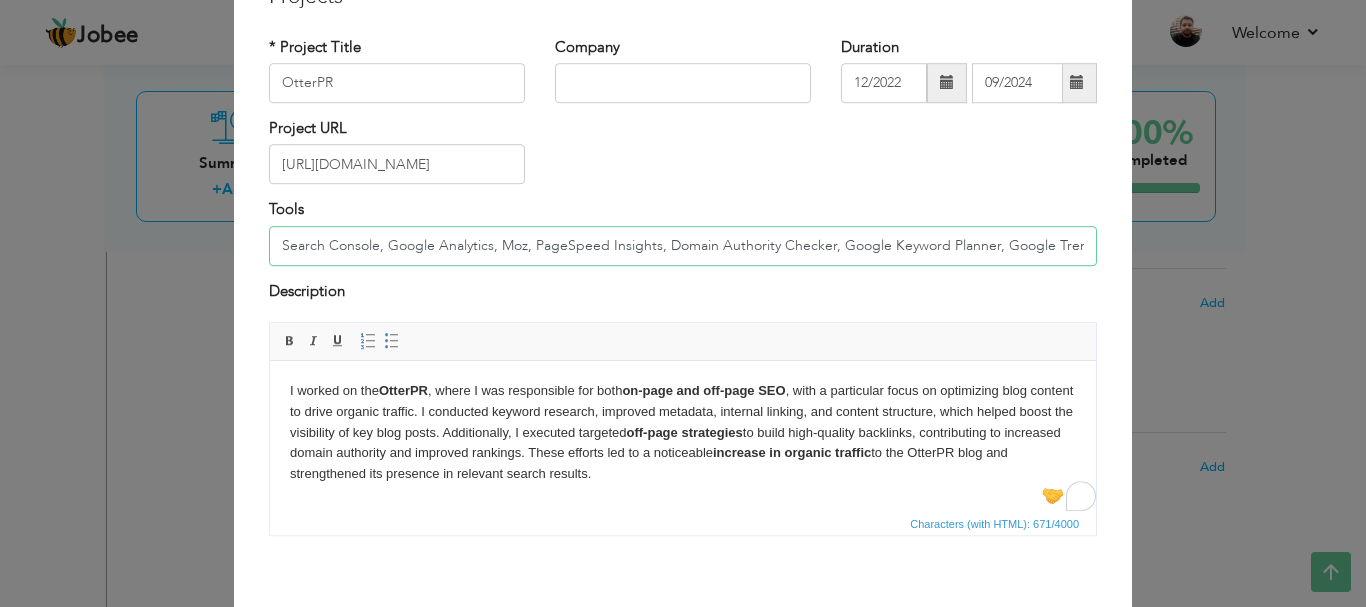 drag, startPoint x: 991, startPoint y: 244, endPoint x: 1076, endPoint y: 239, distance: 85.146935 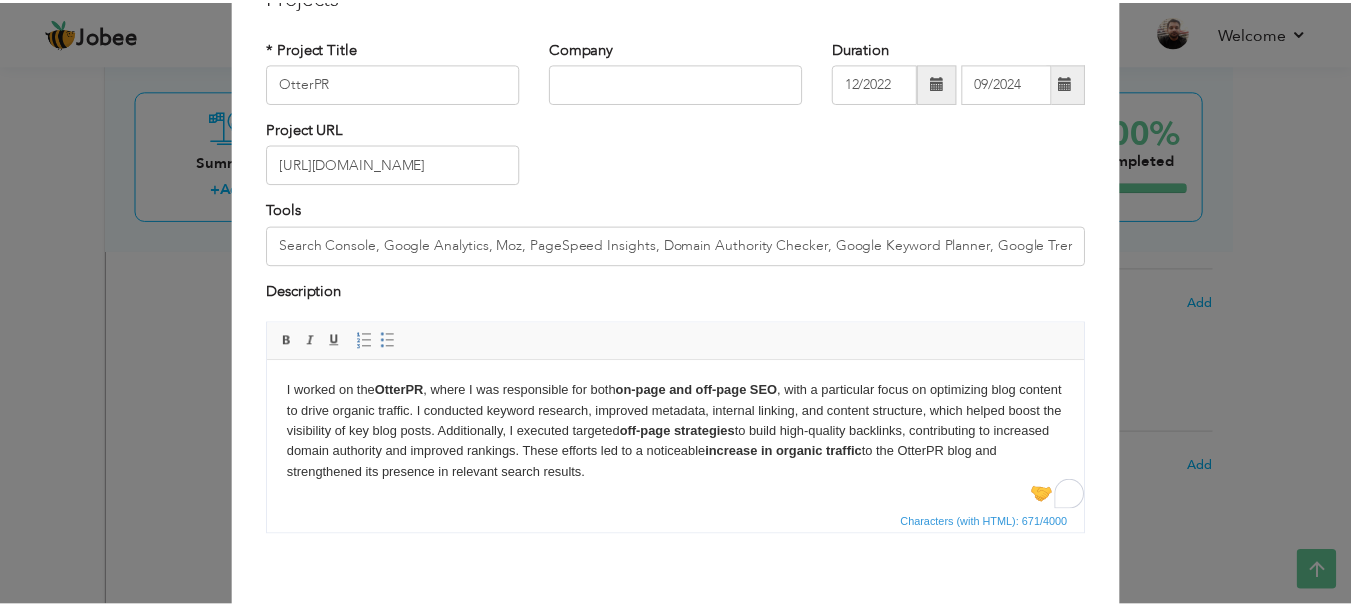 scroll, scrollTop: 0, scrollLeft: 0, axis: both 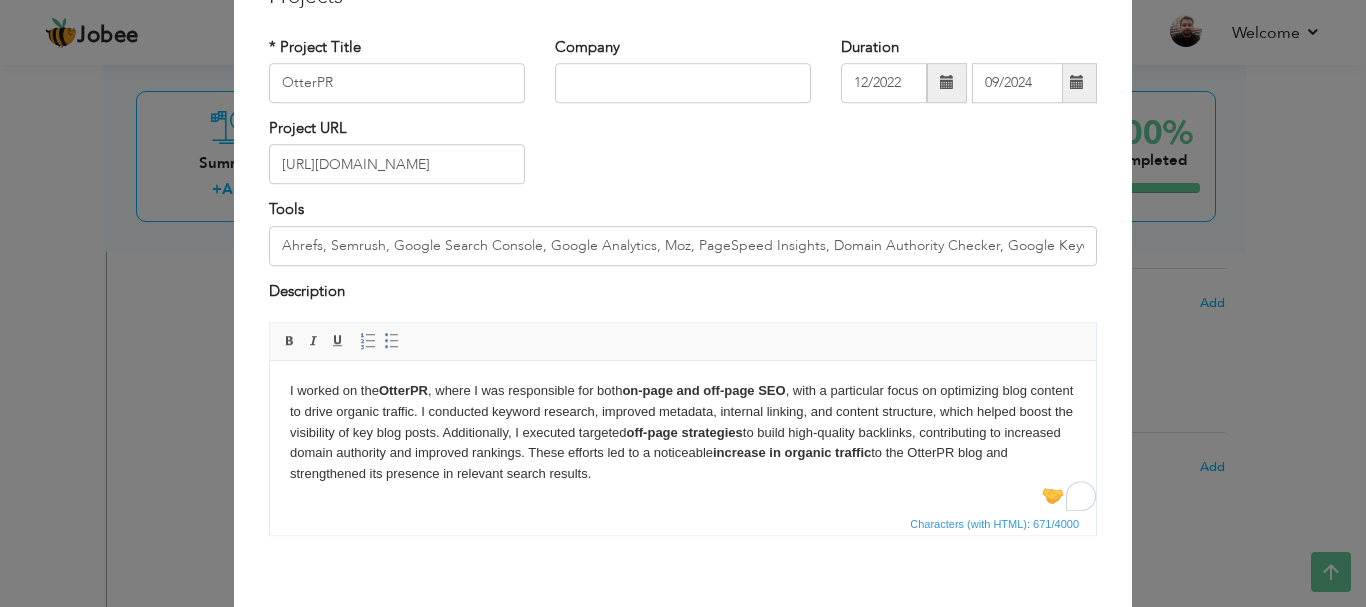 click on "×
Projects
* Project Title
OtterPR
Company
Duration 12/2022 09/2024 Tools" at bounding box center (683, 303) 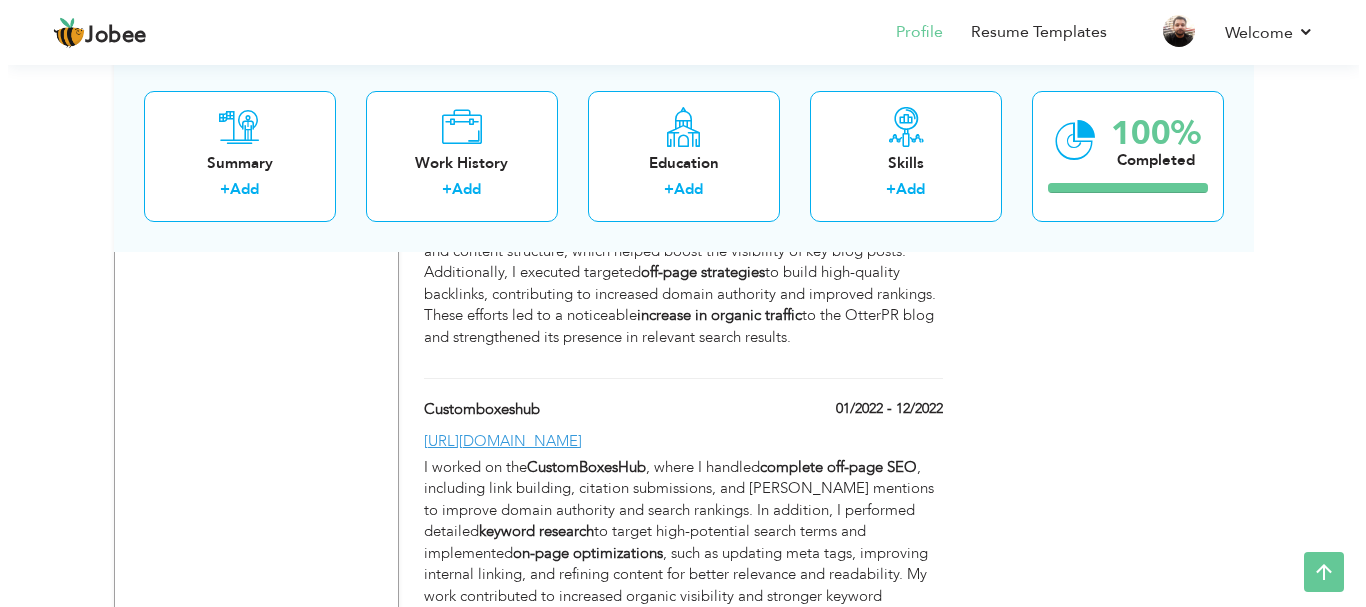 scroll, scrollTop: 1488, scrollLeft: 0, axis: vertical 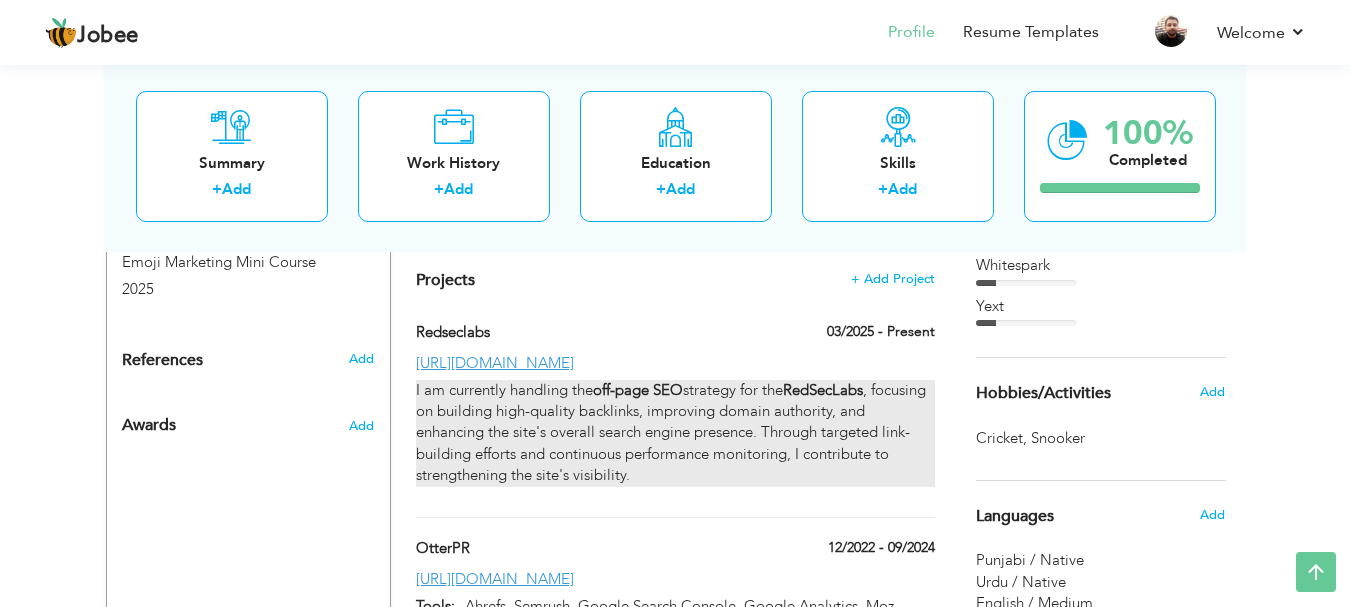click on "I am currently handling the  off-page SEO  strategy for the  RedSecLabs , focusing on building high-quality backlinks, improving domain authority, and enhancing the site's overall search engine presence. Through targeted link-building efforts and continuous performance monitoring, I contribute to strengthening the site's visibility." at bounding box center [675, 433] 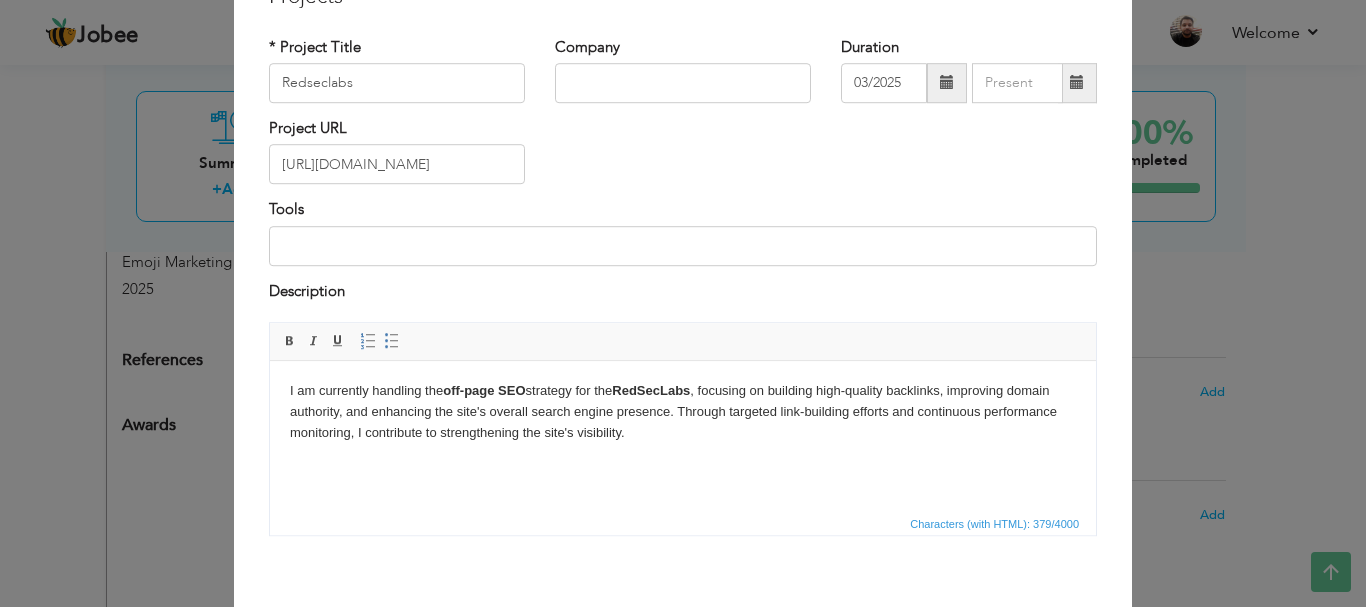 scroll, scrollTop: 0, scrollLeft: 0, axis: both 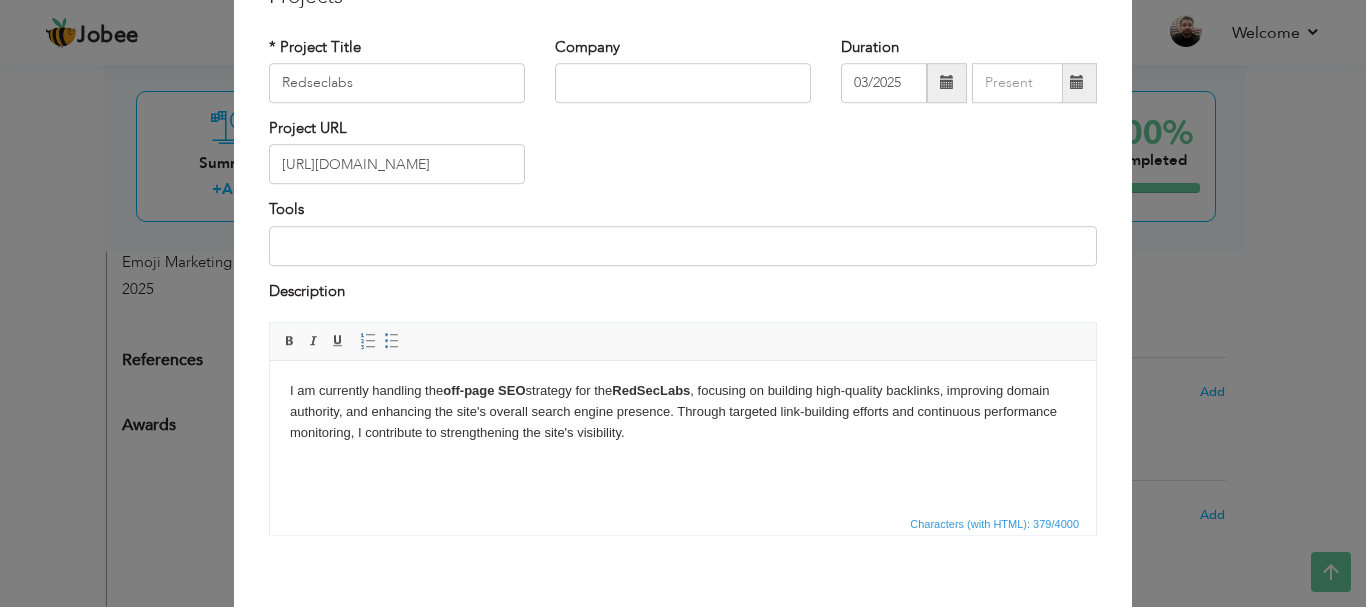 click on "I am currently handling the  off-page SEO  strategy for the  RedSecLabs , focusing on building high-quality backlinks, improving domain authority, and enhancing the site's overall search engine presence. Through targeted link-building efforts and continuous performance monitoring, I contribute to strengthening the site's visibility." at bounding box center (683, 412) 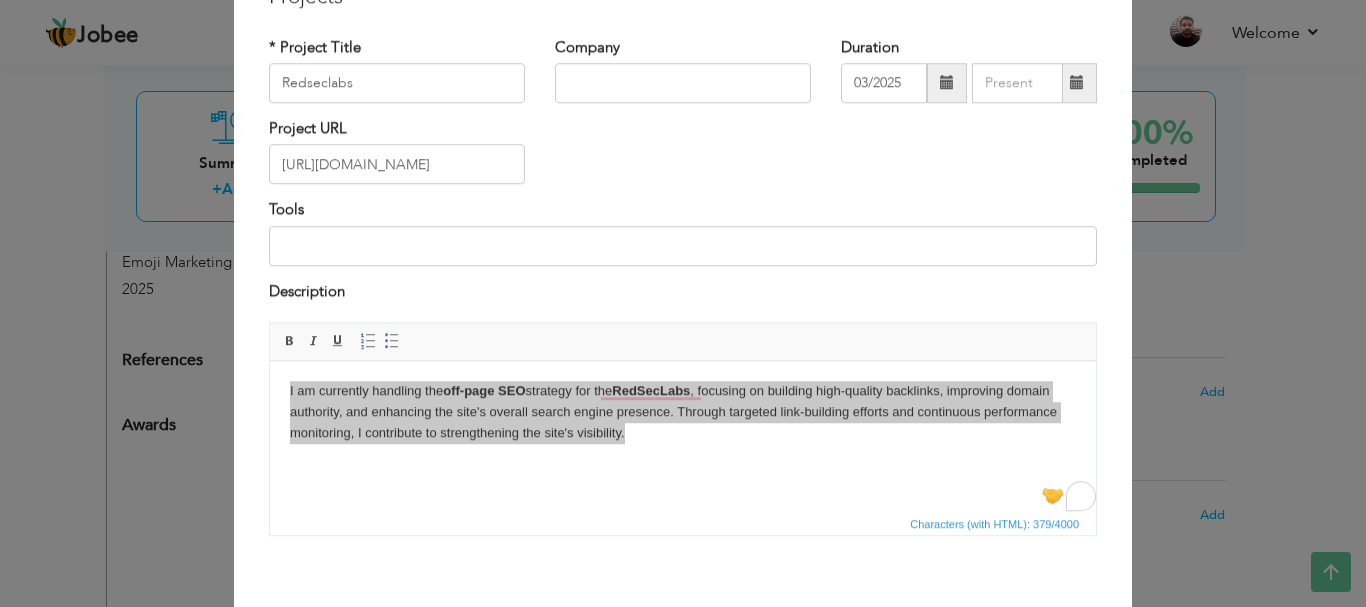 click on "×
Projects
* Project Title
Redseclabs
Company
Duration 03/2025 Tools" at bounding box center [683, 303] 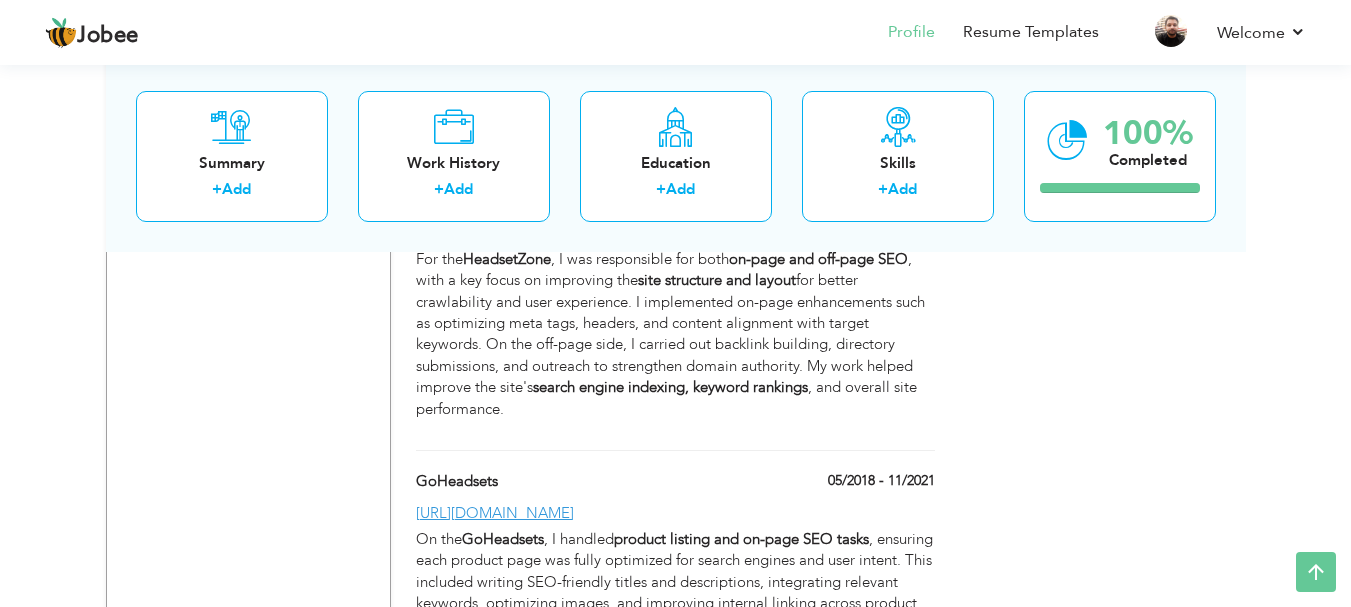 scroll, scrollTop: 3688, scrollLeft: 0, axis: vertical 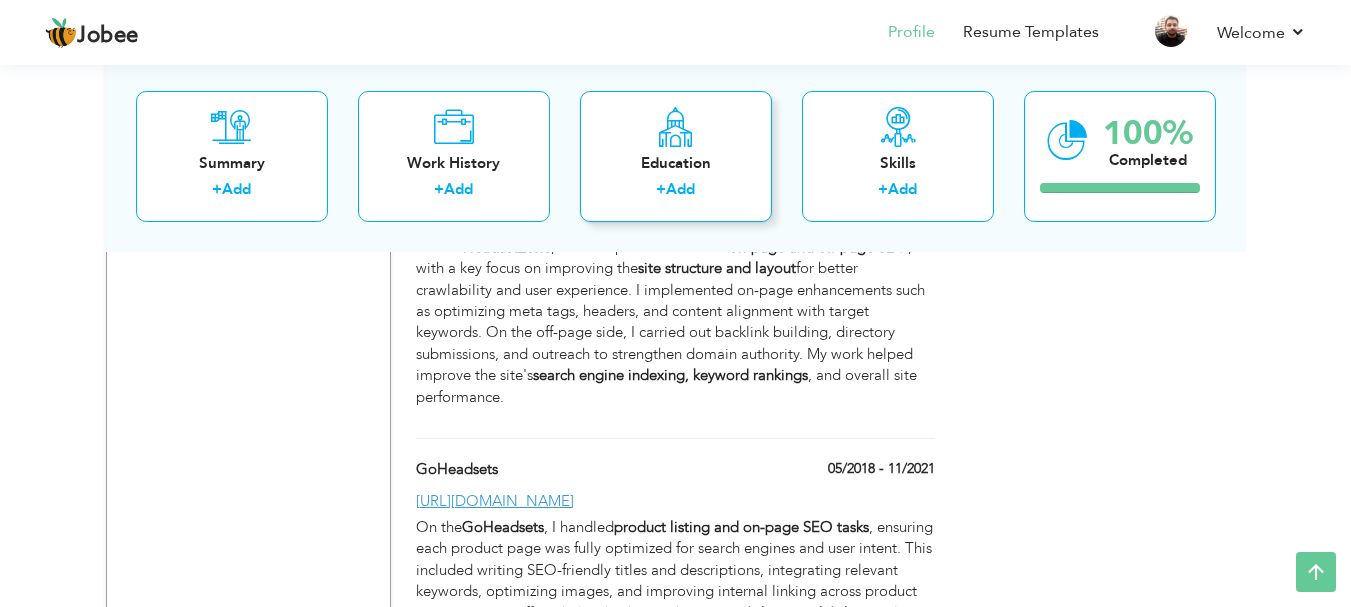 click on "+  Add" at bounding box center [676, 192] 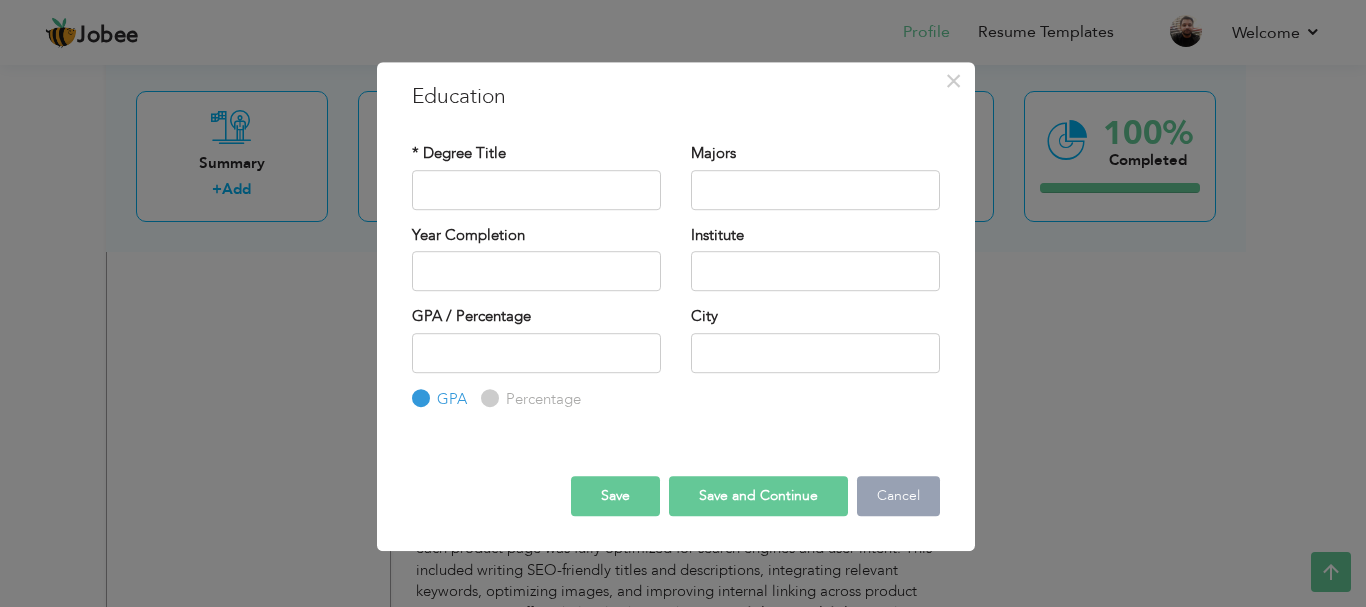 click on "Cancel" at bounding box center (898, 496) 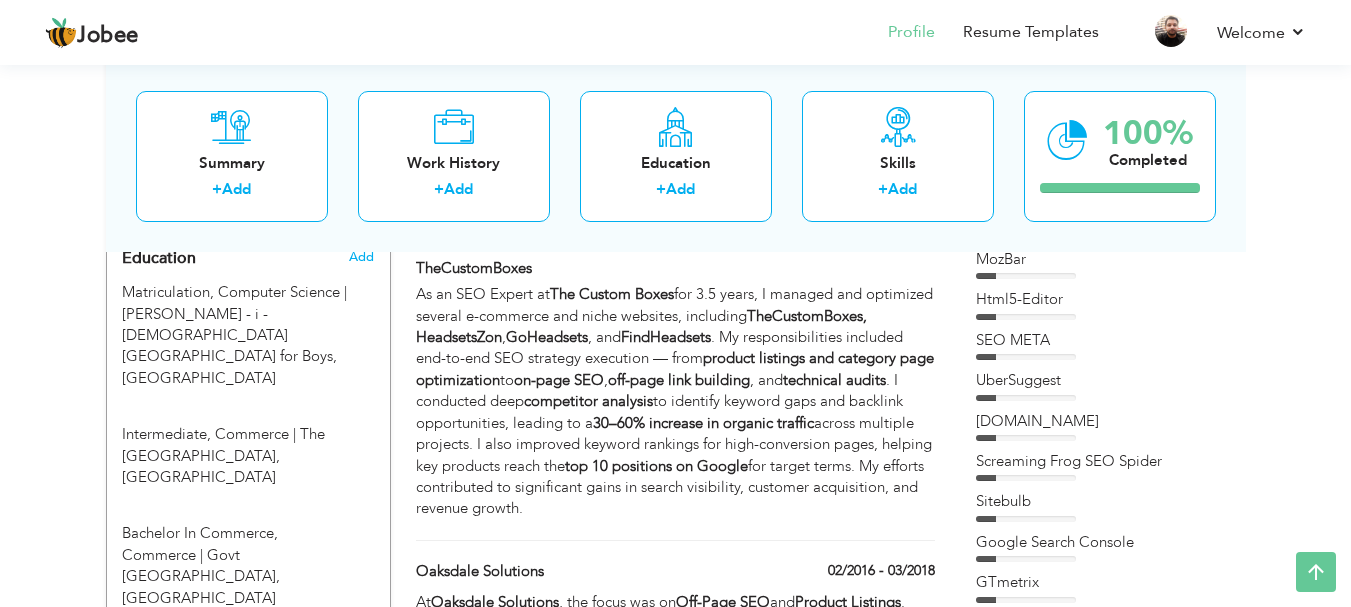 scroll, scrollTop: 788, scrollLeft: 0, axis: vertical 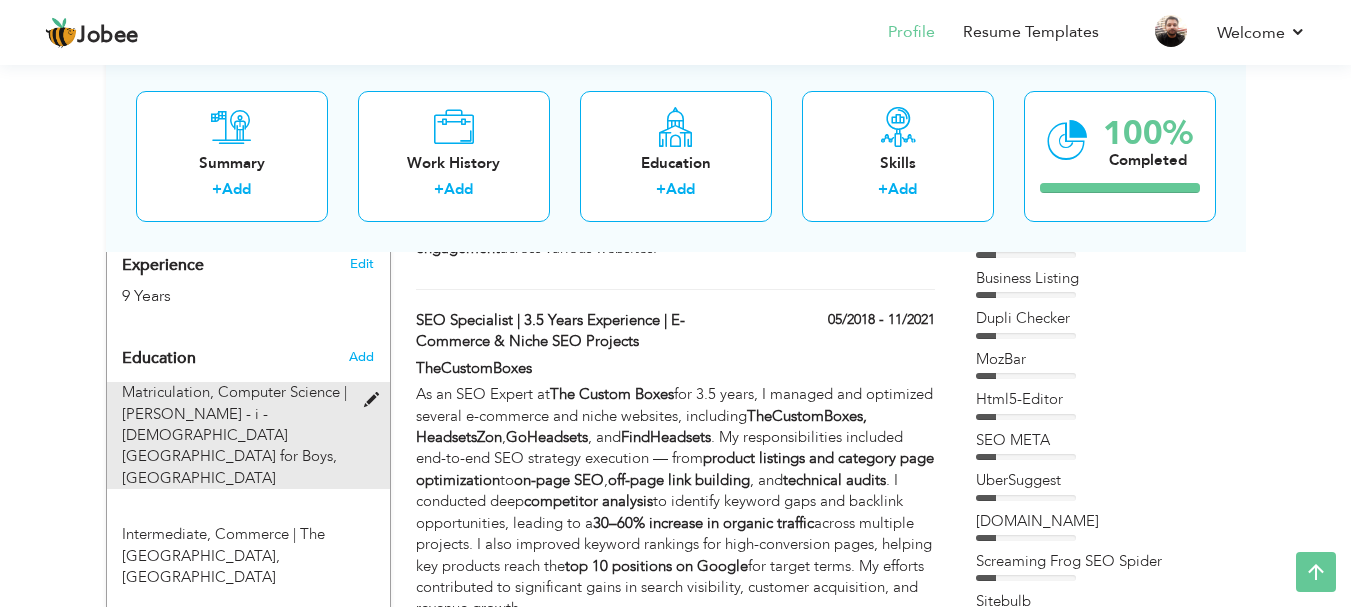 click on "[PERSON_NAME] - i - [DEMOGRAPHIC_DATA][GEOGRAPHIC_DATA] for Boys, [GEOGRAPHIC_DATA]" at bounding box center [229, 446] 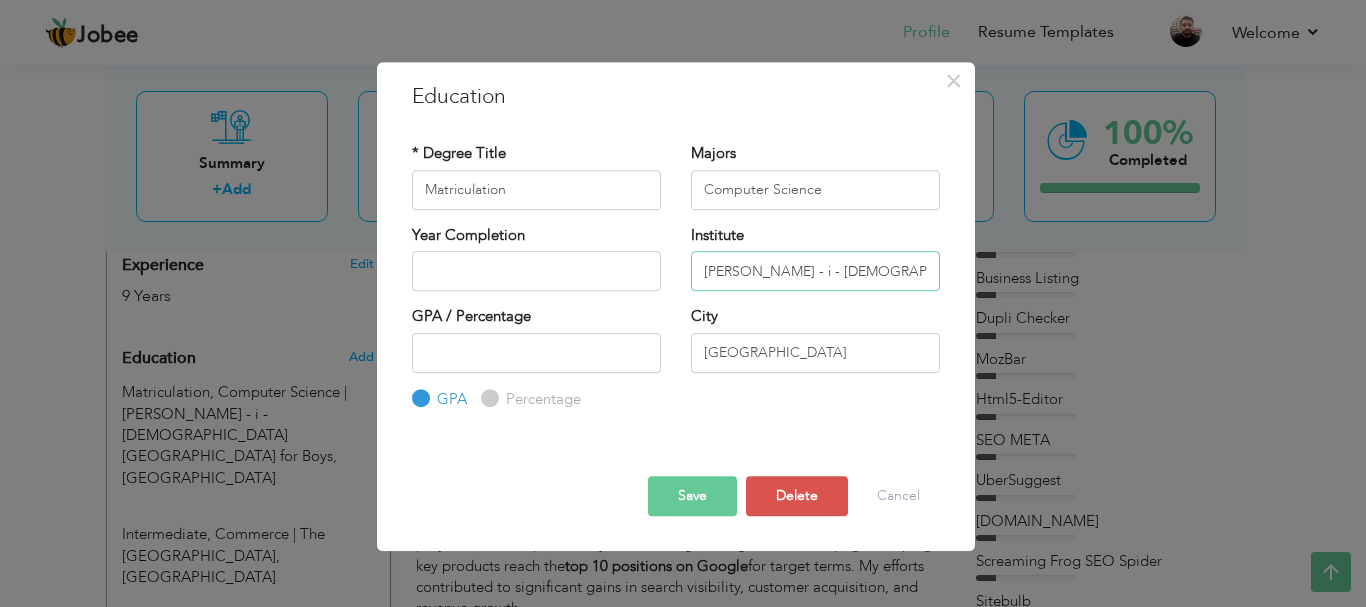 click on "[PERSON_NAME] - i - [DEMOGRAPHIC_DATA] Higher Secondary School for Boys" at bounding box center [815, 271] 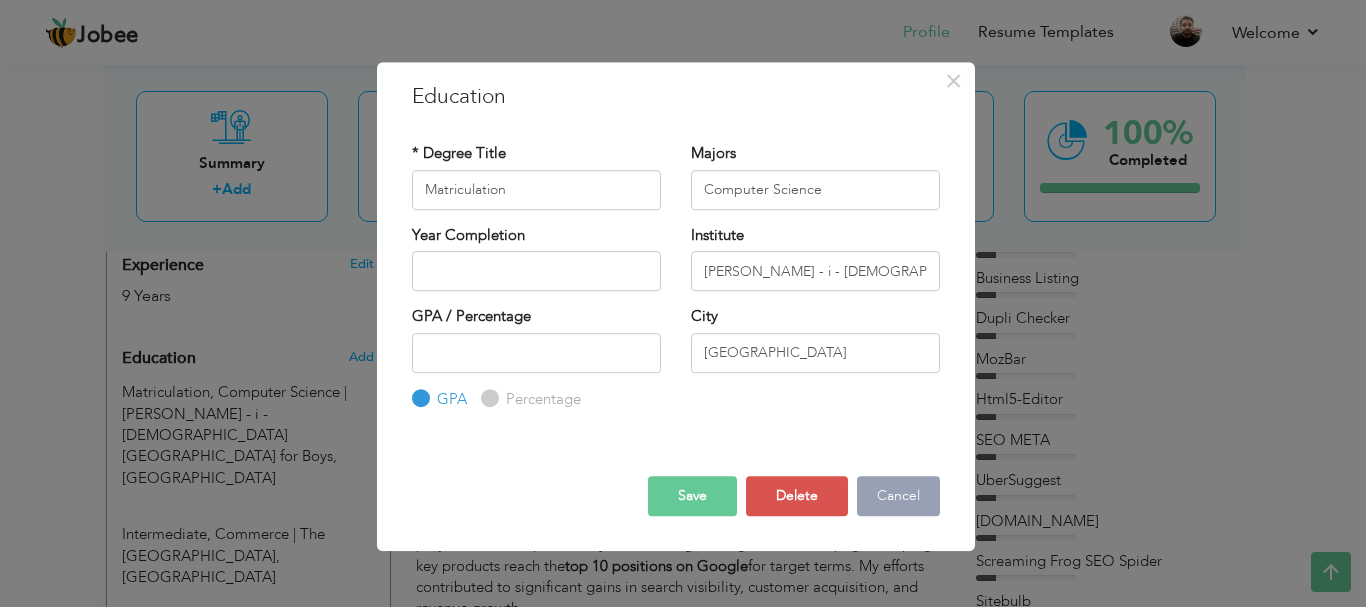 click on "Cancel" at bounding box center [898, 496] 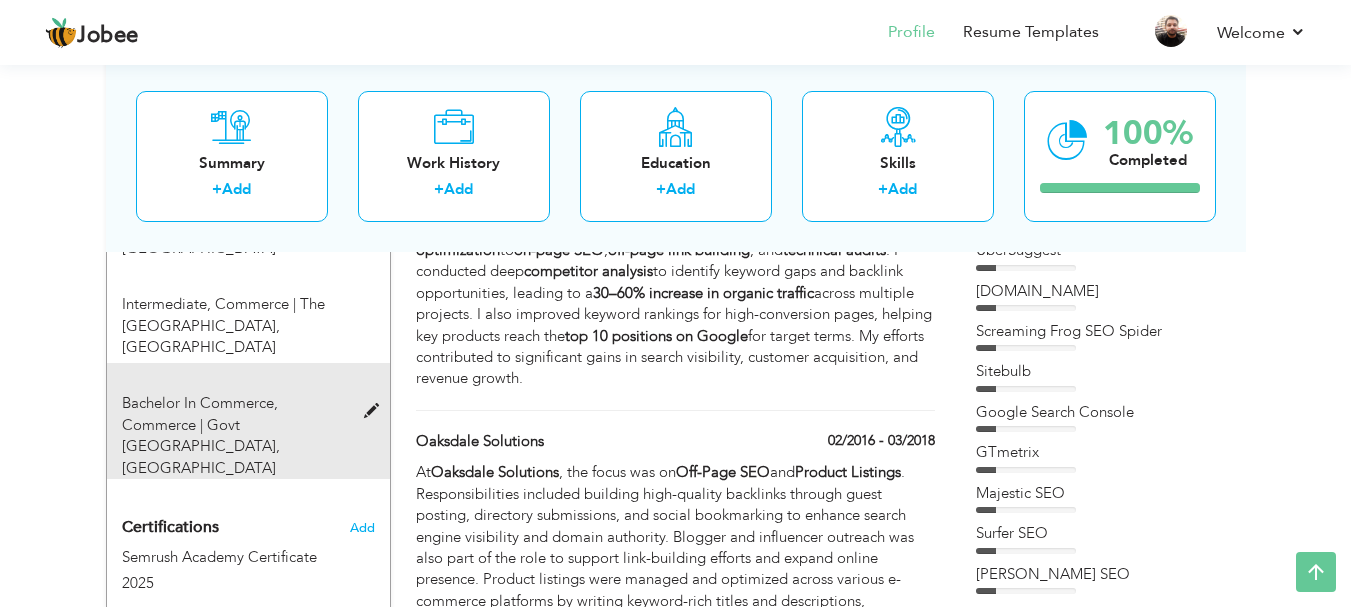 scroll, scrollTop: 988, scrollLeft: 0, axis: vertical 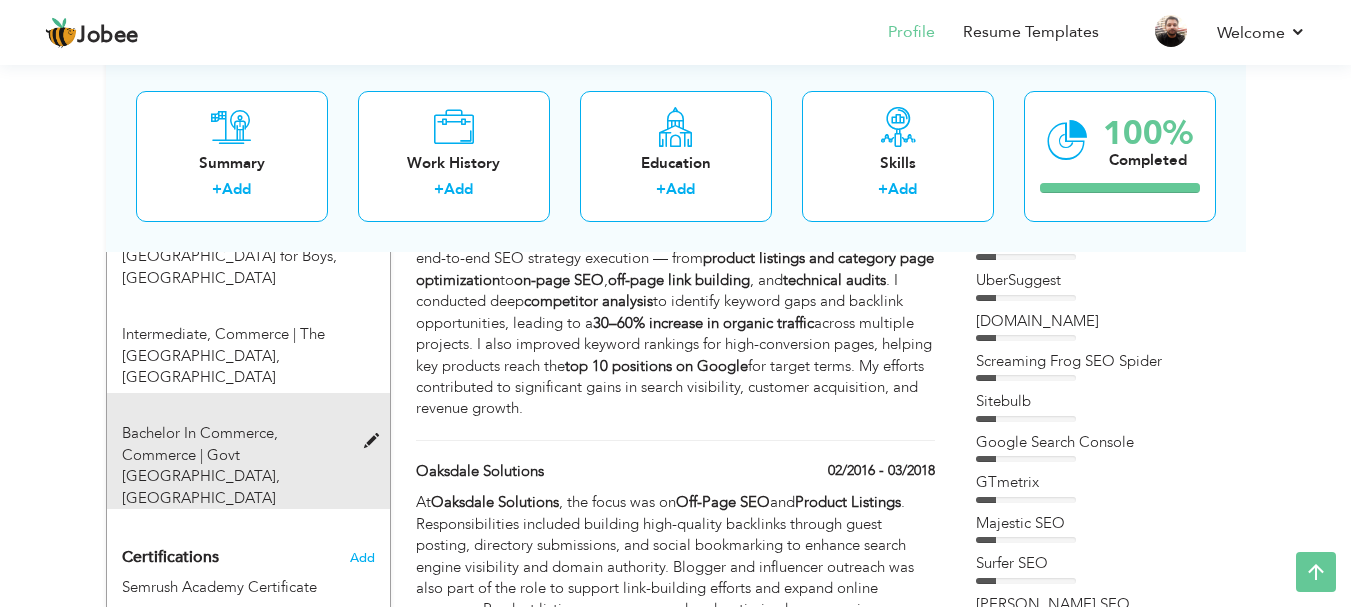 click at bounding box center (376, 441) 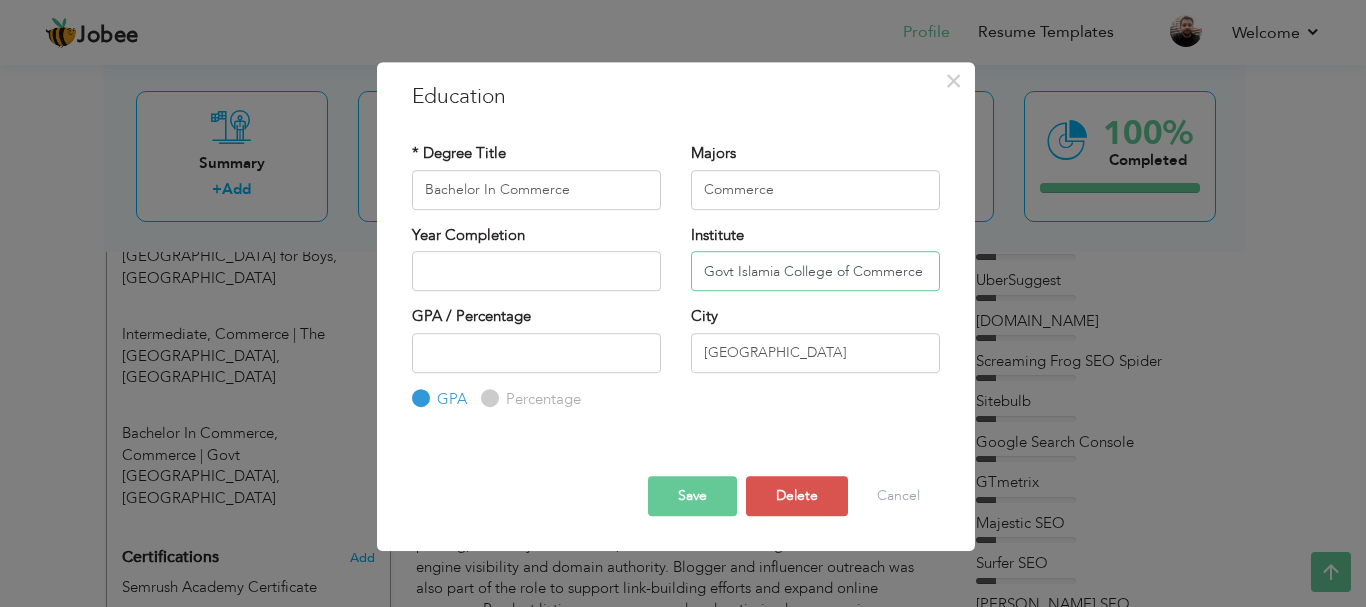 click on "Govt Islamia College of Commerce" at bounding box center (815, 271) 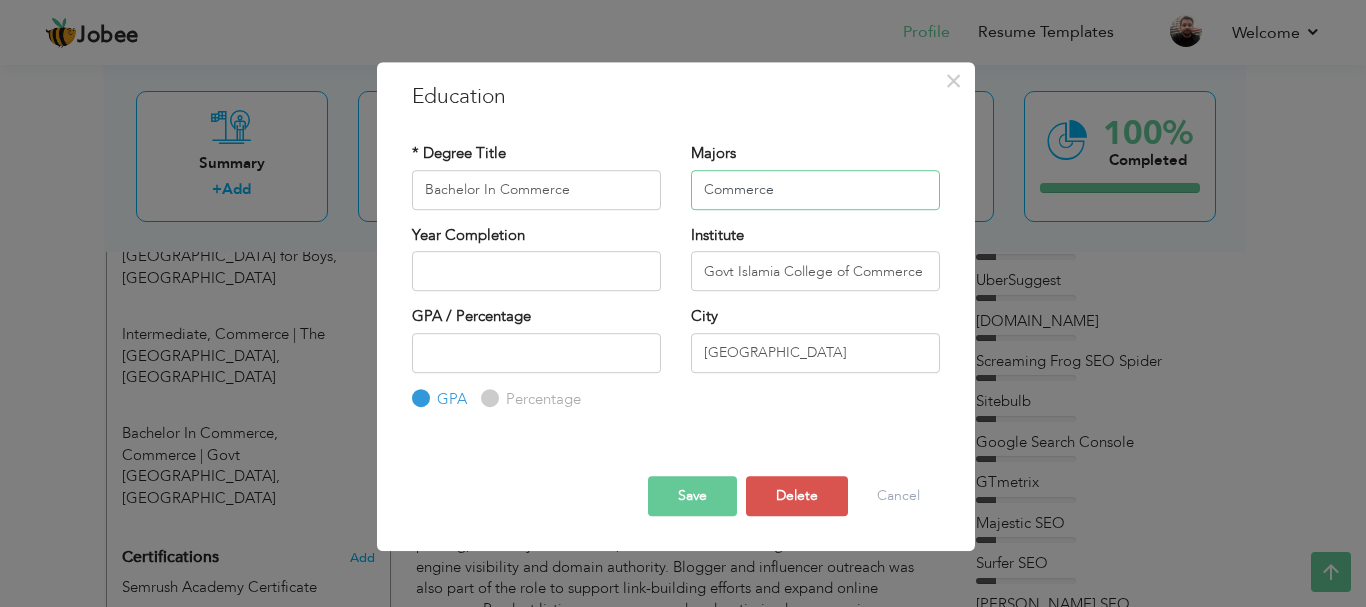 click on "Commerce" at bounding box center [815, 190] 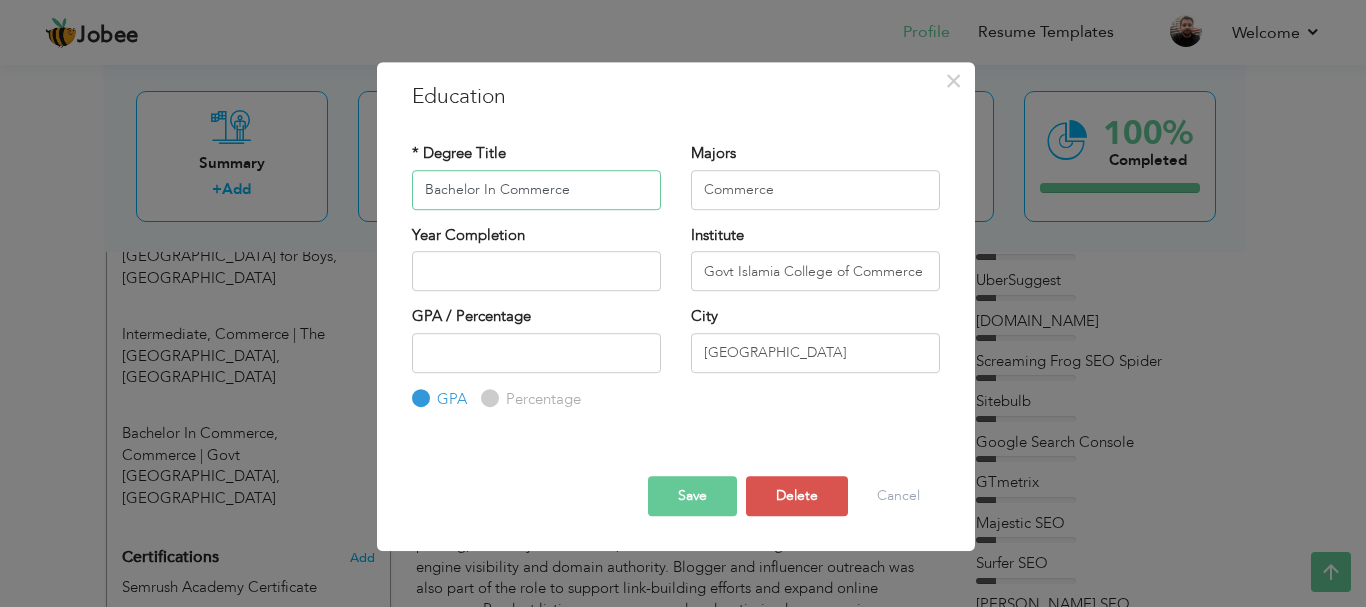 click on "Bachelor In Commerce" at bounding box center [536, 190] 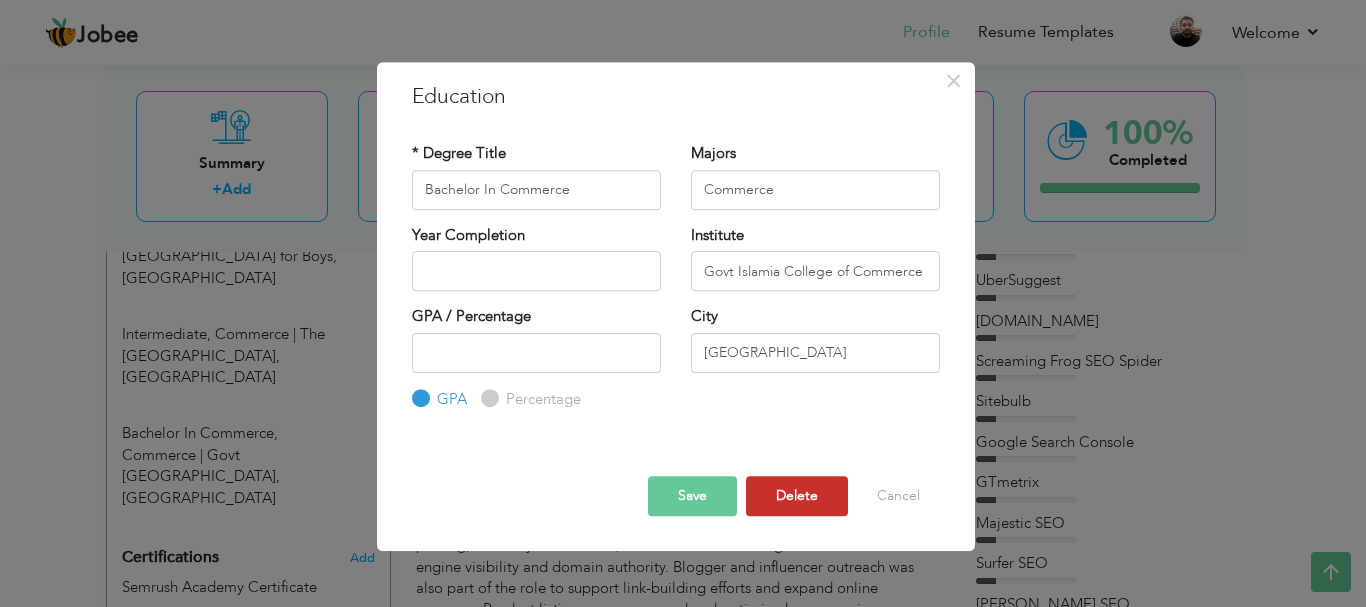 click on "Delete" at bounding box center (797, 496) 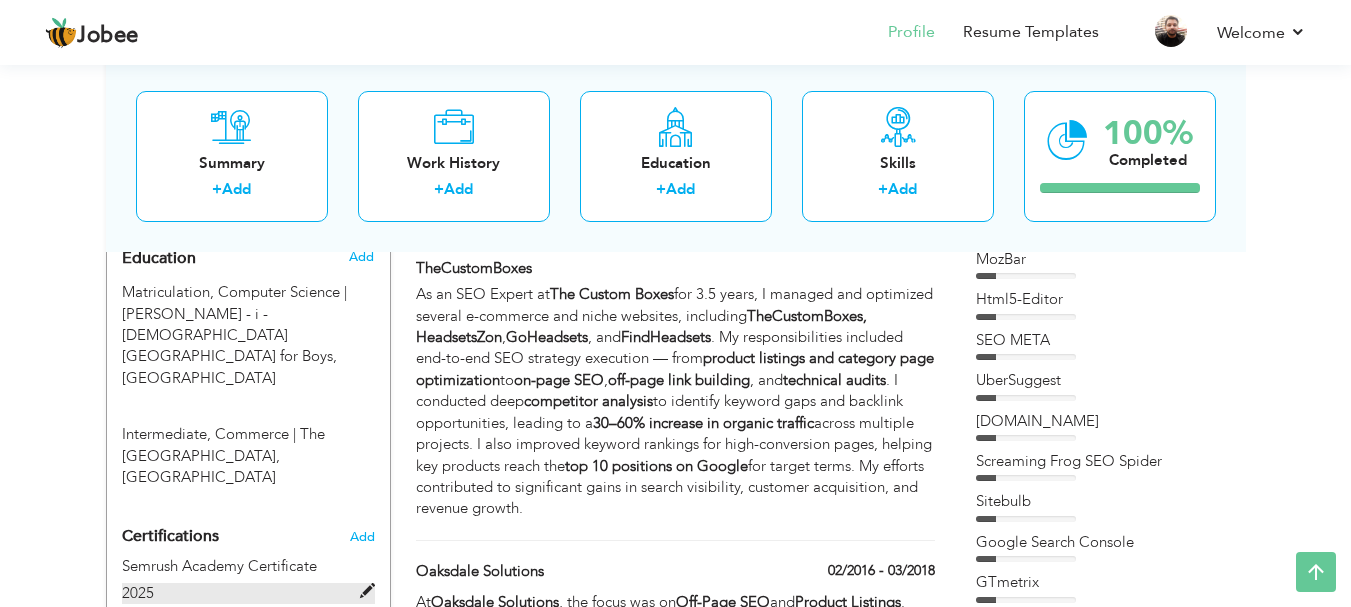scroll, scrollTop: 788, scrollLeft: 0, axis: vertical 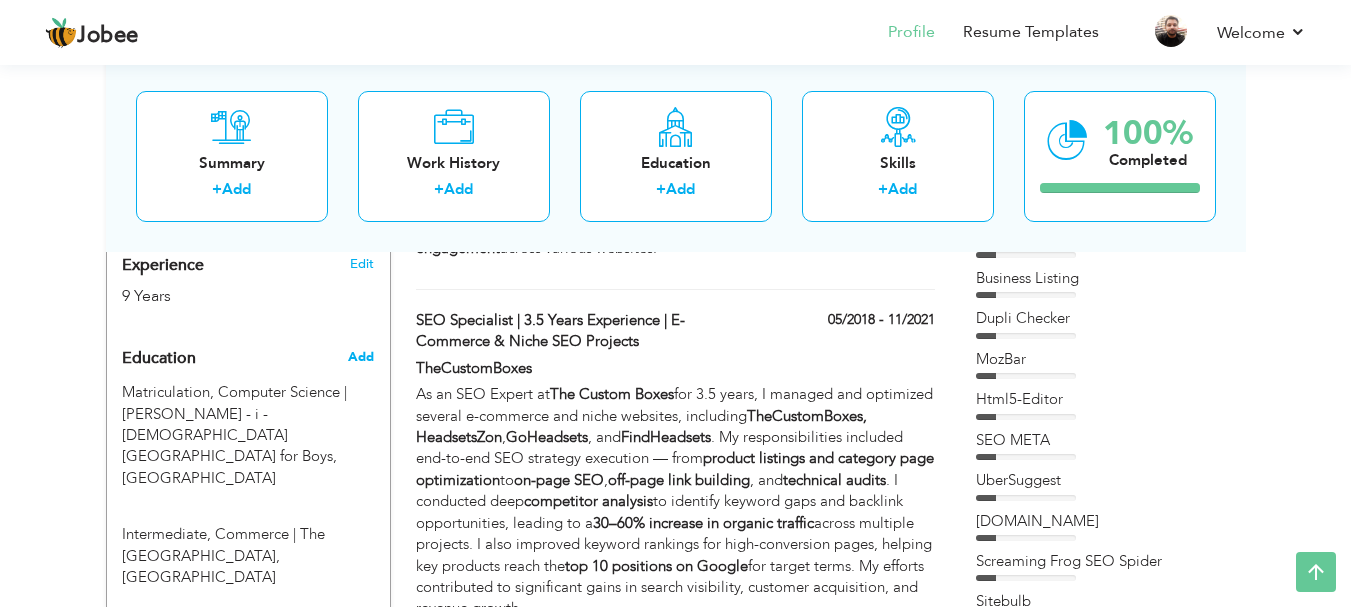 click on "Add" at bounding box center (361, 357) 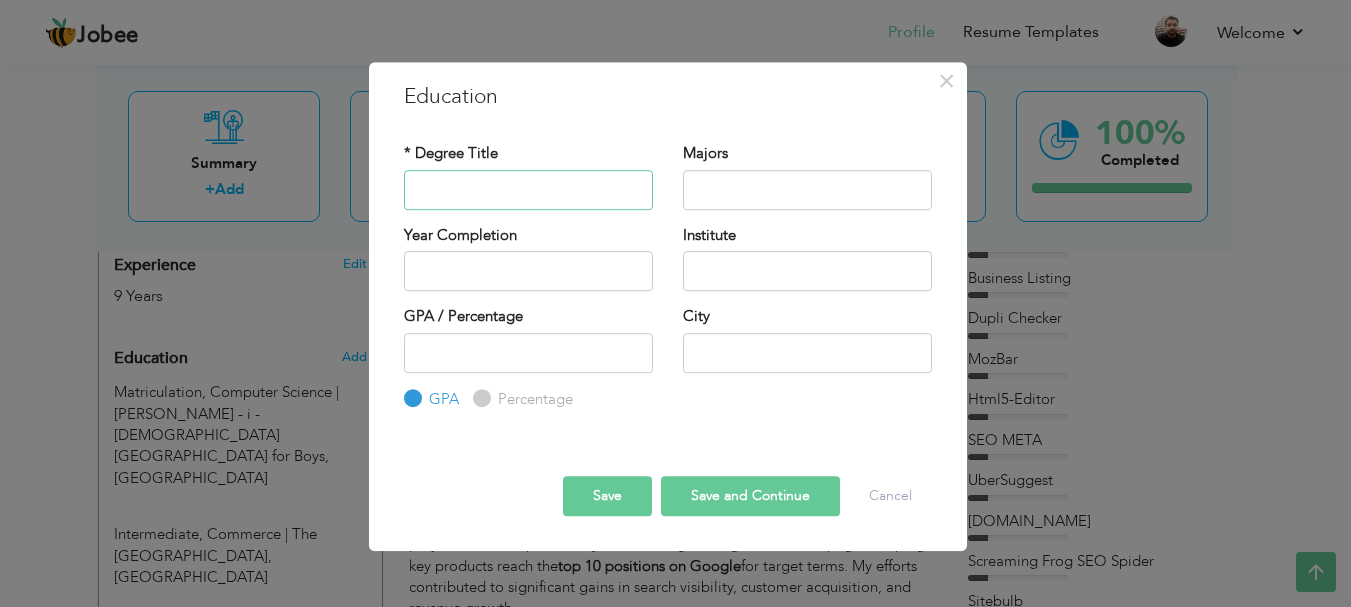click at bounding box center (528, 190) 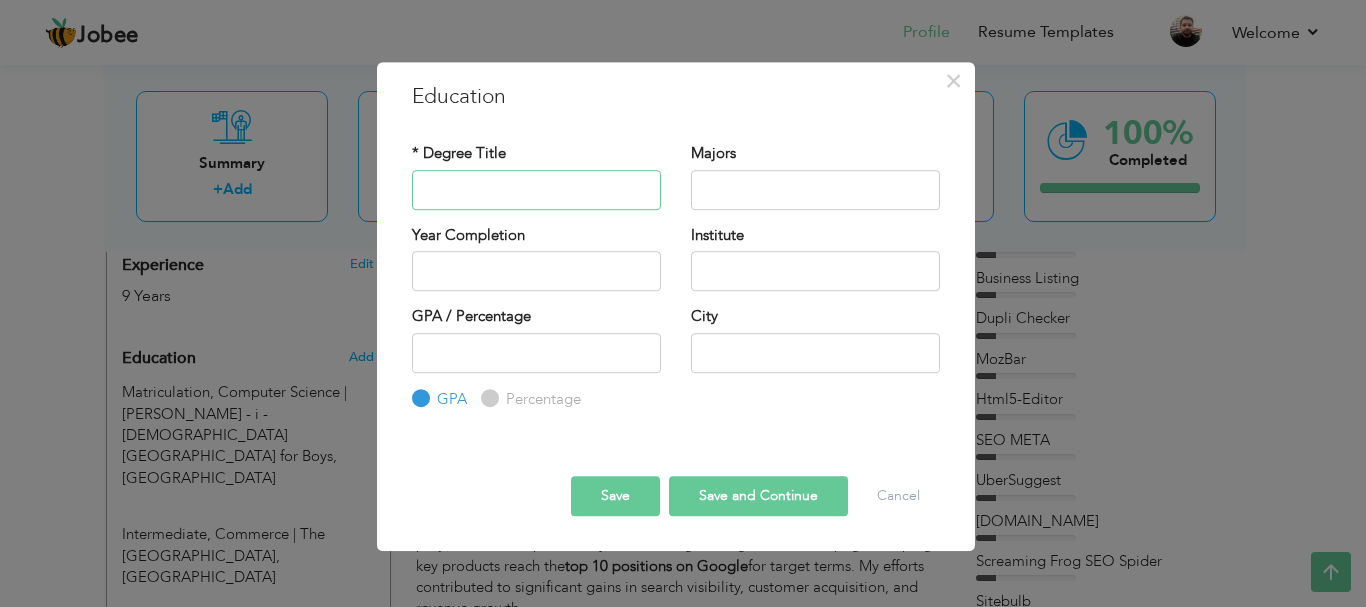 click at bounding box center (536, 190) 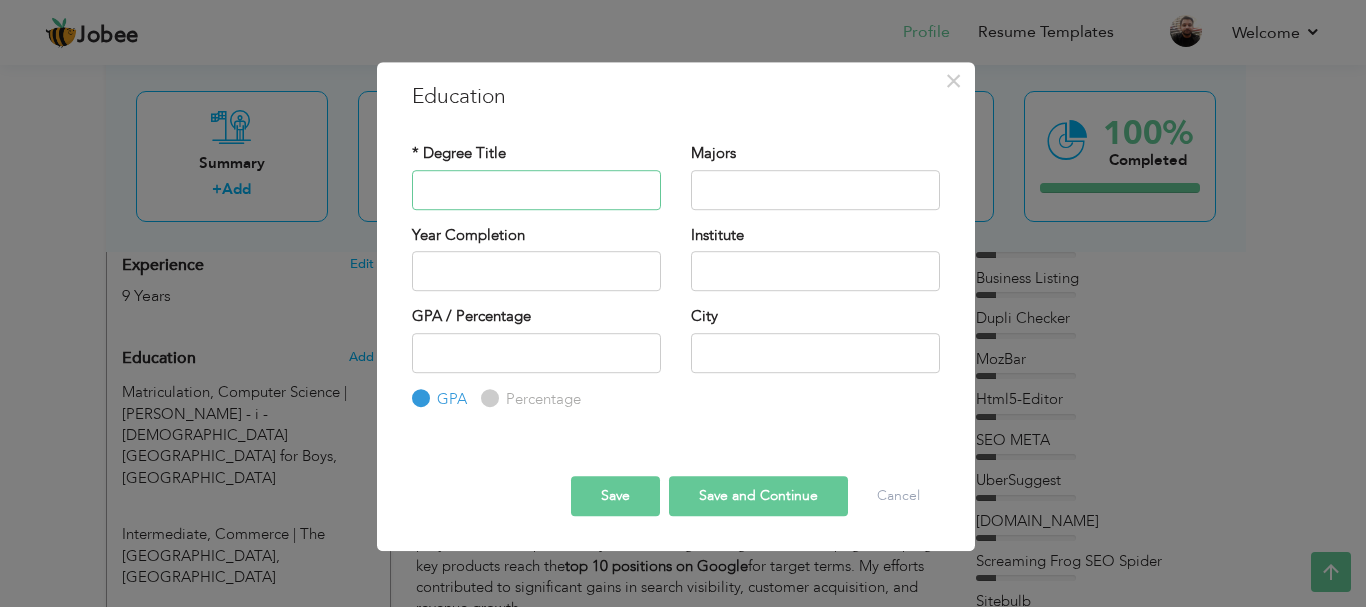 click at bounding box center (536, 190) 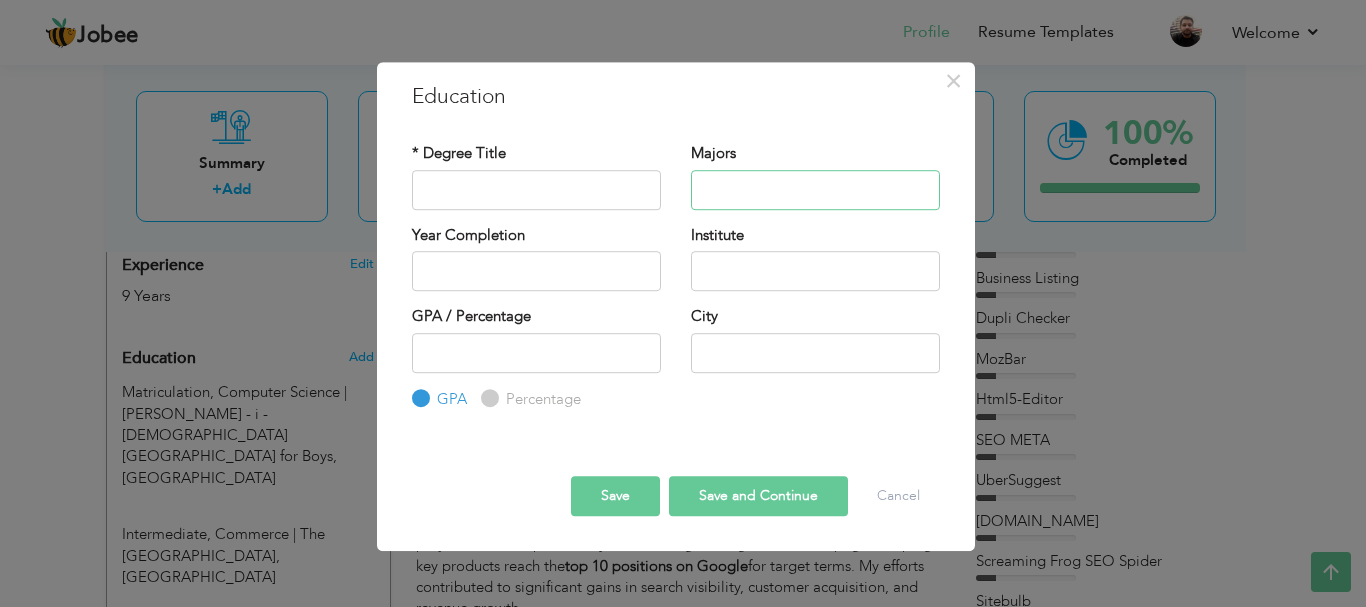 click at bounding box center [815, 190] 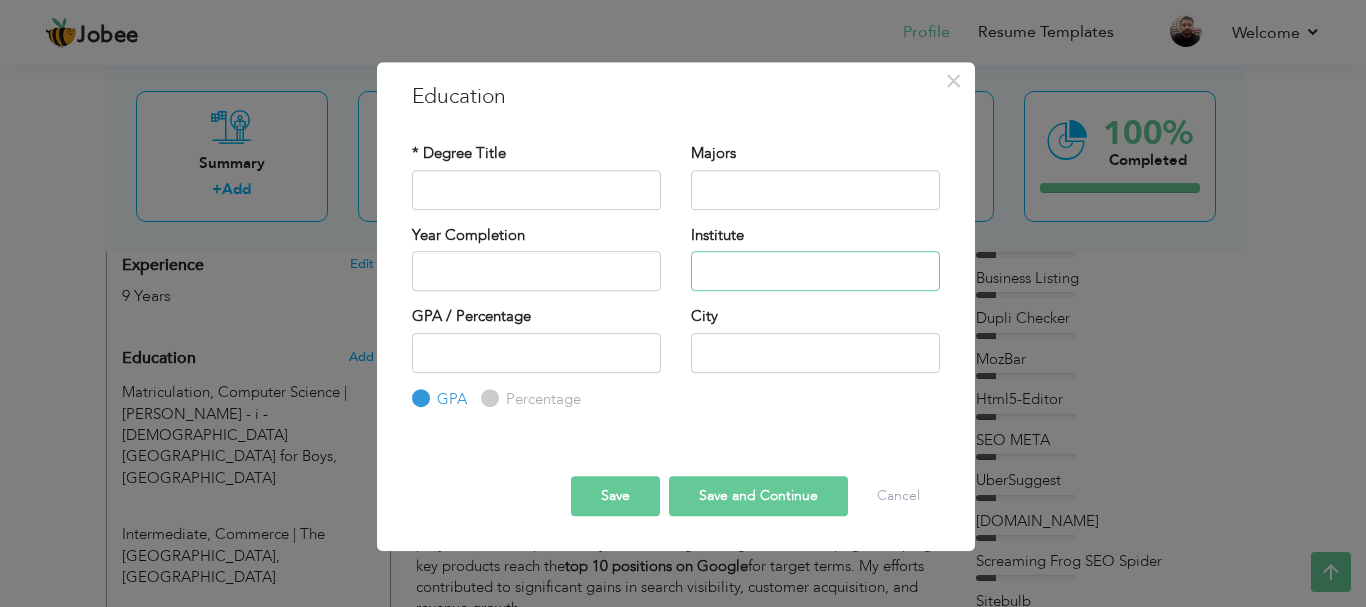 click at bounding box center (815, 271) 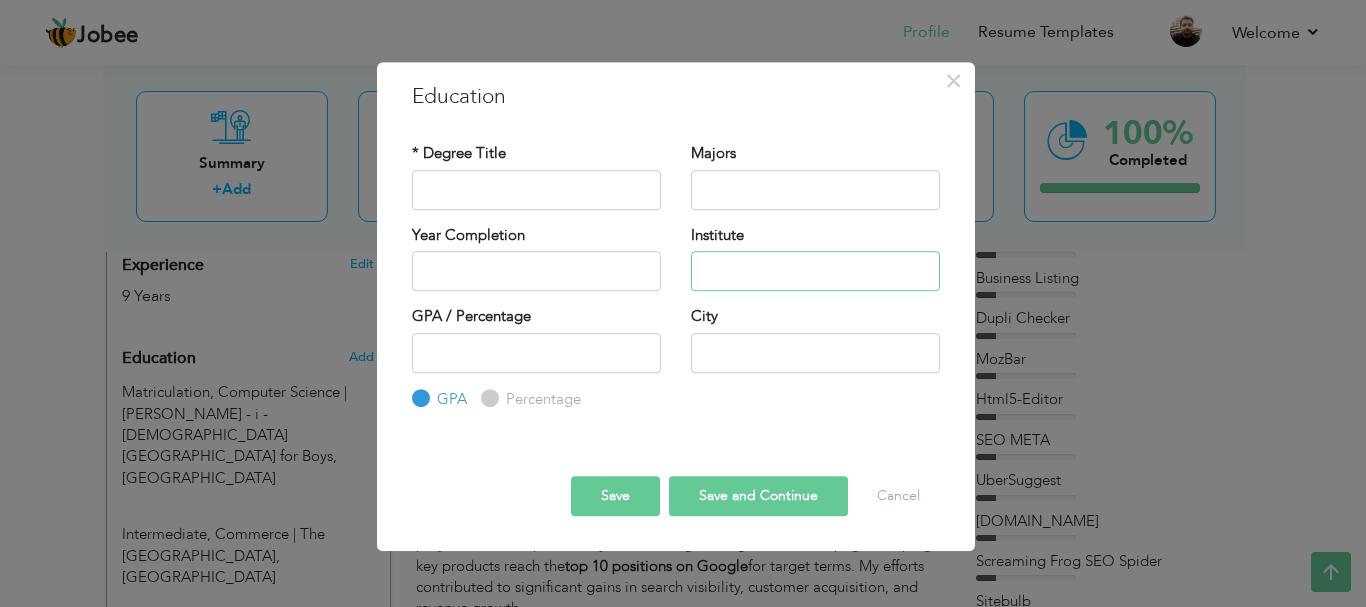 click at bounding box center (815, 271) 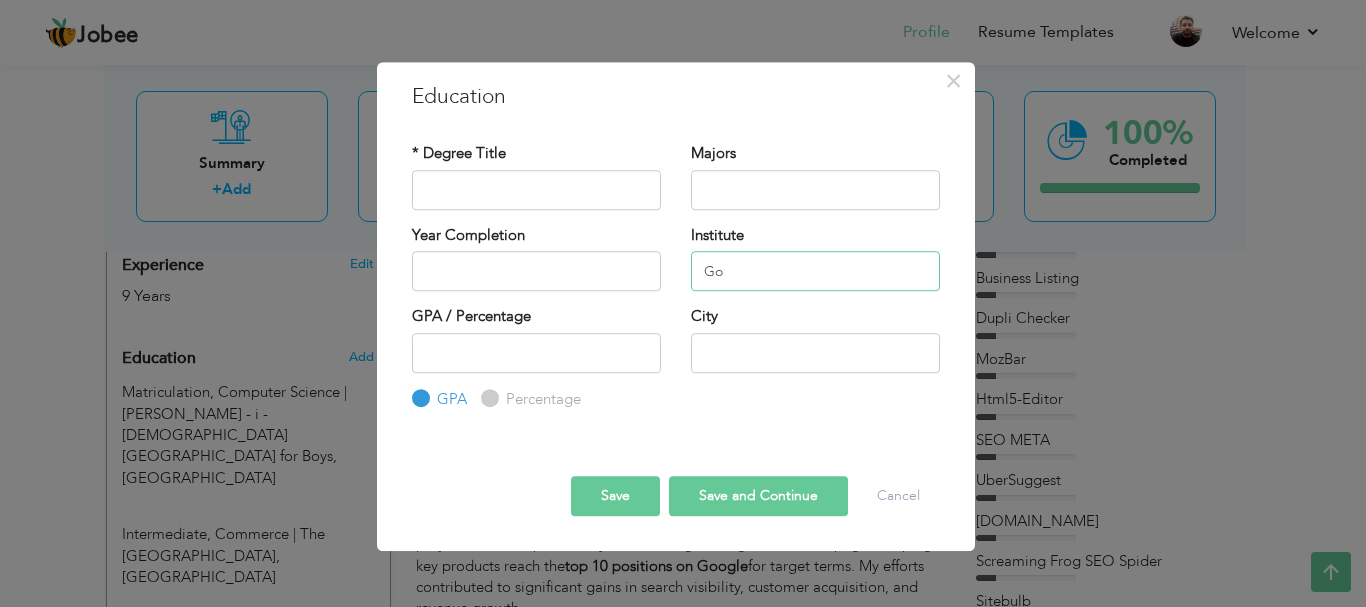 type on "Gov" 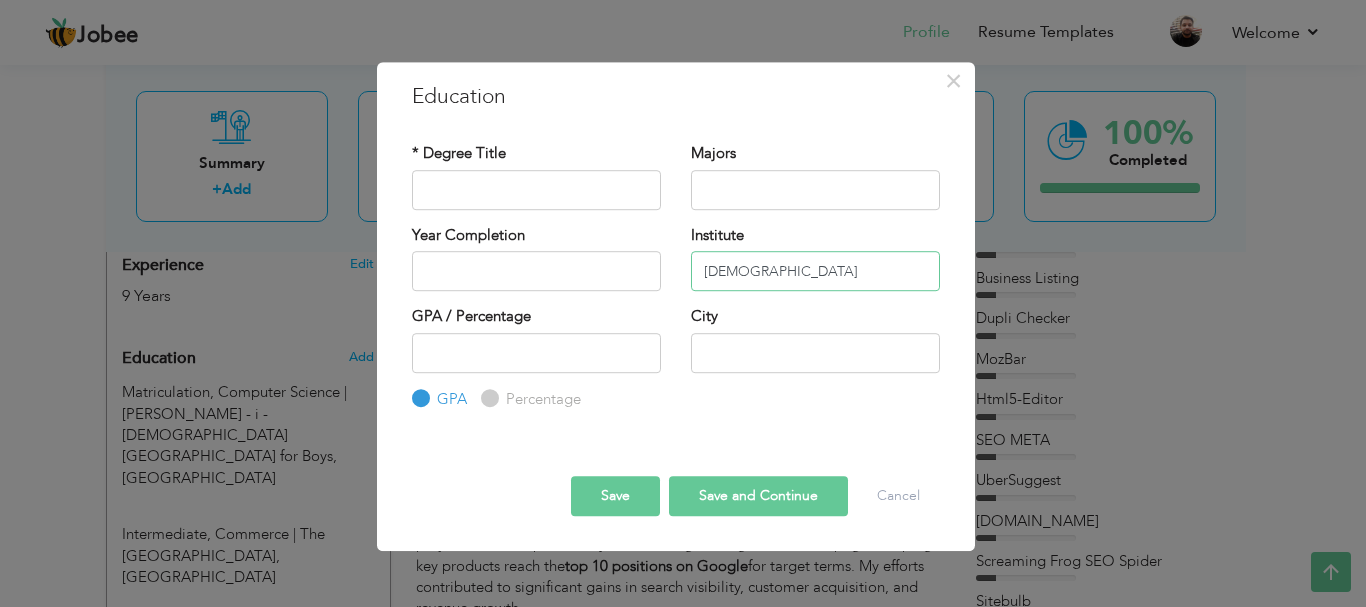type on "[DEMOGRAPHIC_DATA]" 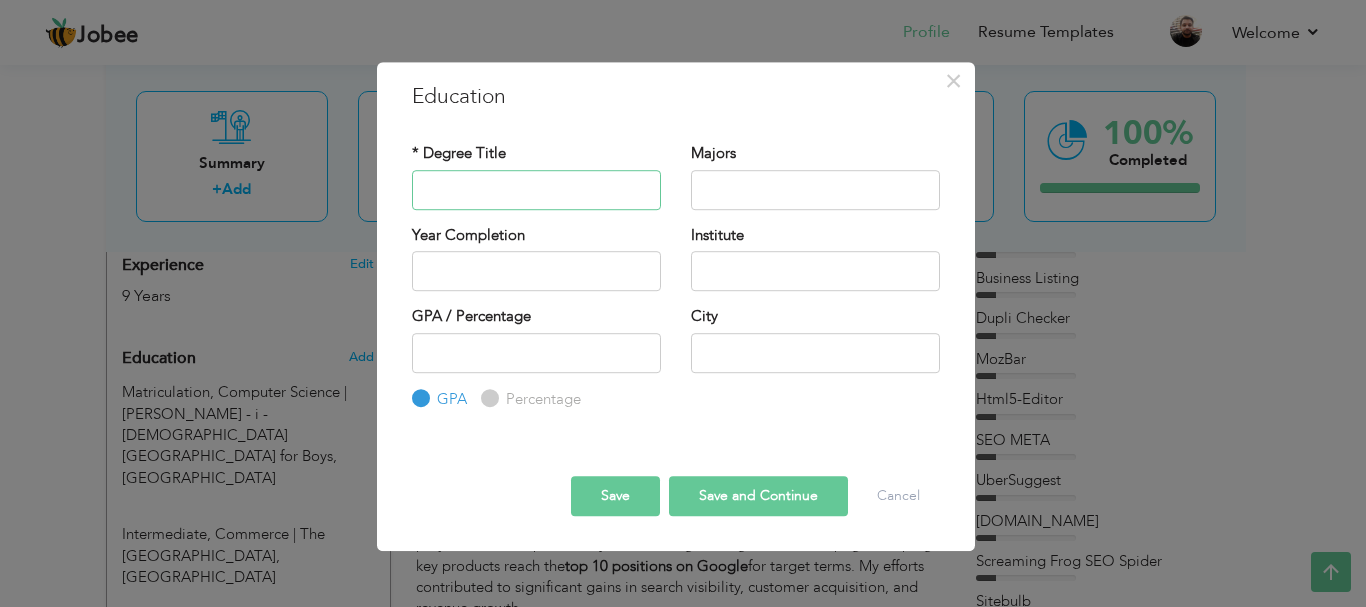 click at bounding box center (536, 190) 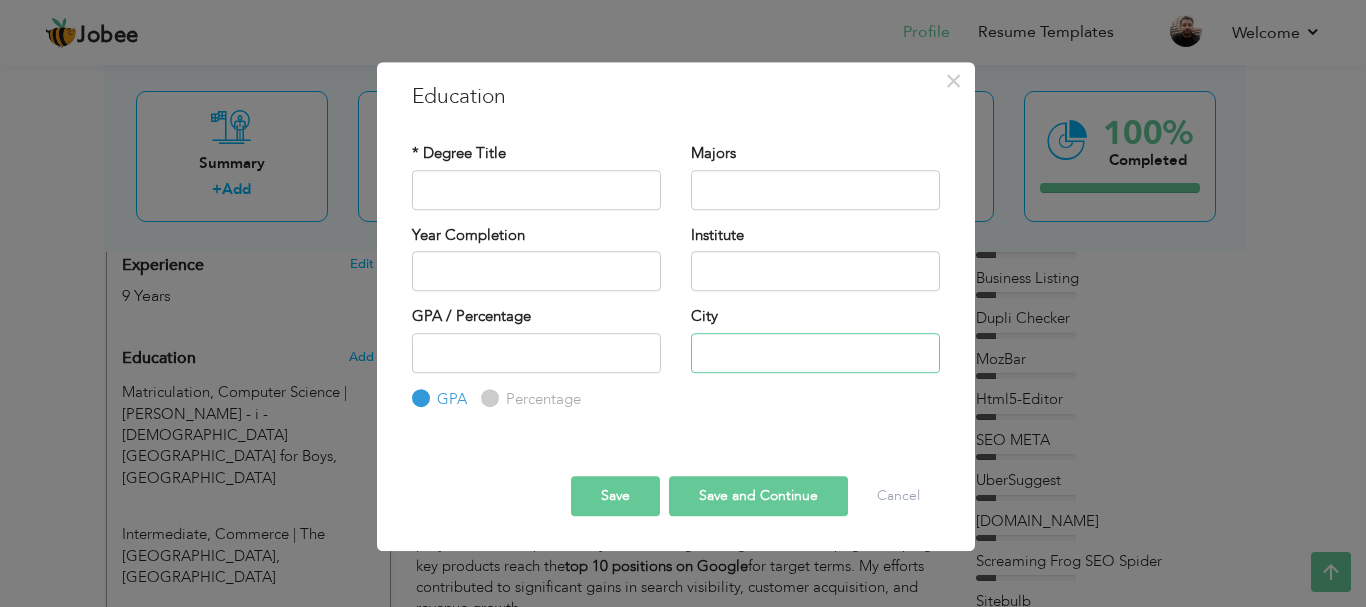 click at bounding box center (815, 353) 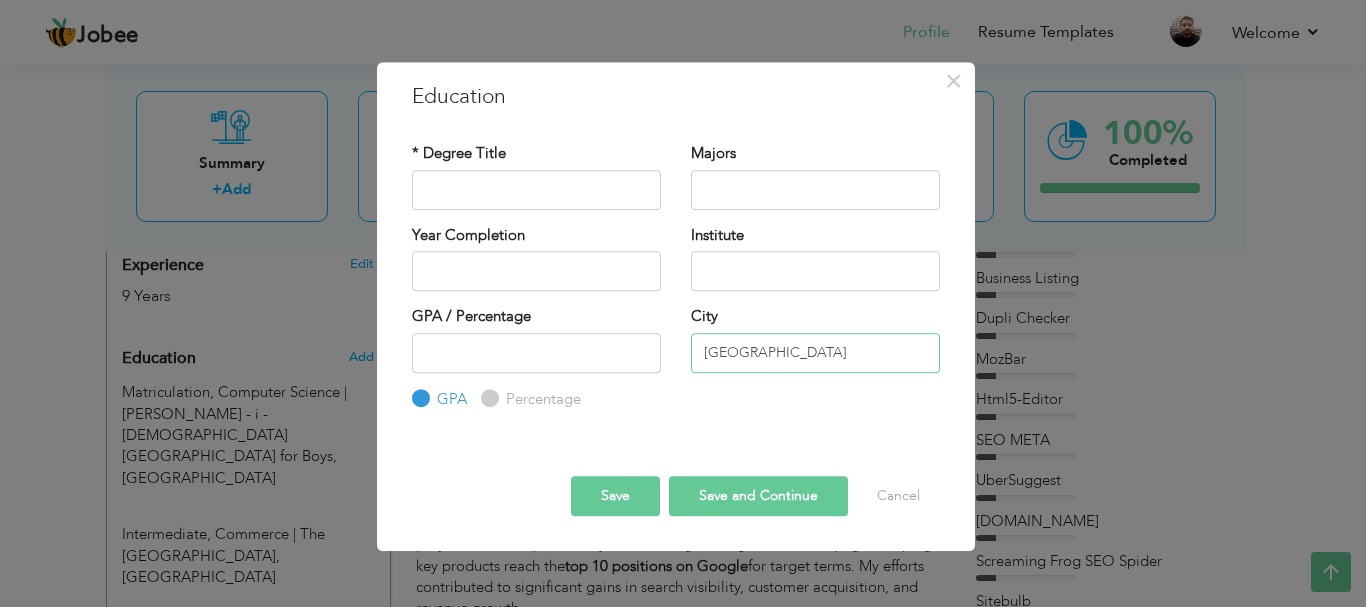 type on "[GEOGRAPHIC_DATA]" 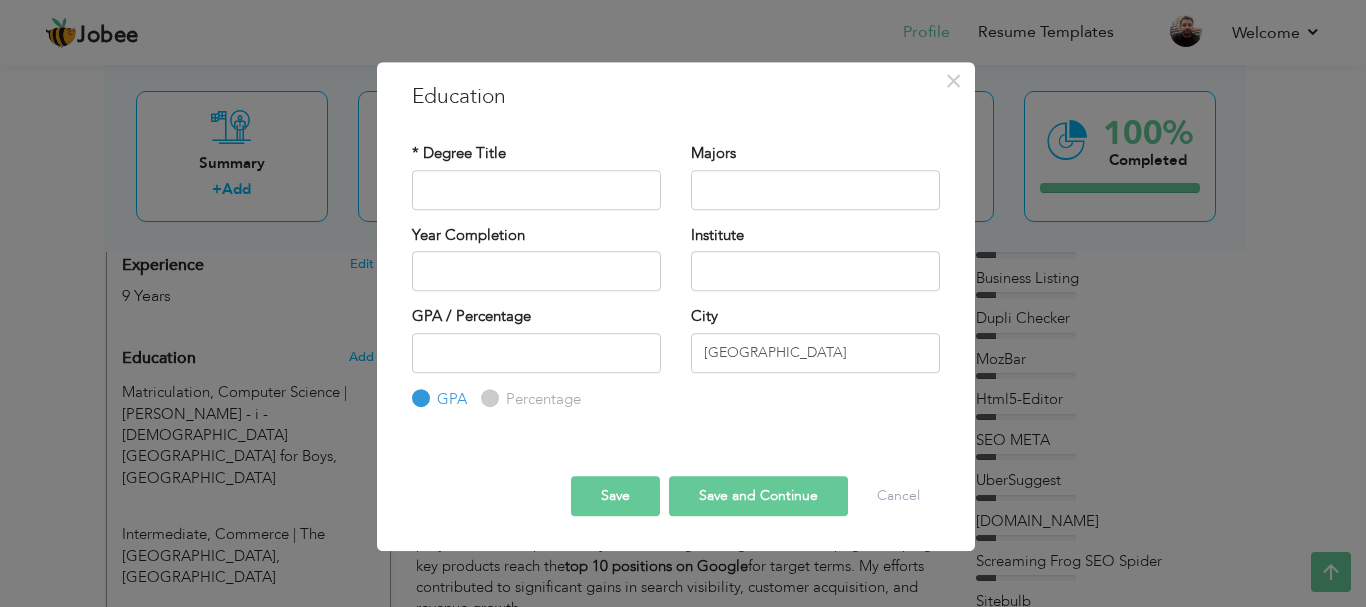 click on "* Degree Title
Majors
Year Completion Institute" at bounding box center (676, 277) 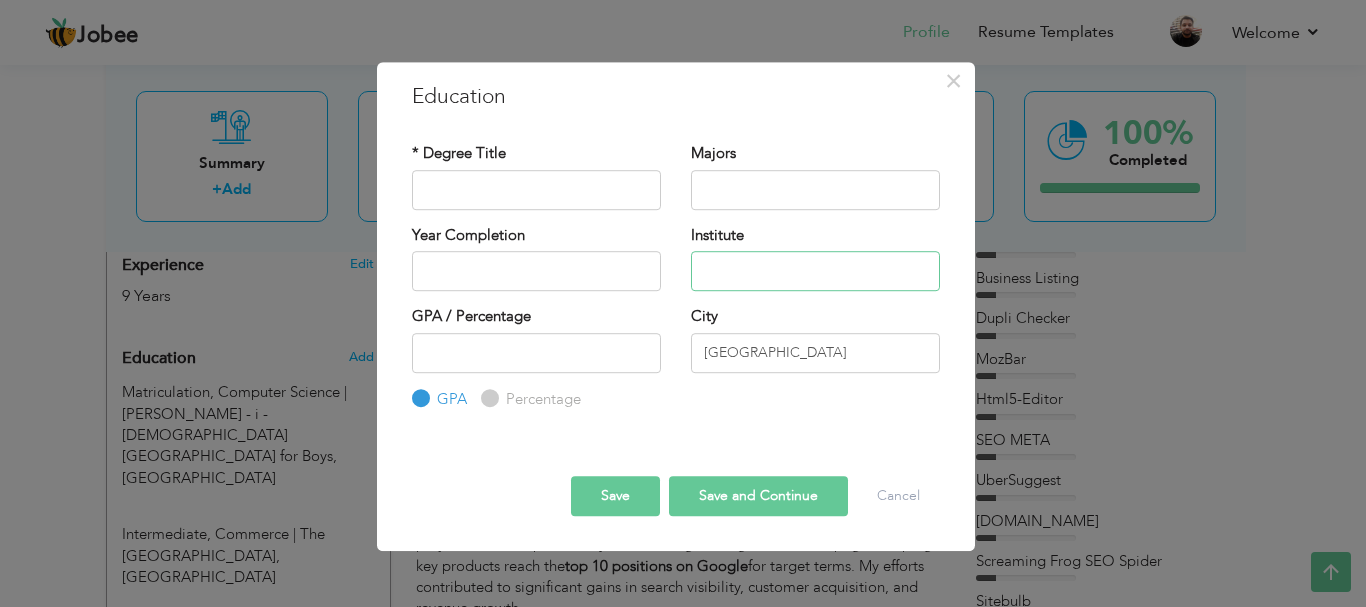 click at bounding box center [815, 271] 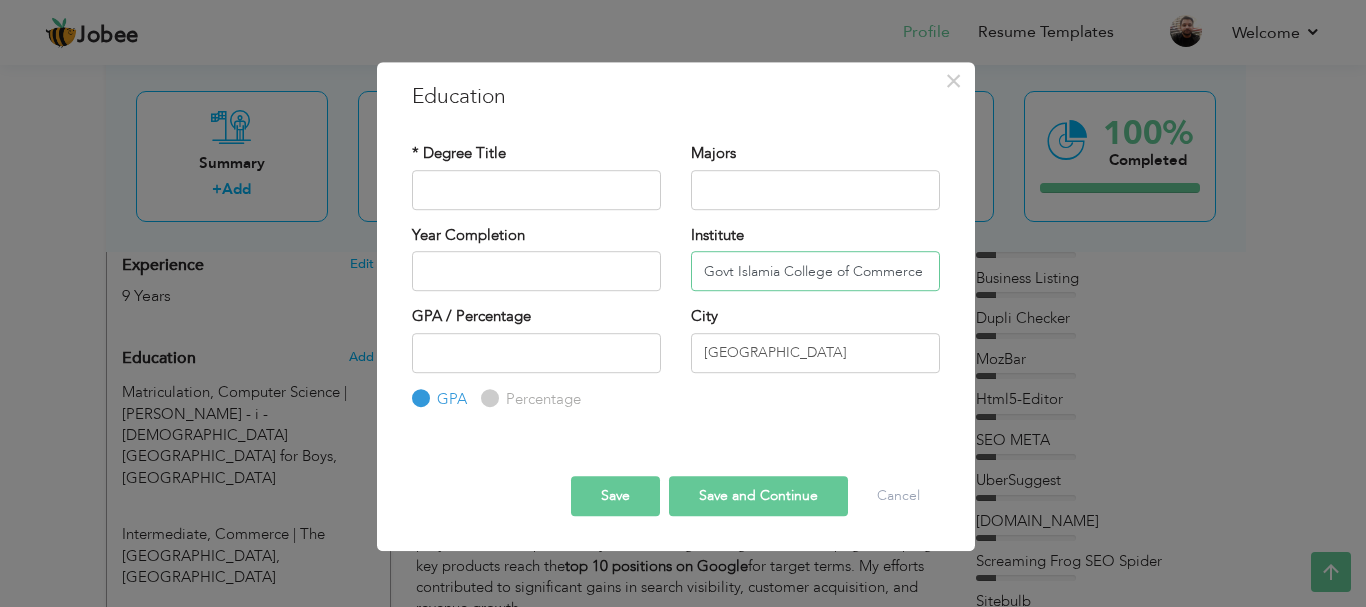 type on "Govt Islamia College of Commerce" 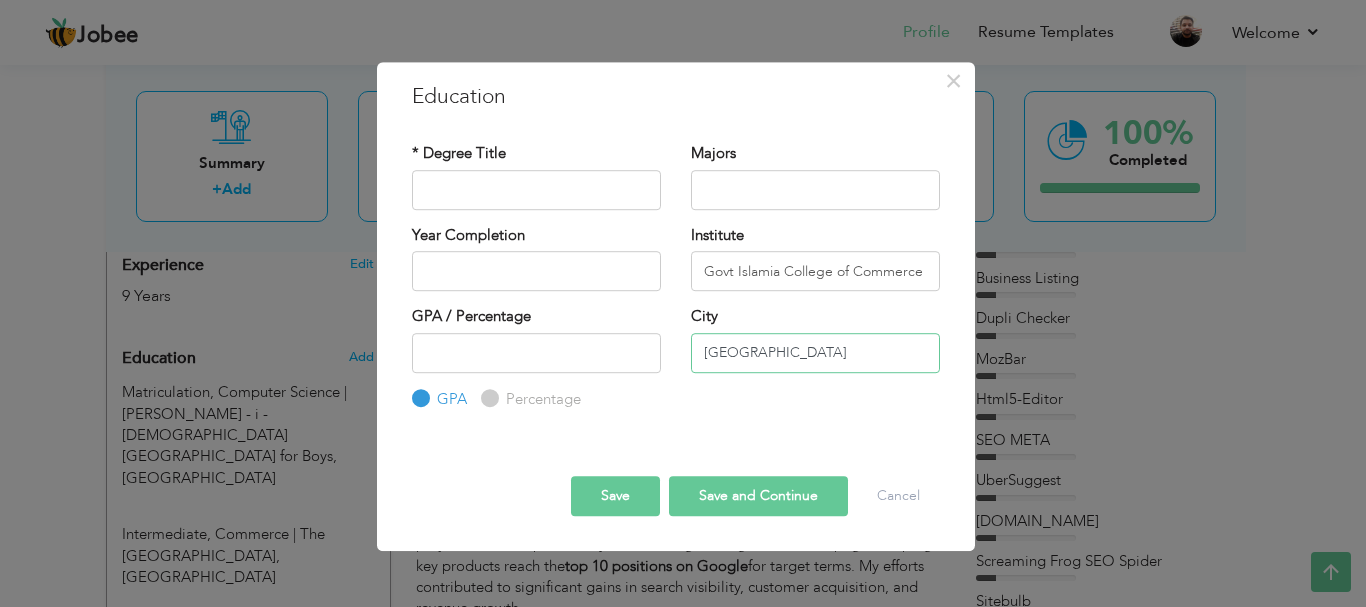 click on "[GEOGRAPHIC_DATA]" at bounding box center [815, 353] 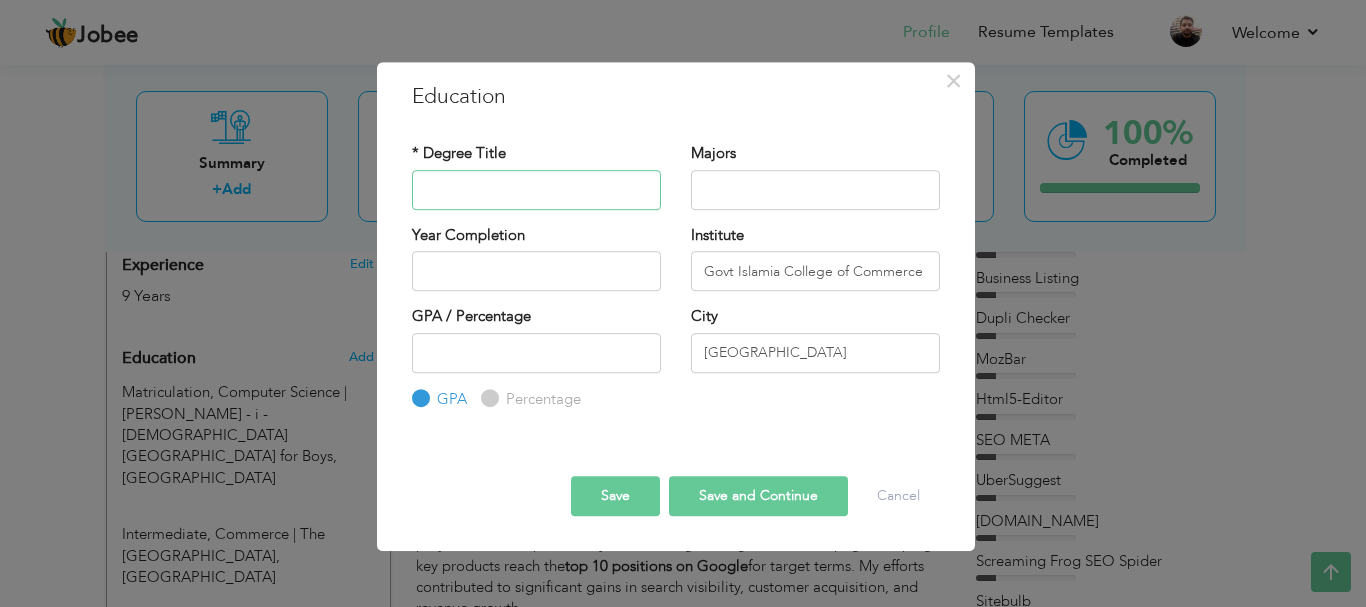 click at bounding box center (536, 190) 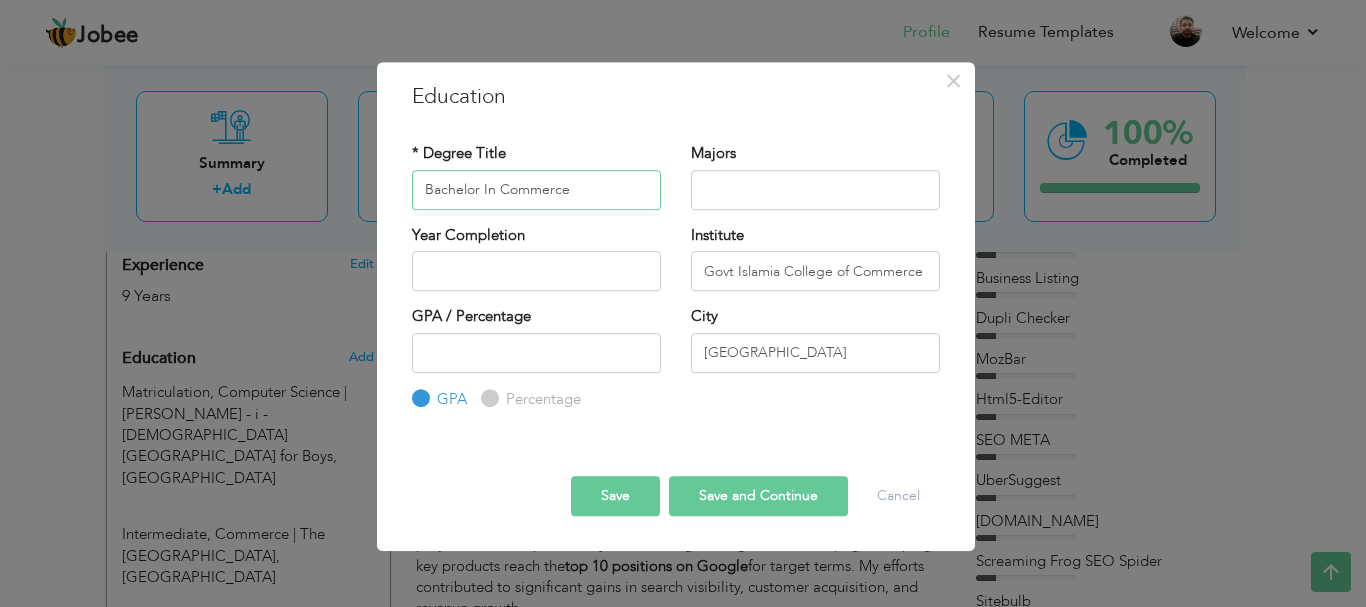 type on "Bachelor In Commerce" 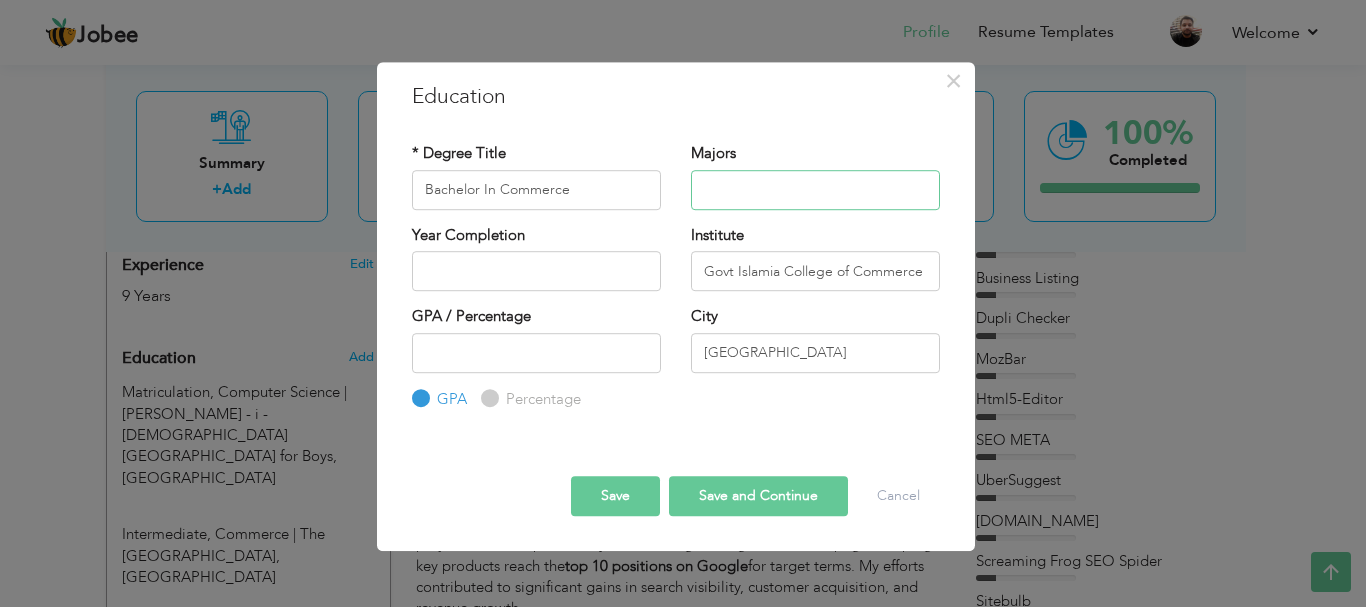click at bounding box center [815, 190] 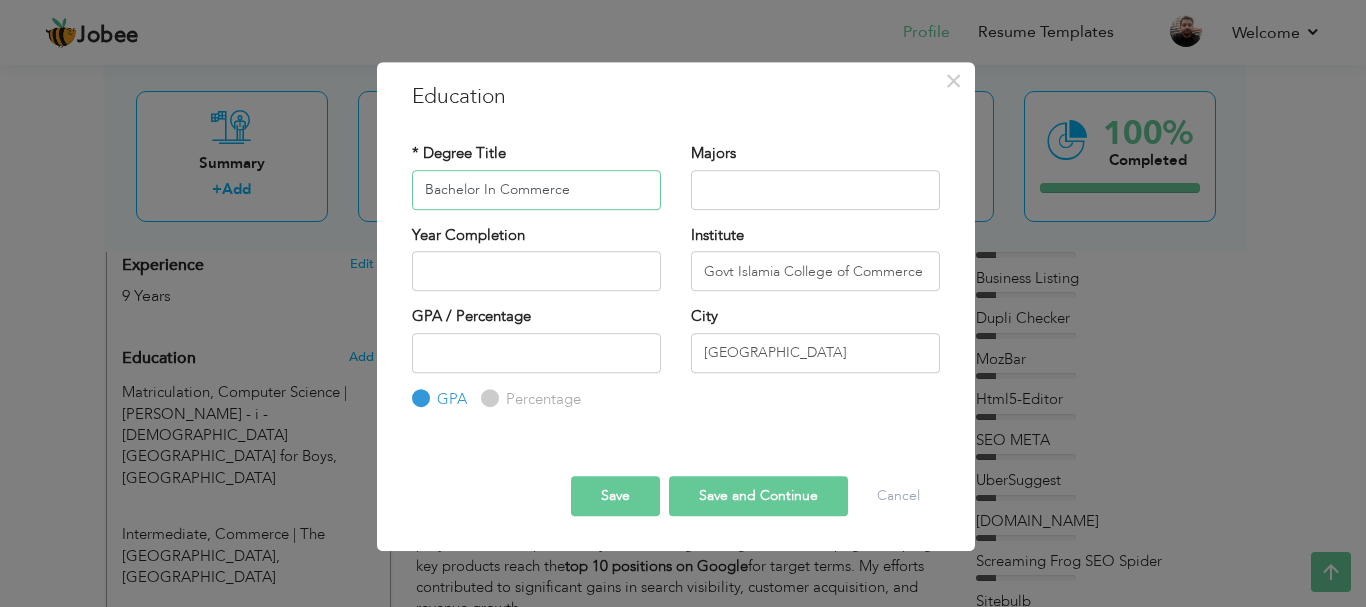 drag, startPoint x: 498, startPoint y: 192, endPoint x: 661, endPoint y: 192, distance: 163 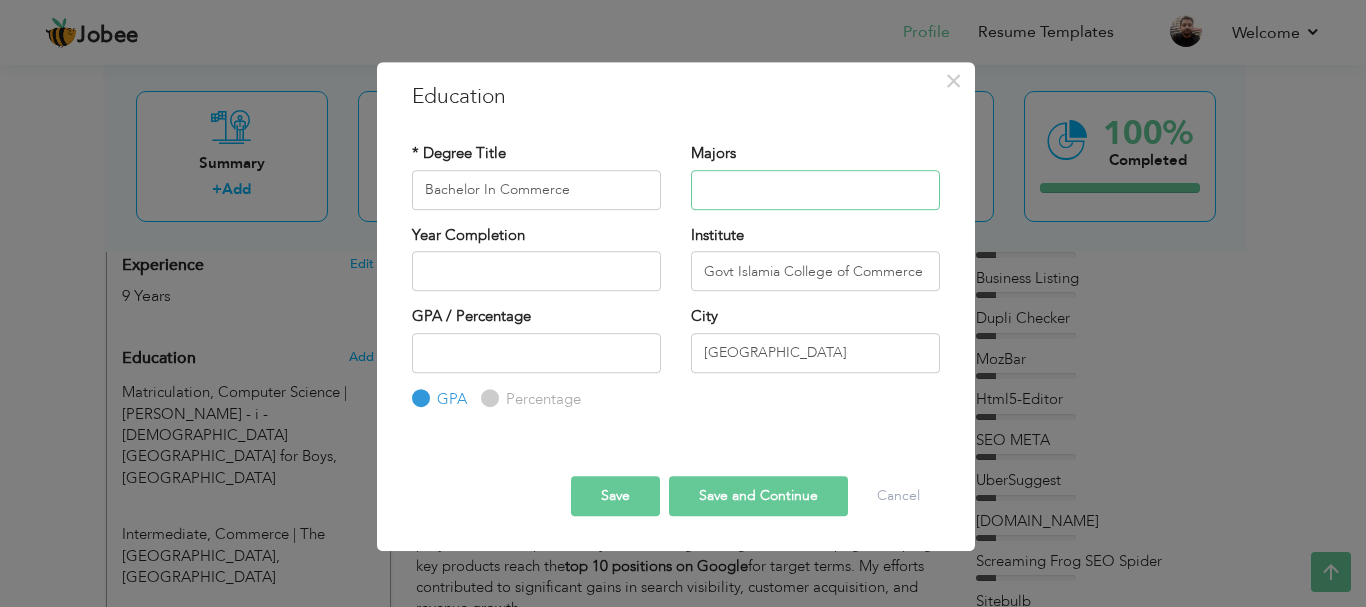 click at bounding box center (815, 190) 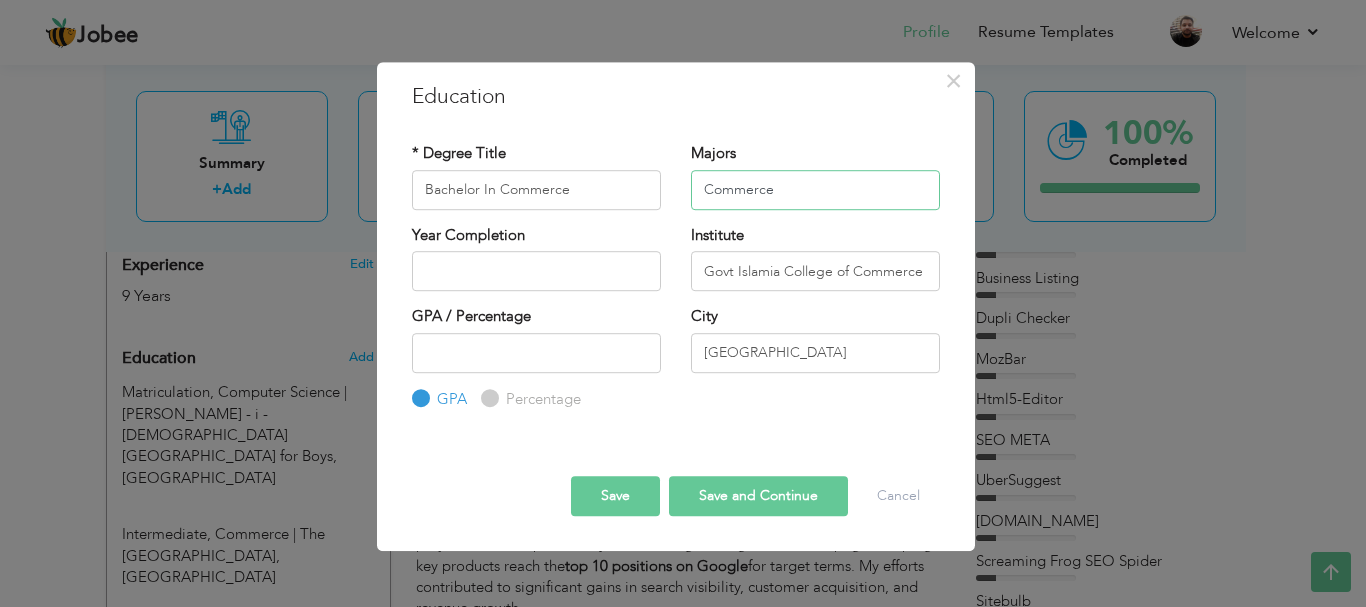 type on "Commerce" 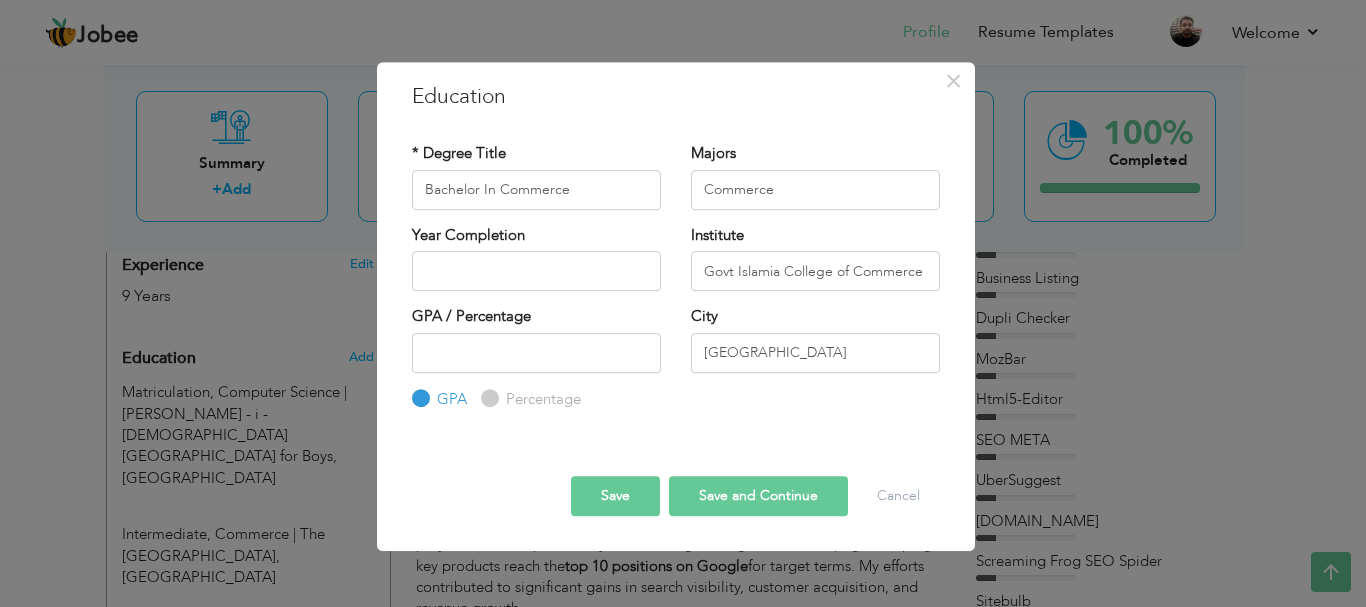 click on "Save" at bounding box center [615, 496] 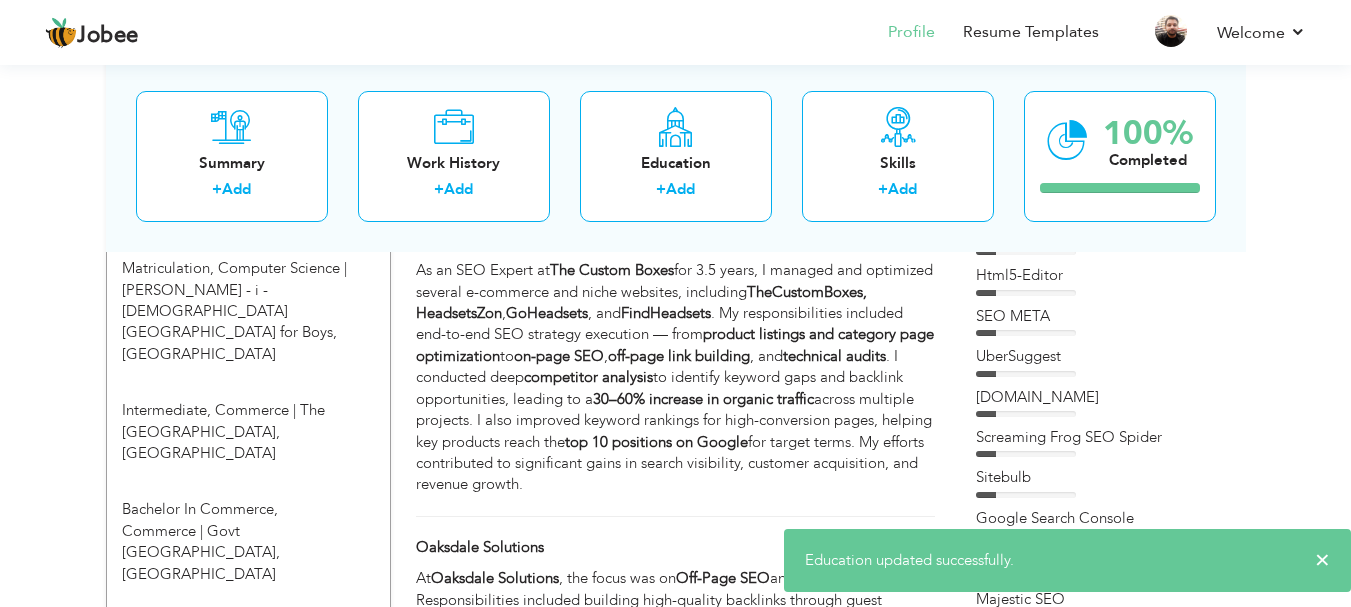 scroll, scrollTop: 988, scrollLeft: 0, axis: vertical 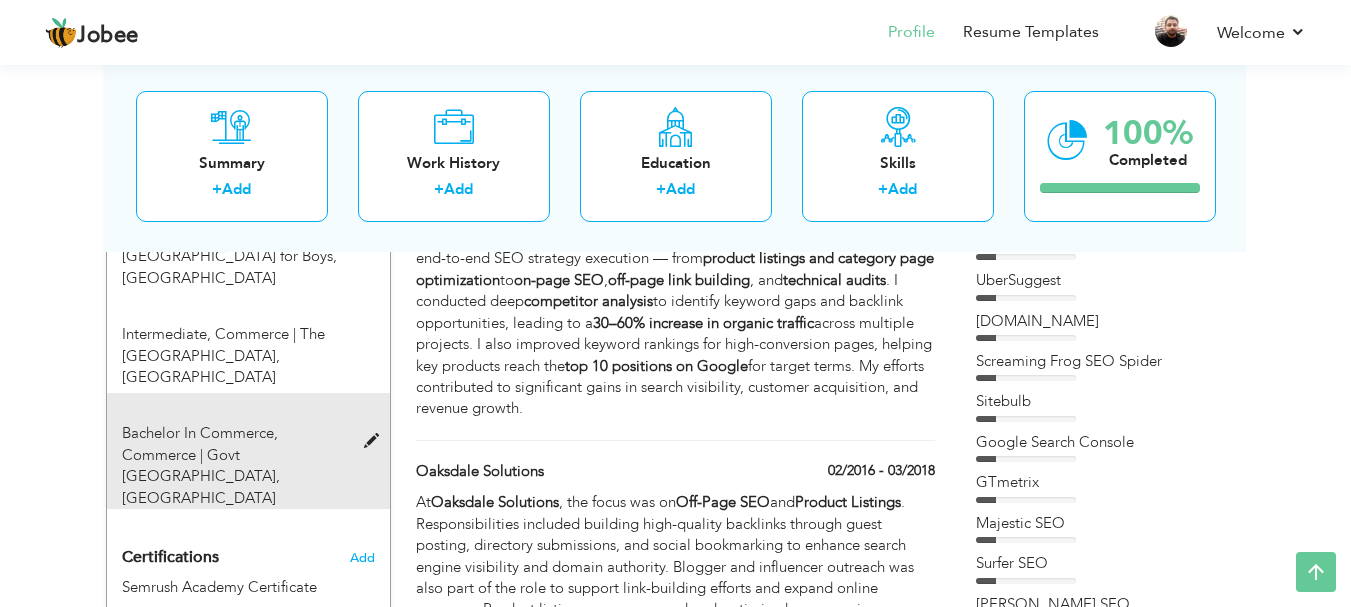 click on "Bachelor In Commerce,  Commerce  |
[GEOGRAPHIC_DATA], [GEOGRAPHIC_DATA]" at bounding box center [236, 466] 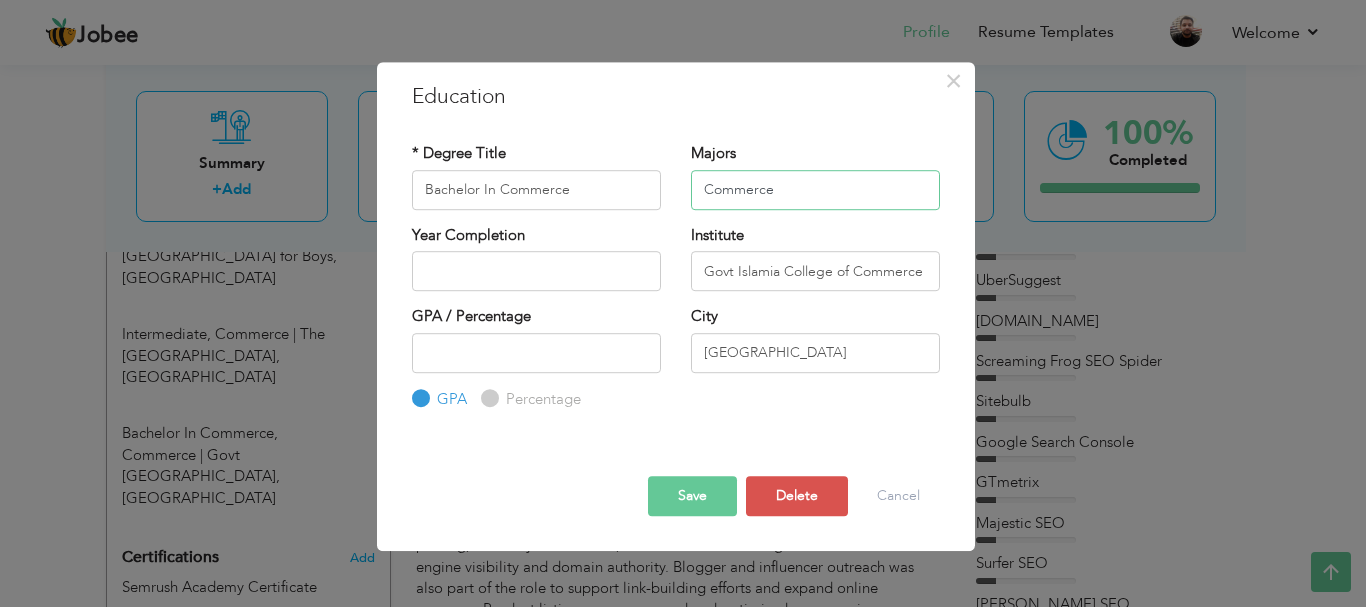 click on "Commerce" at bounding box center [815, 190] 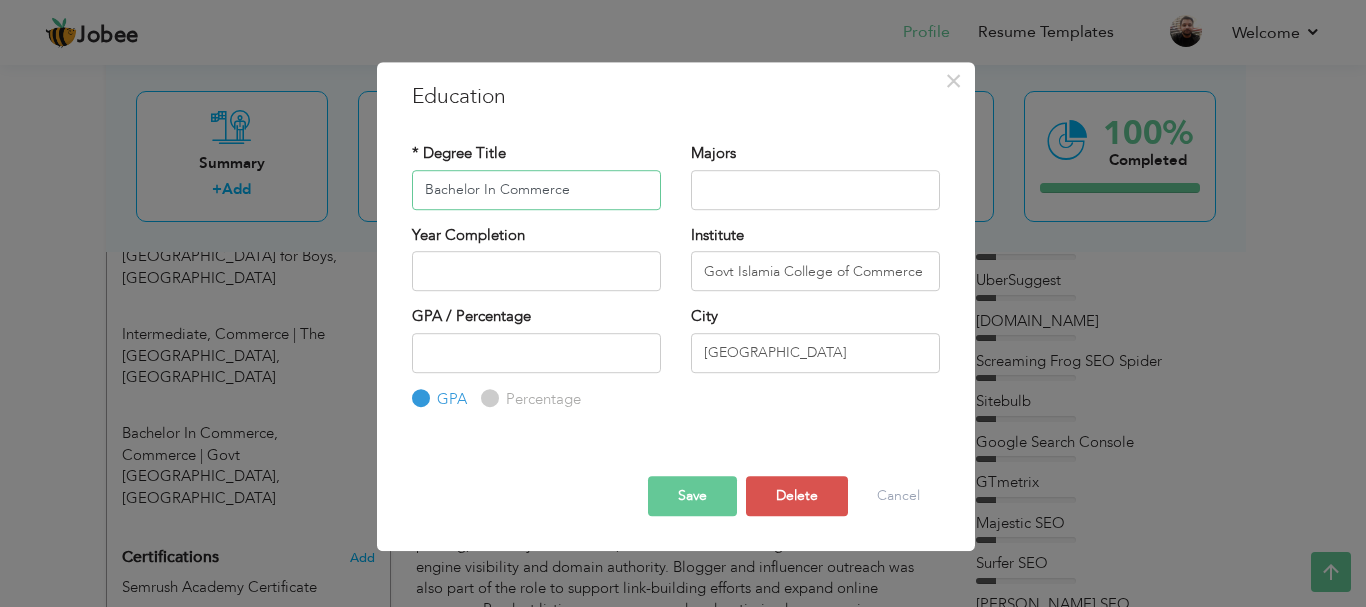 drag, startPoint x: 495, startPoint y: 192, endPoint x: 578, endPoint y: 192, distance: 83 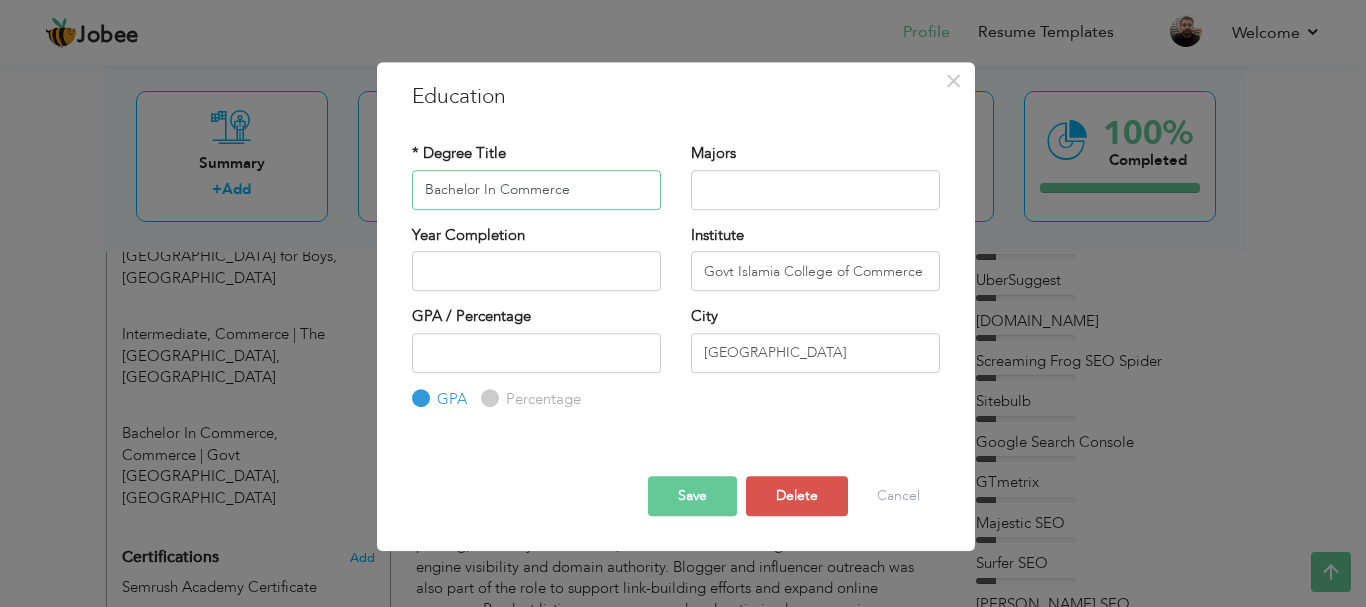 drag, startPoint x: 501, startPoint y: 190, endPoint x: 648, endPoint y: 200, distance: 147.33974 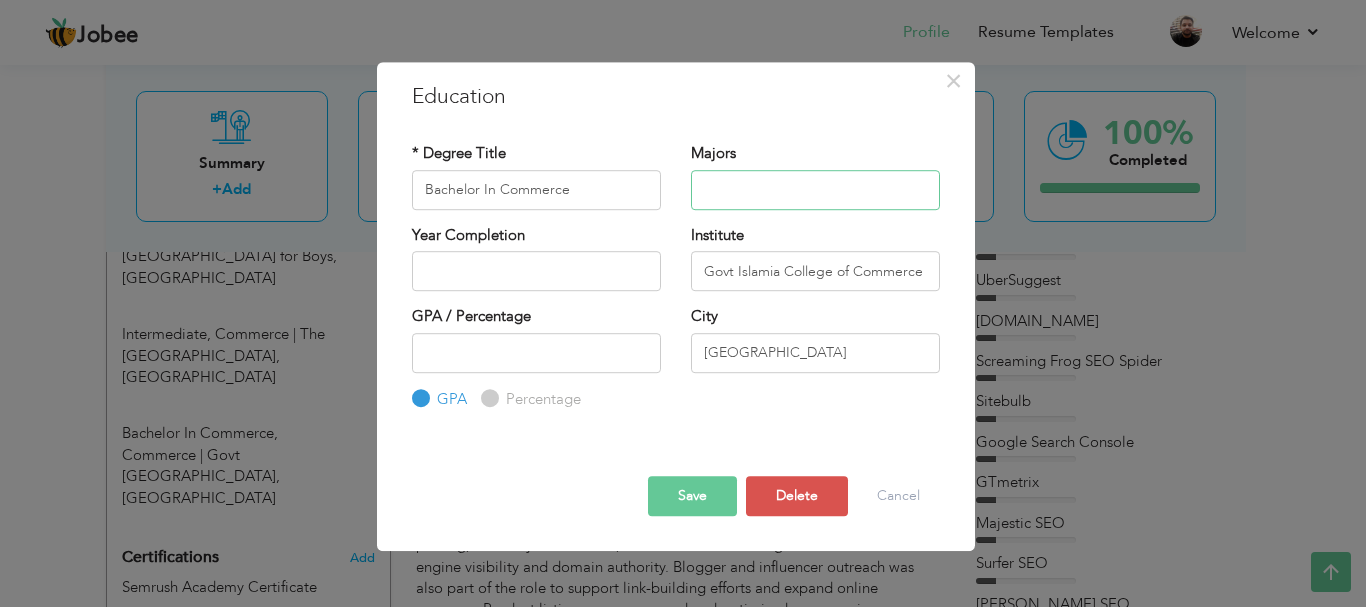 click at bounding box center (815, 190) 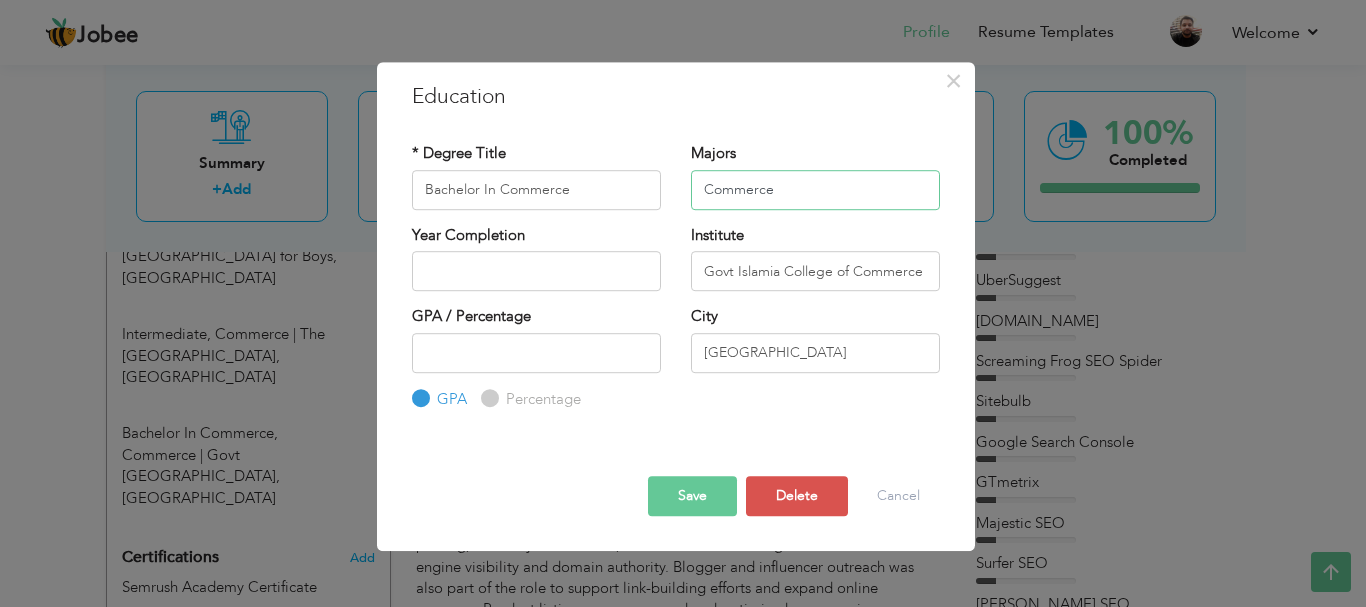 type on "Commerce" 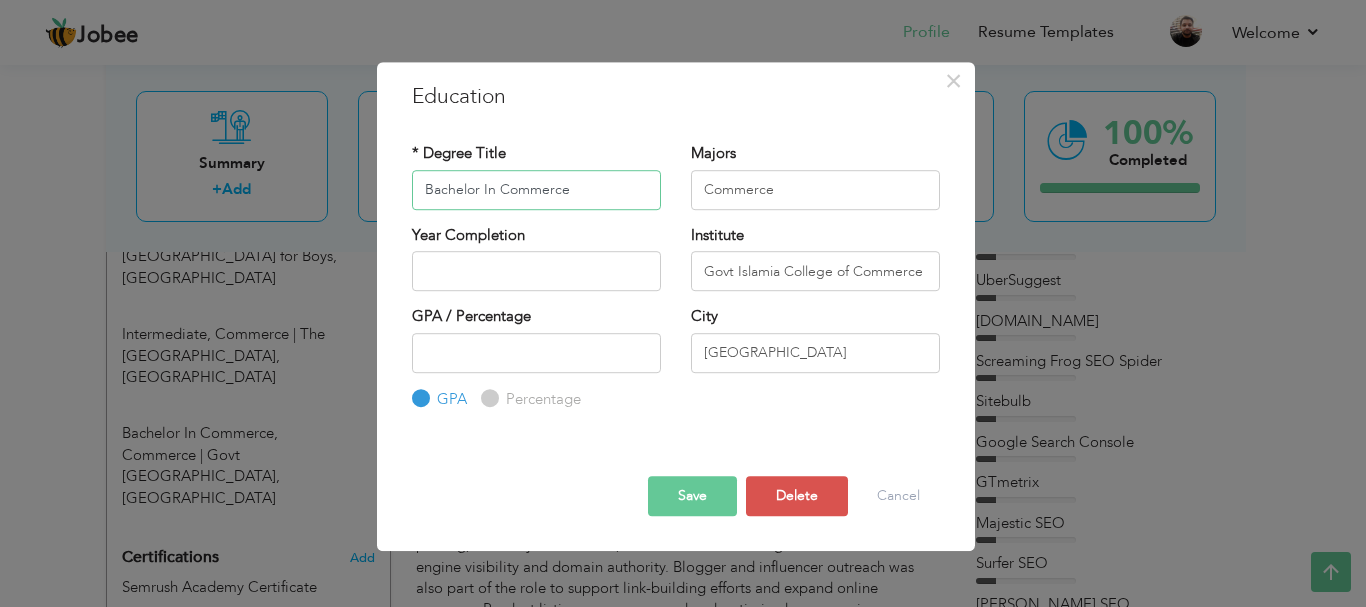 drag, startPoint x: 482, startPoint y: 193, endPoint x: 599, endPoint y: 193, distance: 117 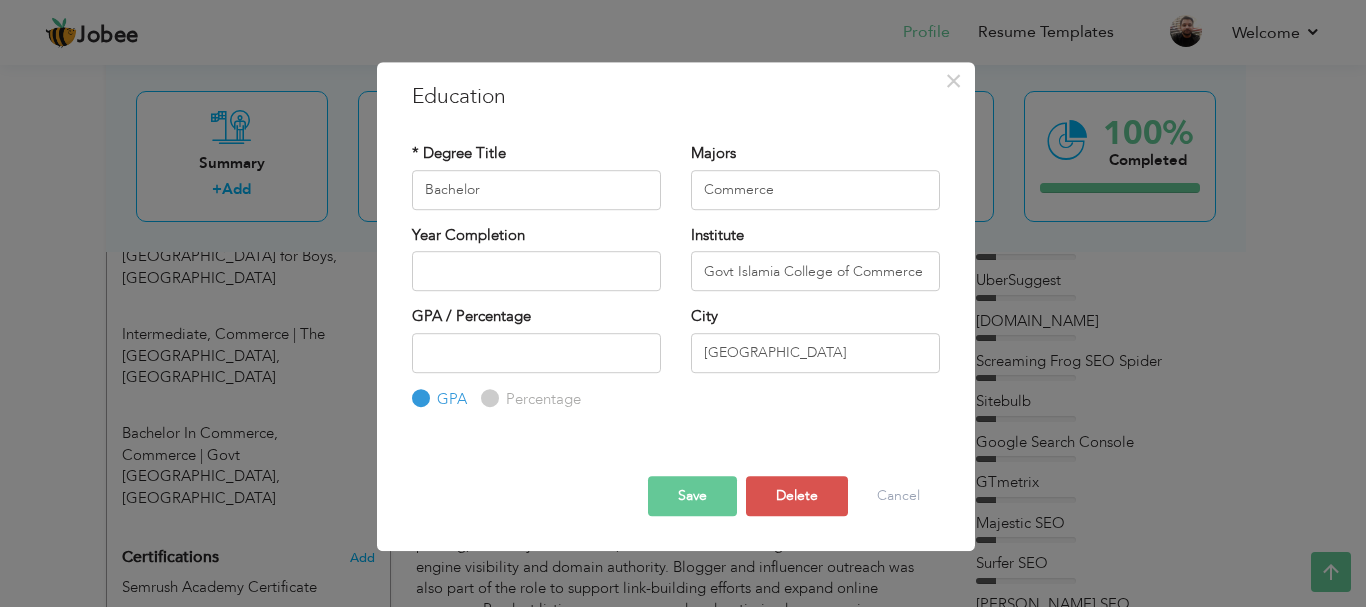click on "Year Completion" at bounding box center [536, 265] 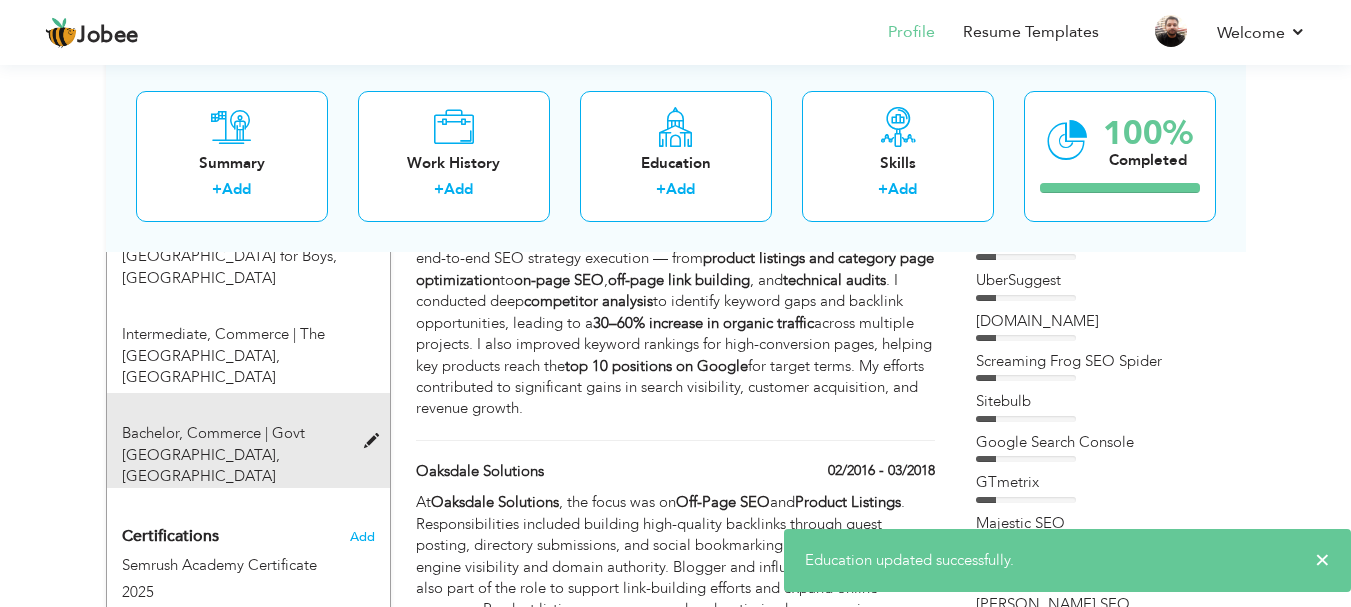 click at bounding box center (376, 441) 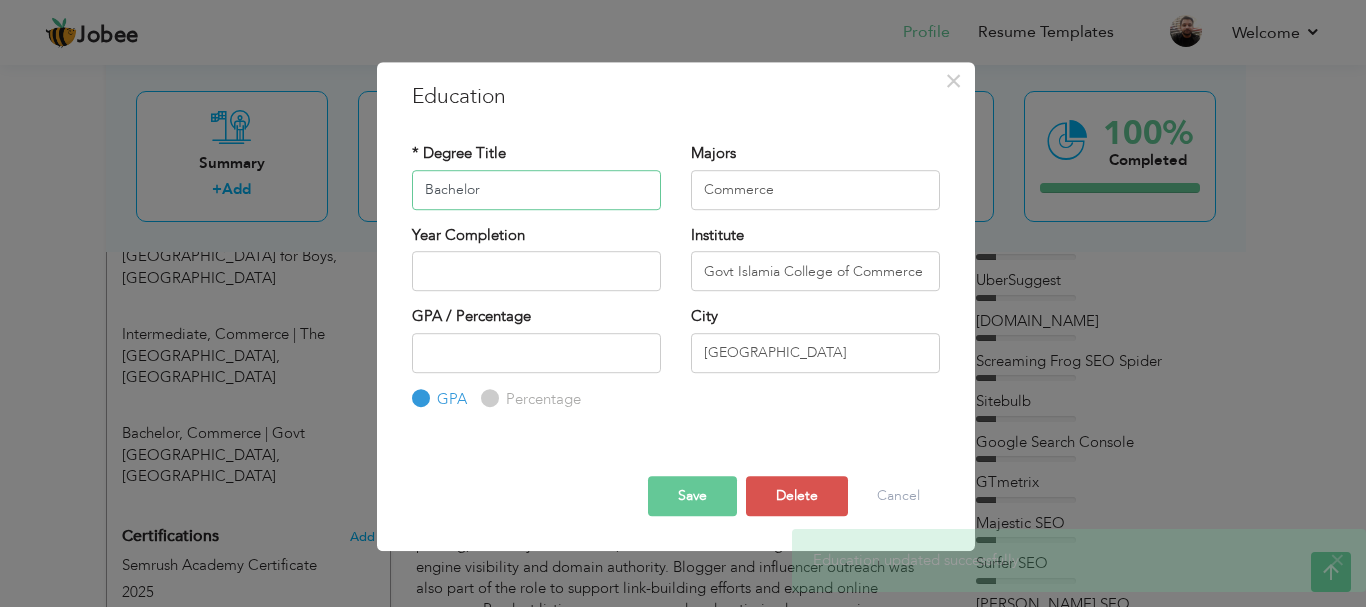 click on "Bachelor" at bounding box center [536, 190] 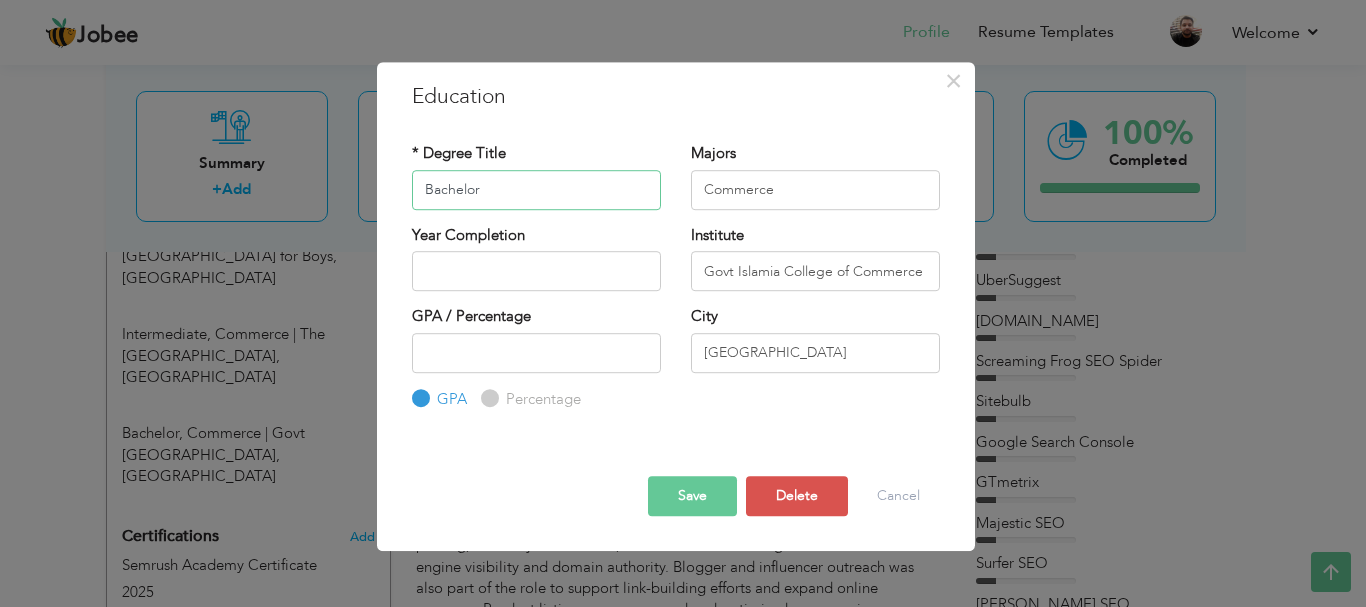 type on "Bachelor In Commerce" 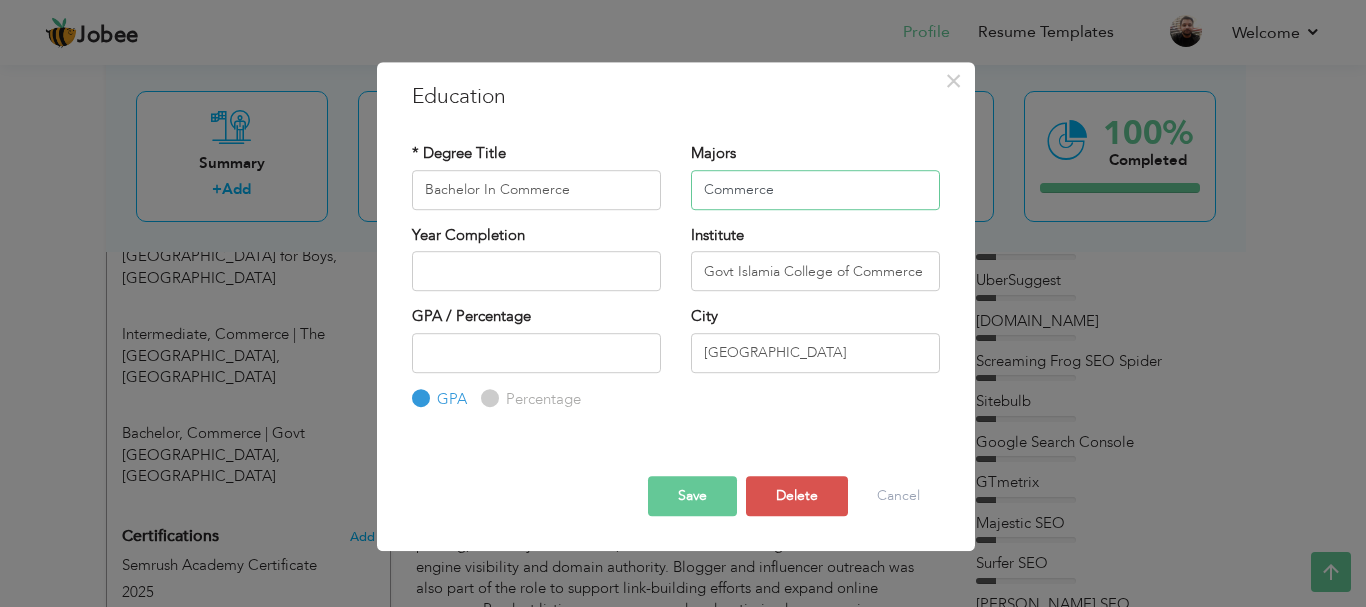 click on "Commerce" at bounding box center [815, 190] 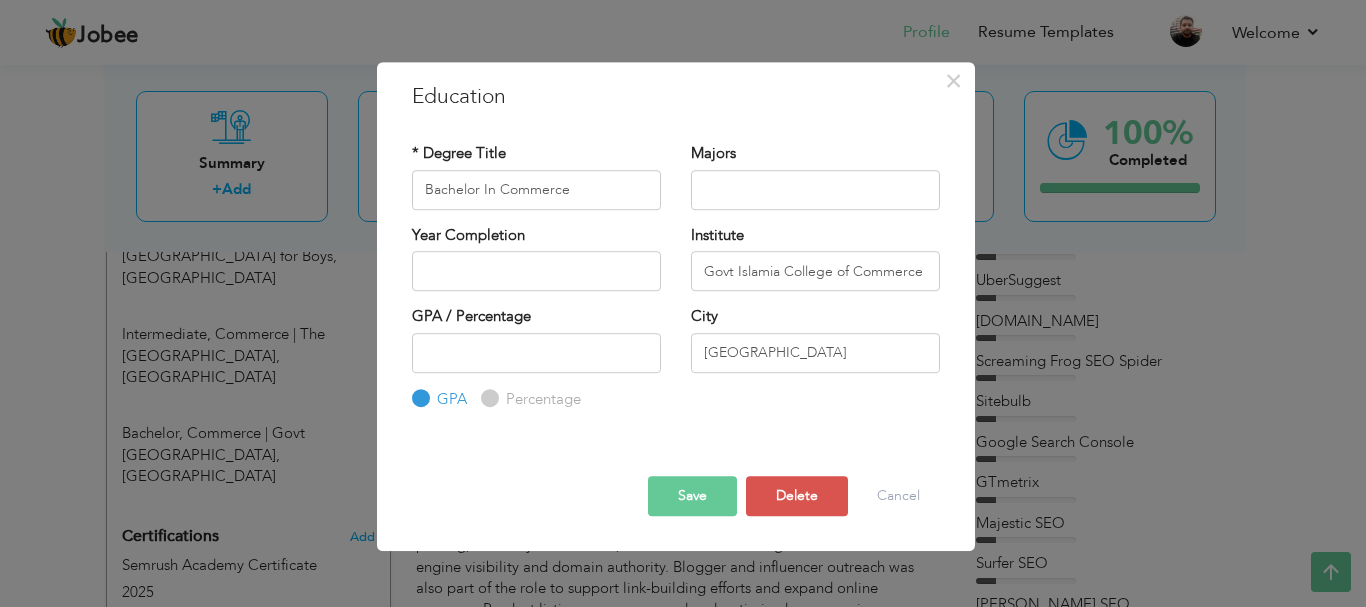 click on "GPA / Percentage
GPA
Percentage" at bounding box center (536, 358) 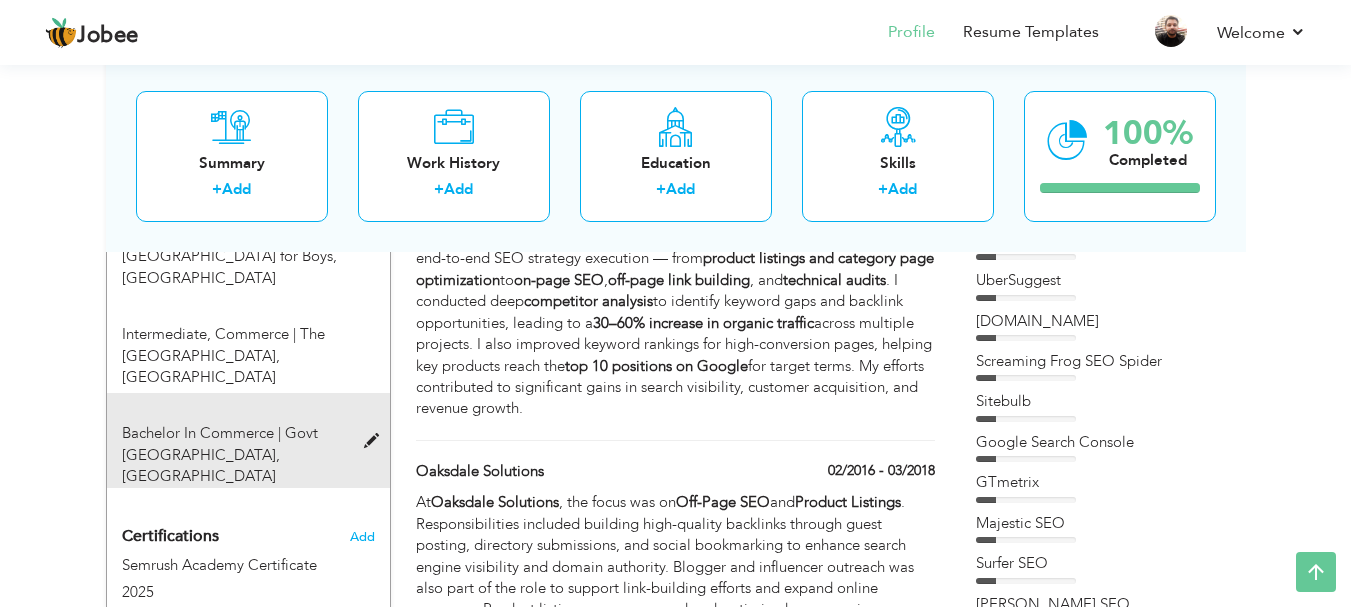 click on "Bachelor In Commerce   |
[GEOGRAPHIC_DATA], [GEOGRAPHIC_DATA]" at bounding box center (236, 455) 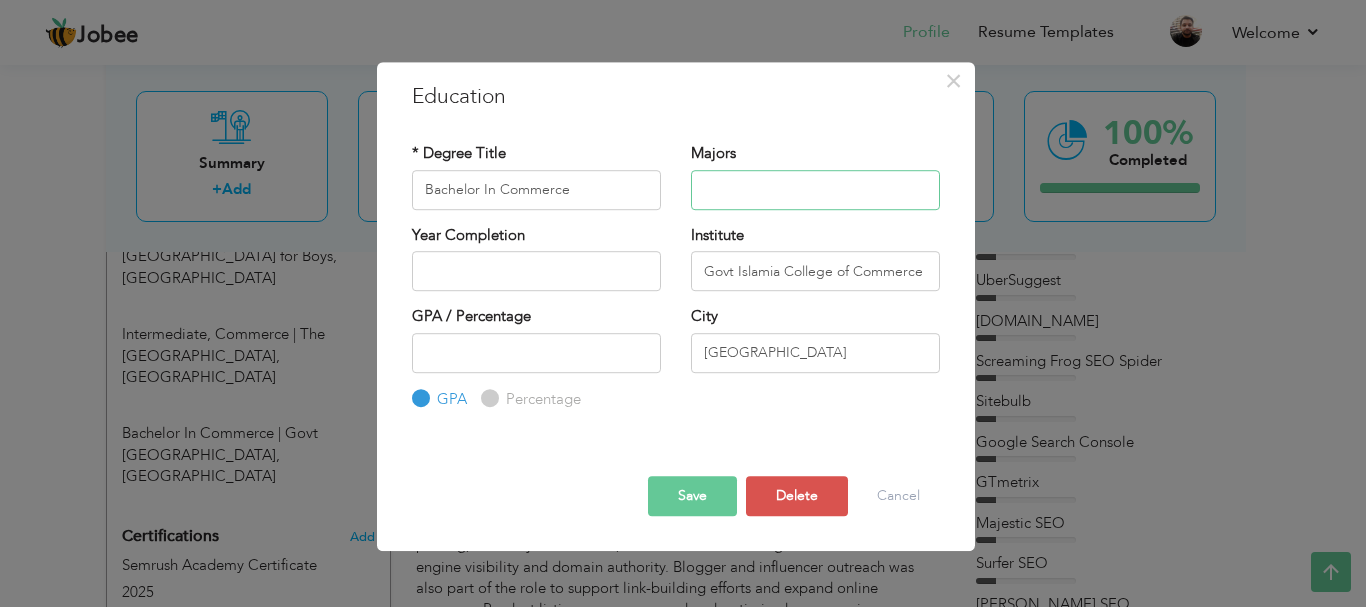 click at bounding box center [815, 190] 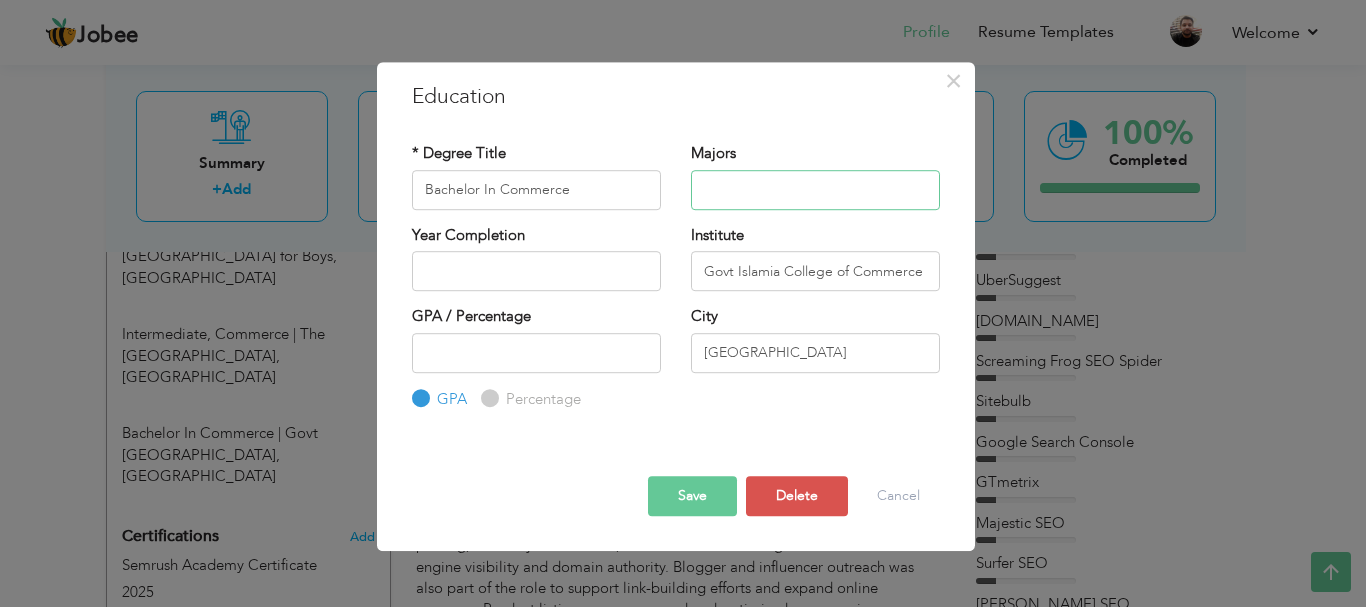 type on "Commerce" 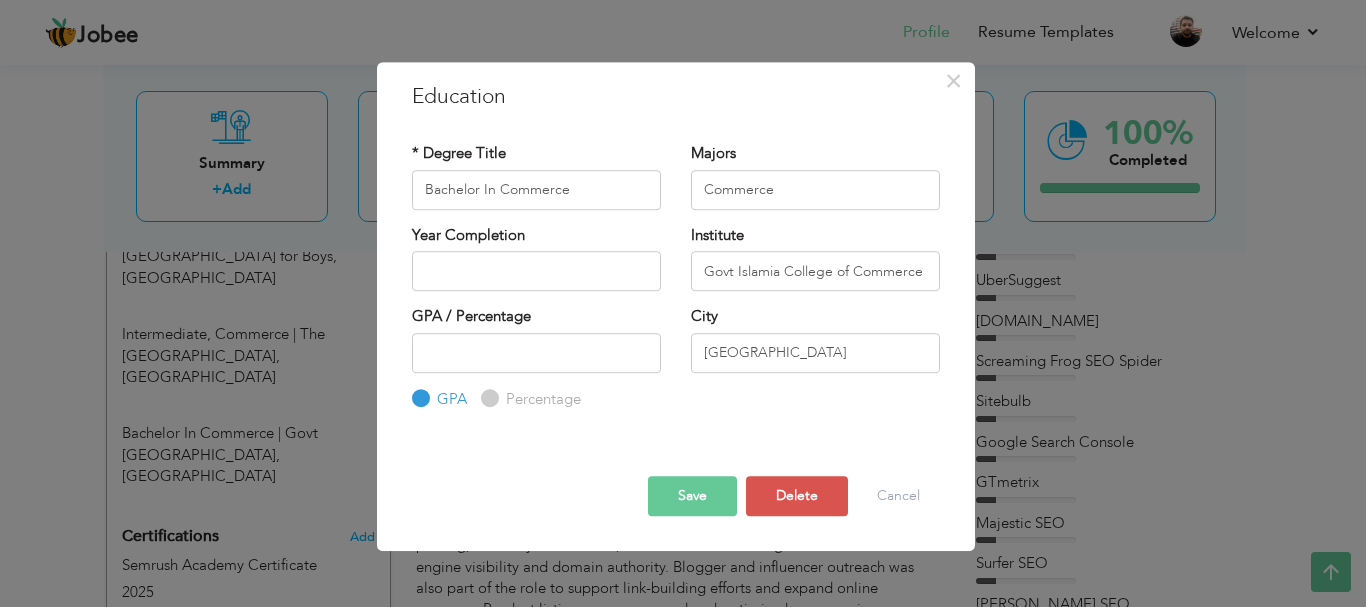 click on "Save" at bounding box center [692, 496] 